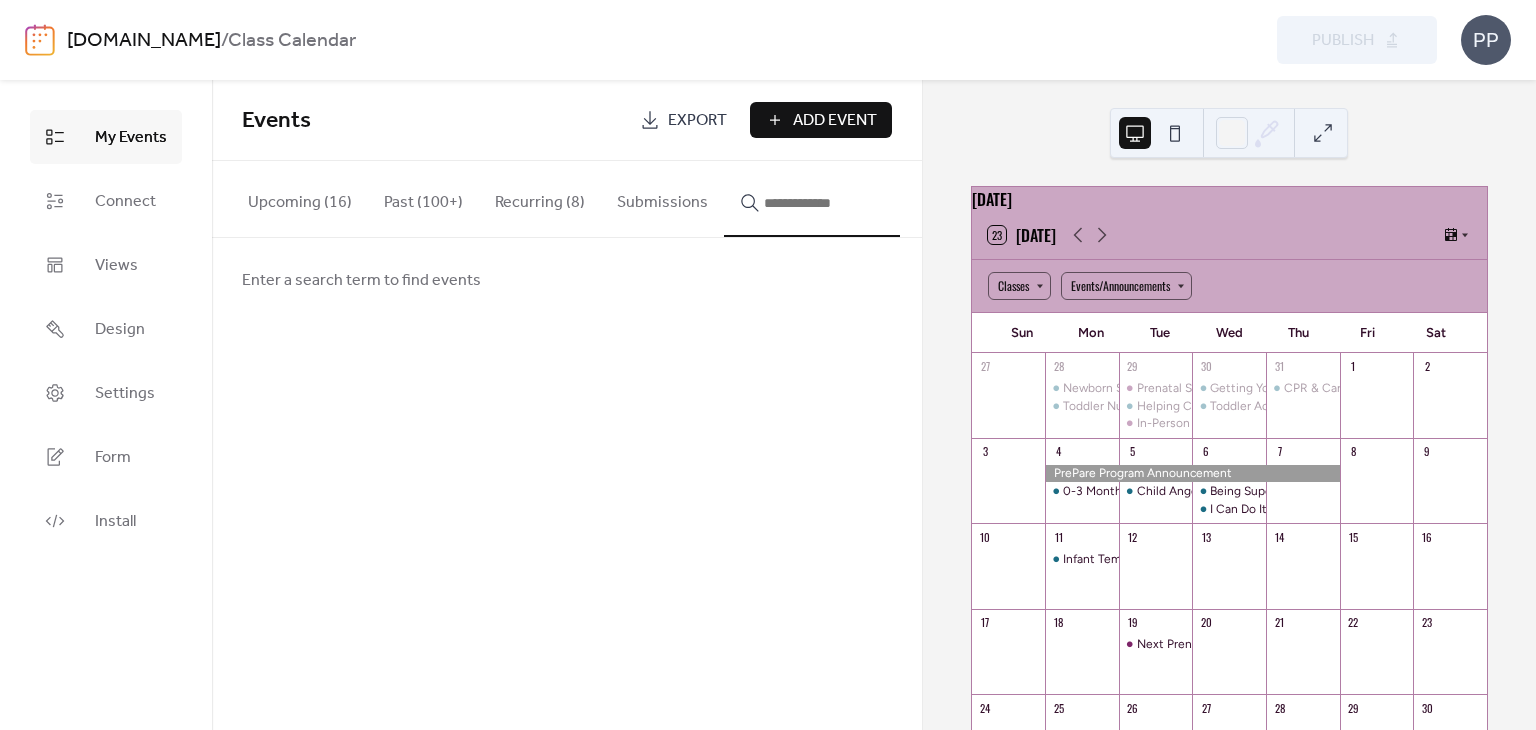 scroll, scrollTop: 0, scrollLeft: 0, axis: both 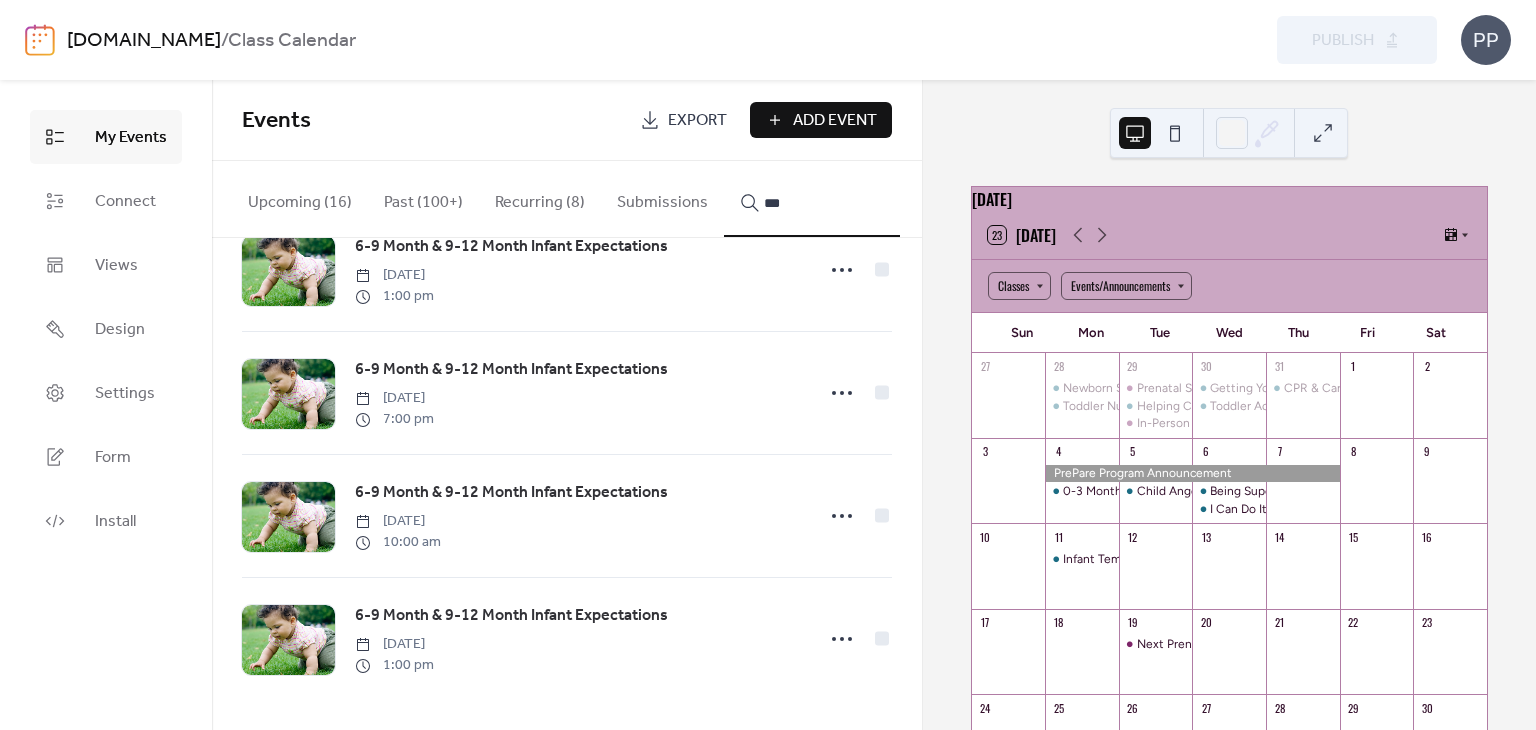 type on "***" 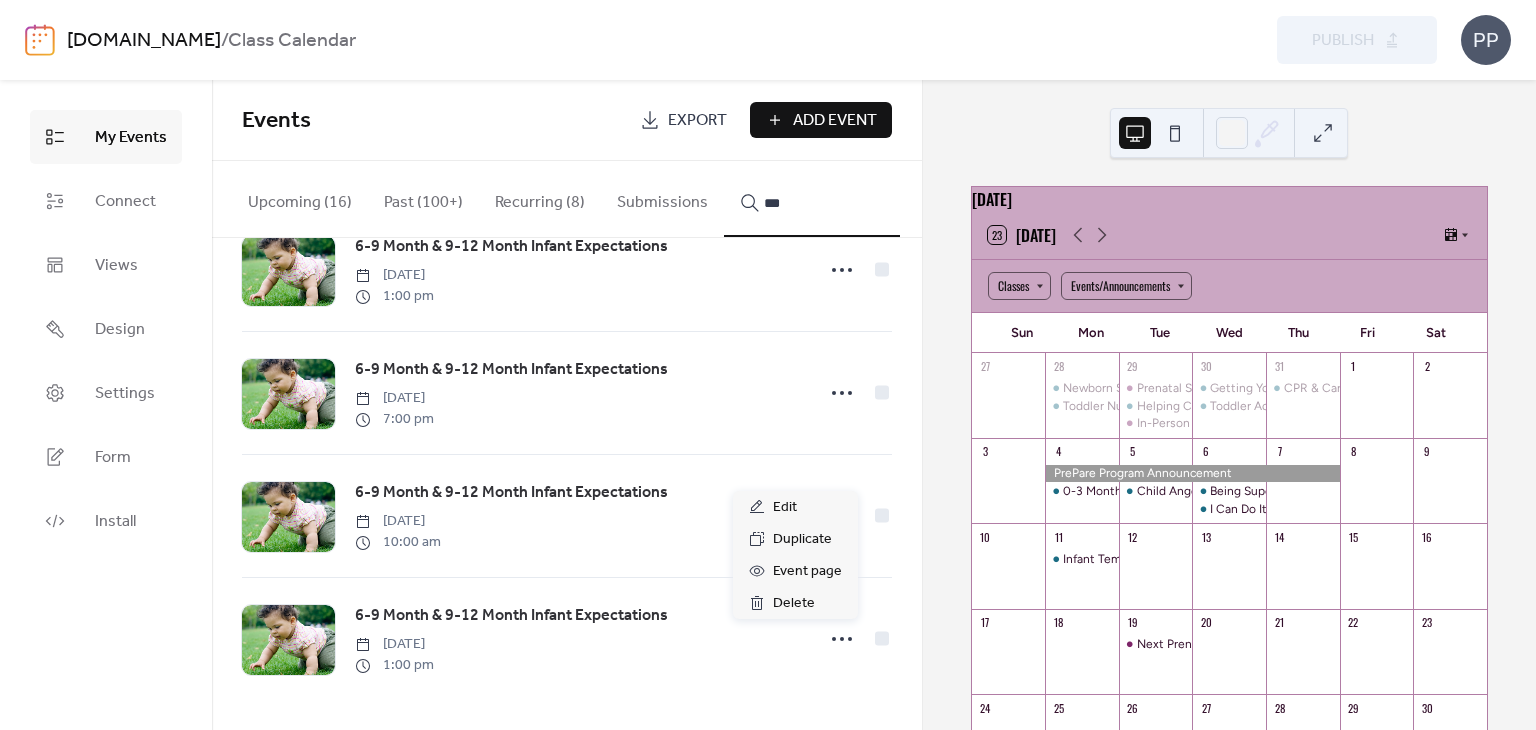 click 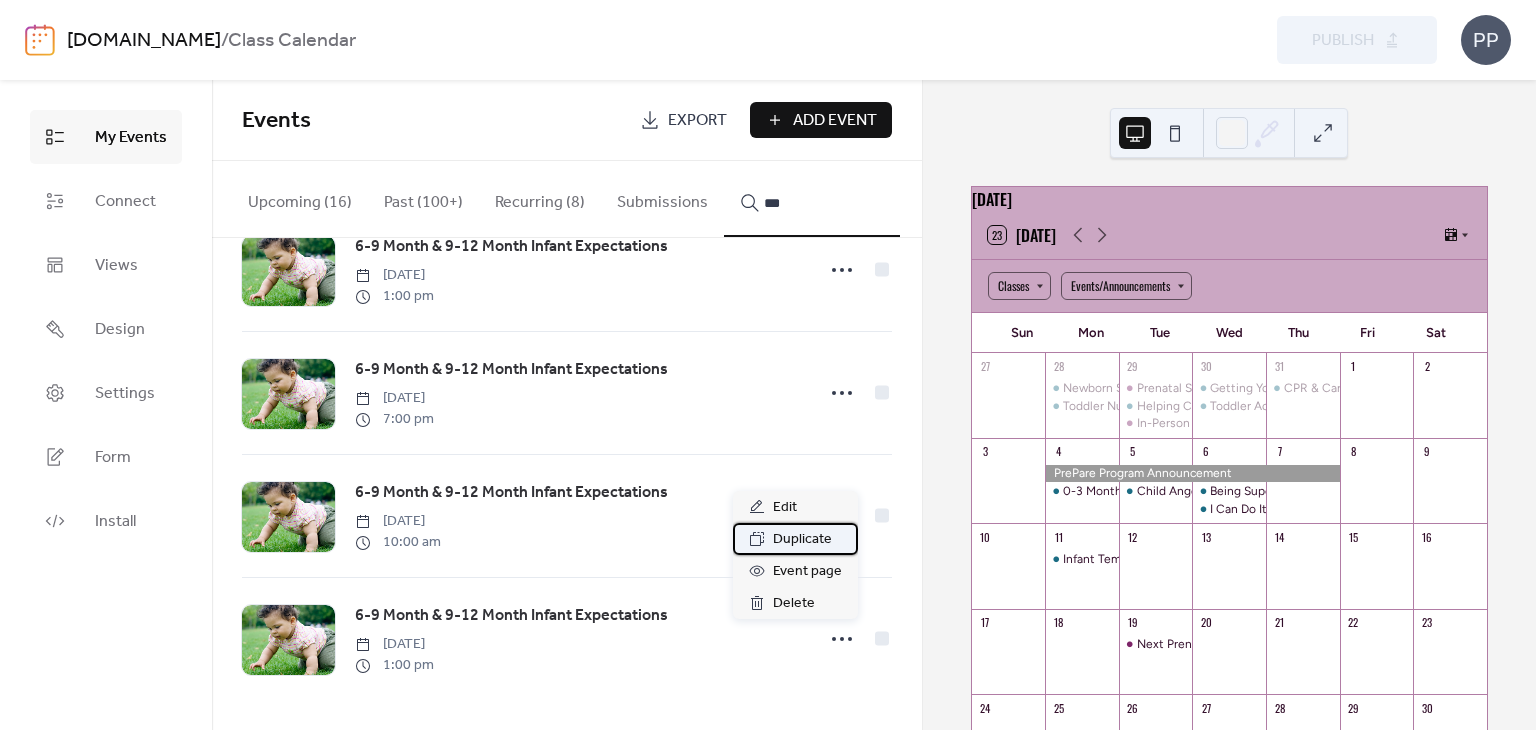 click on "Duplicate" at bounding box center [802, 540] 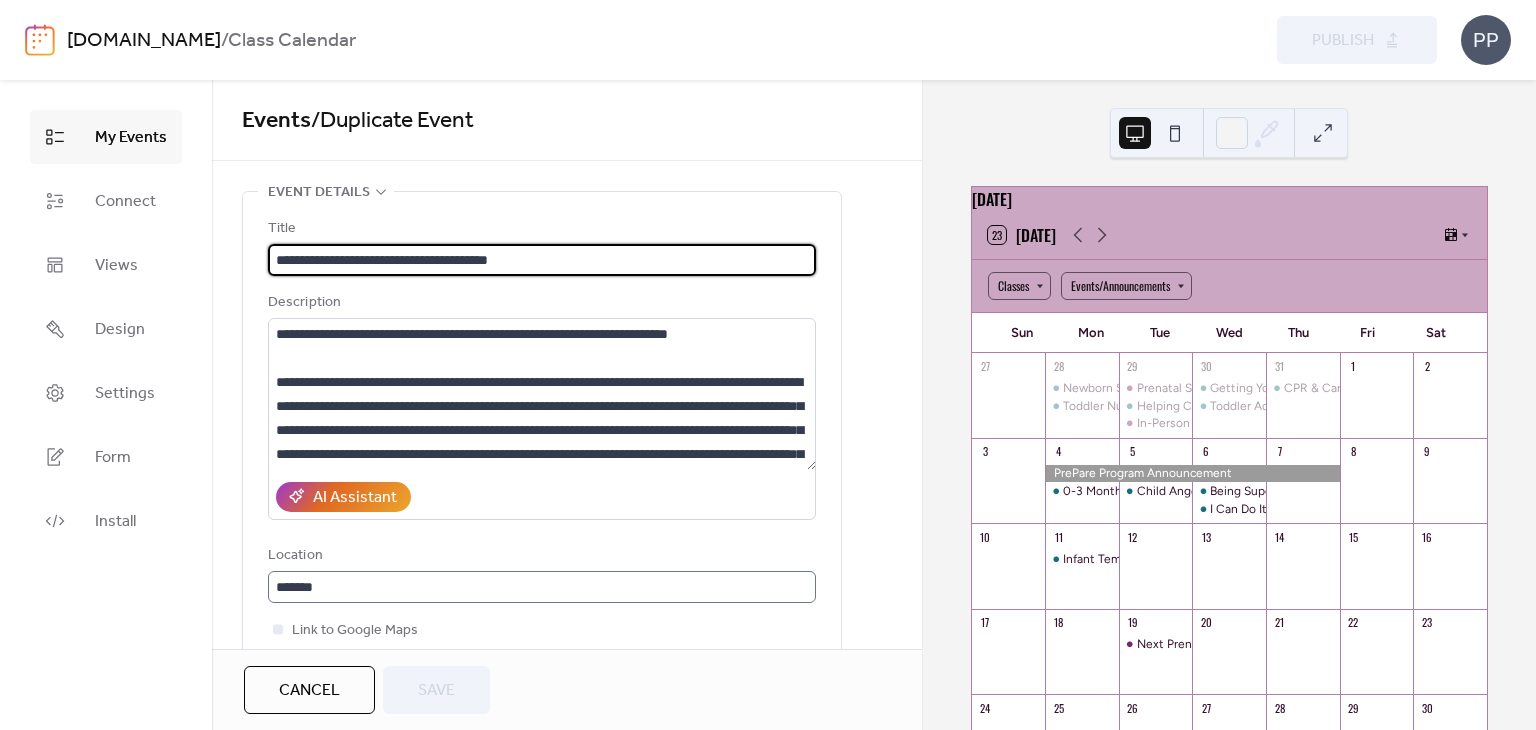 scroll, scrollTop: 0, scrollLeft: 0, axis: both 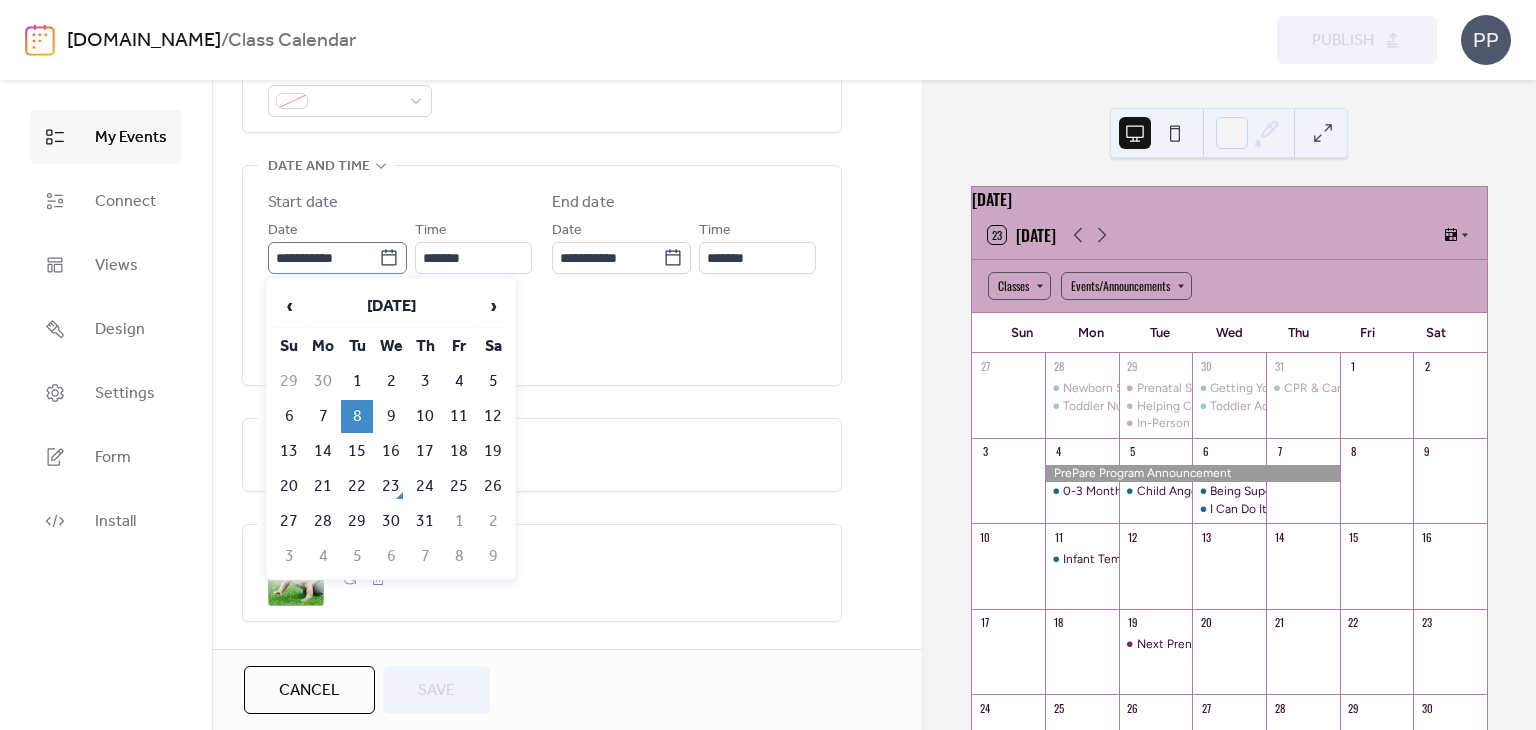 click 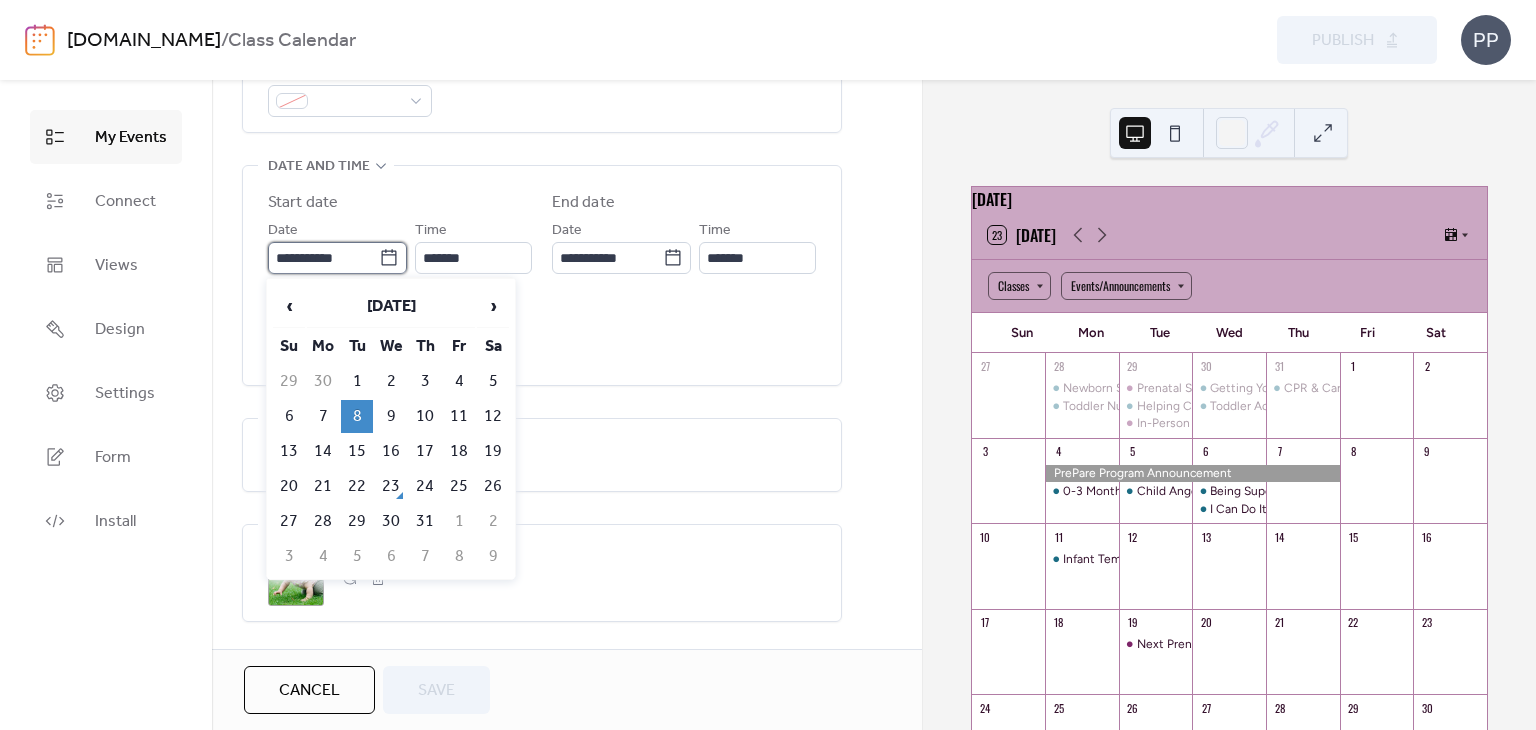 click on "**********" at bounding box center (323, 258) 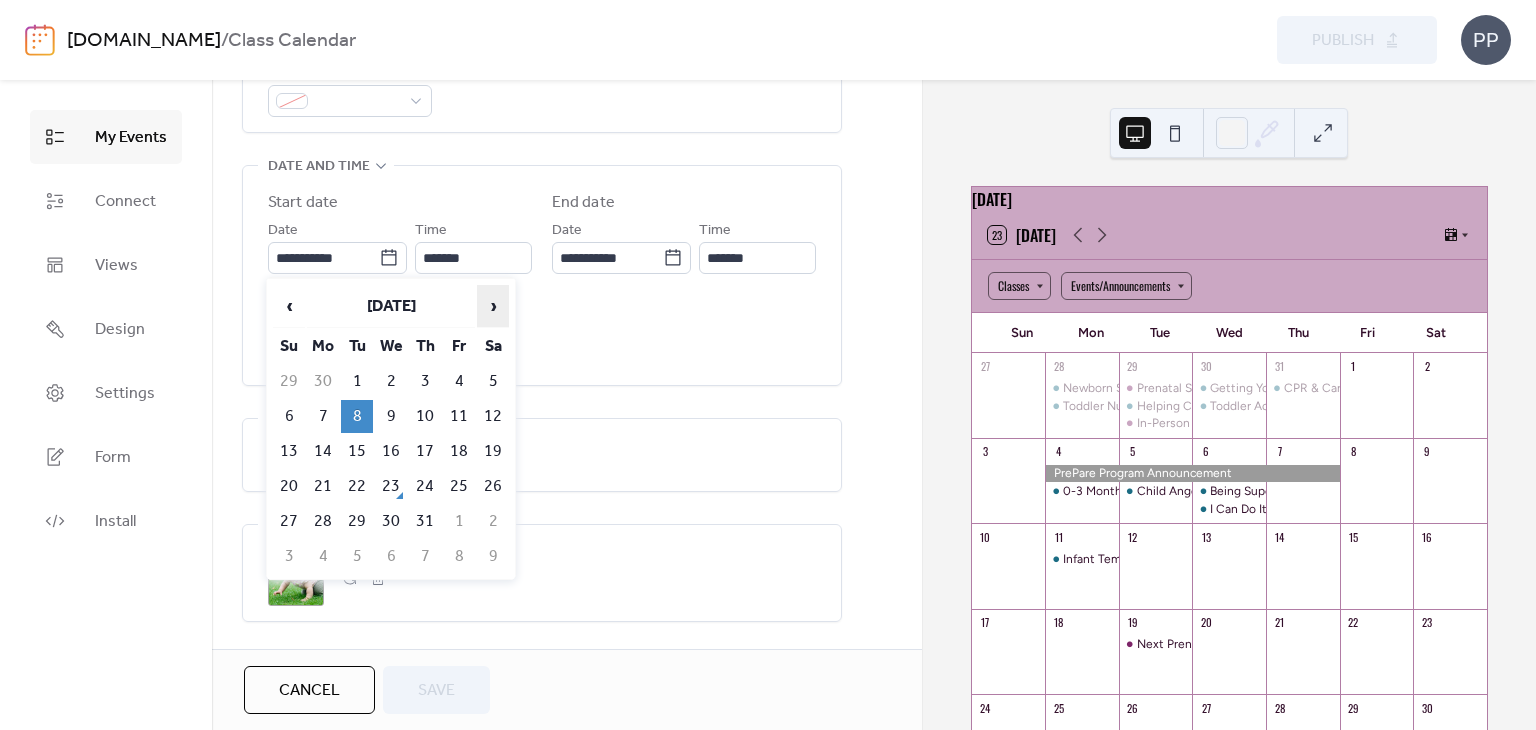 click on "›" at bounding box center (493, 306) 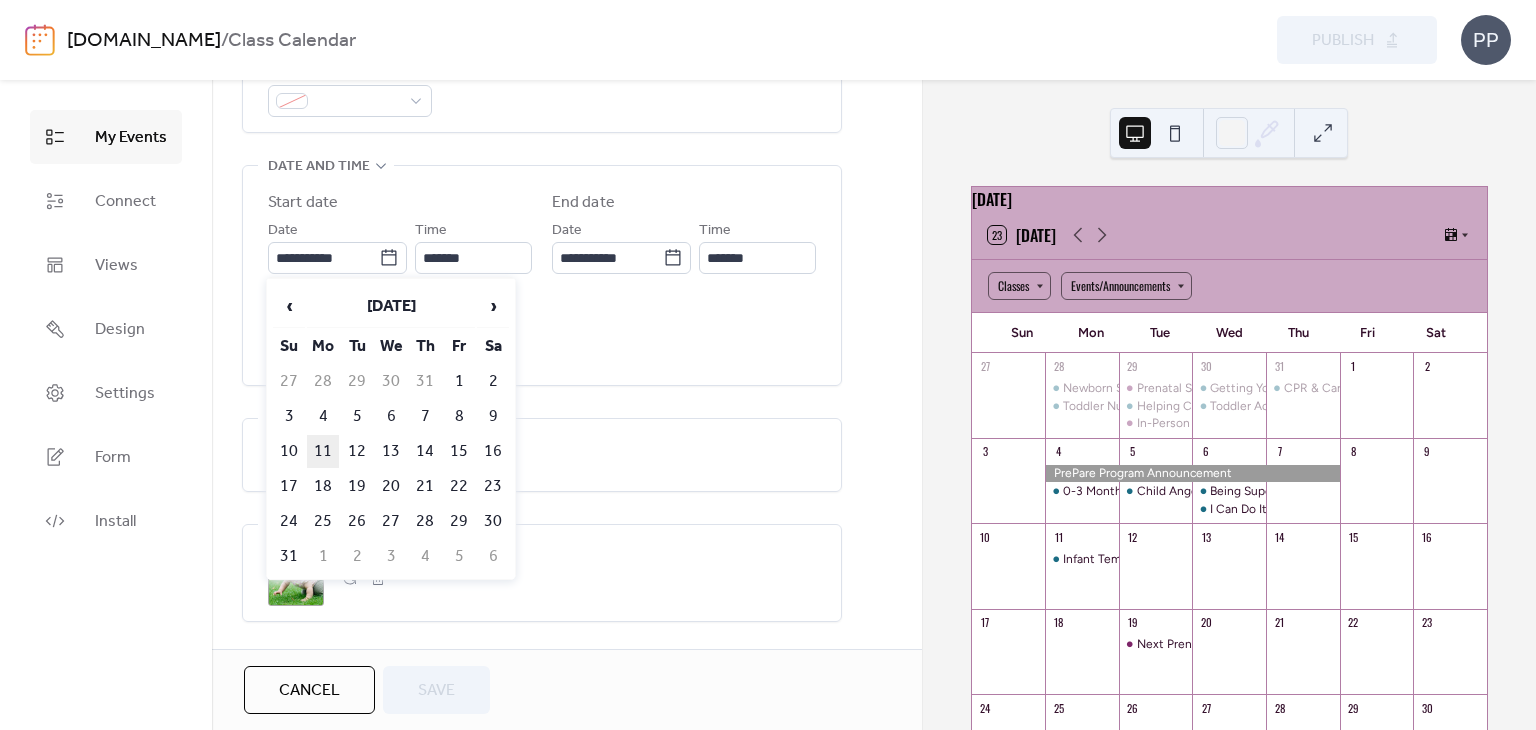 click on "11" at bounding box center (323, 451) 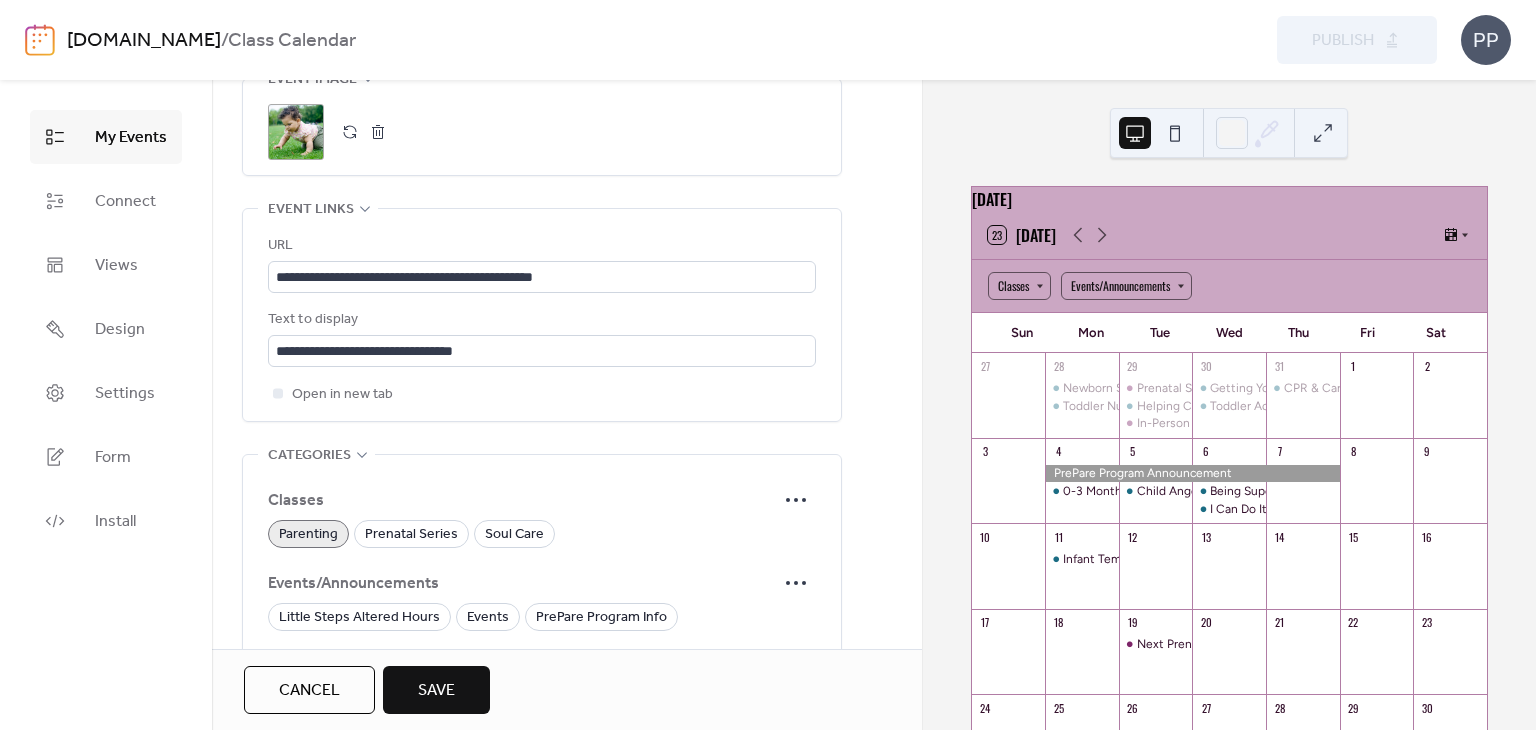 scroll, scrollTop: 1066, scrollLeft: 0, axis: vertical 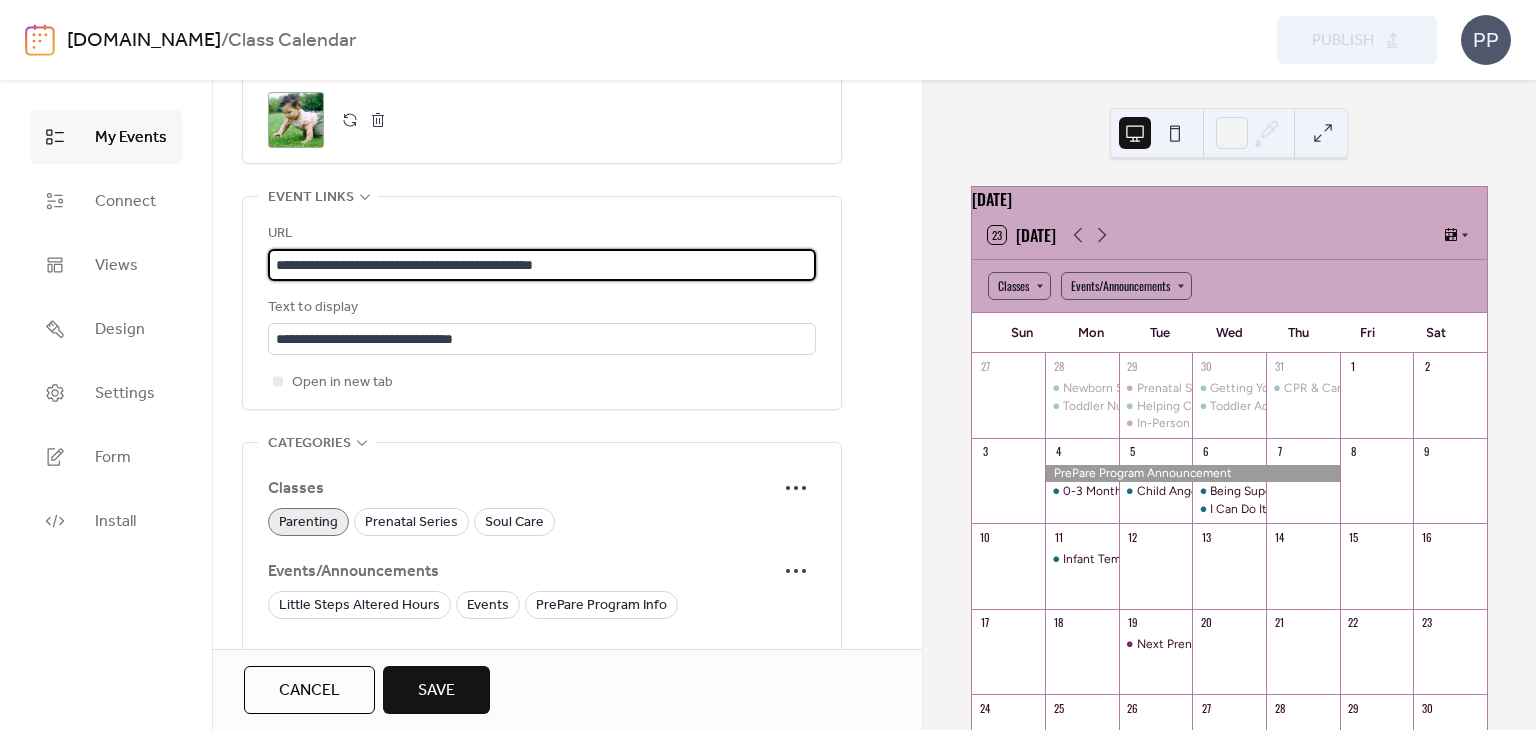 click on "**********" at bounding box center (542, 265) 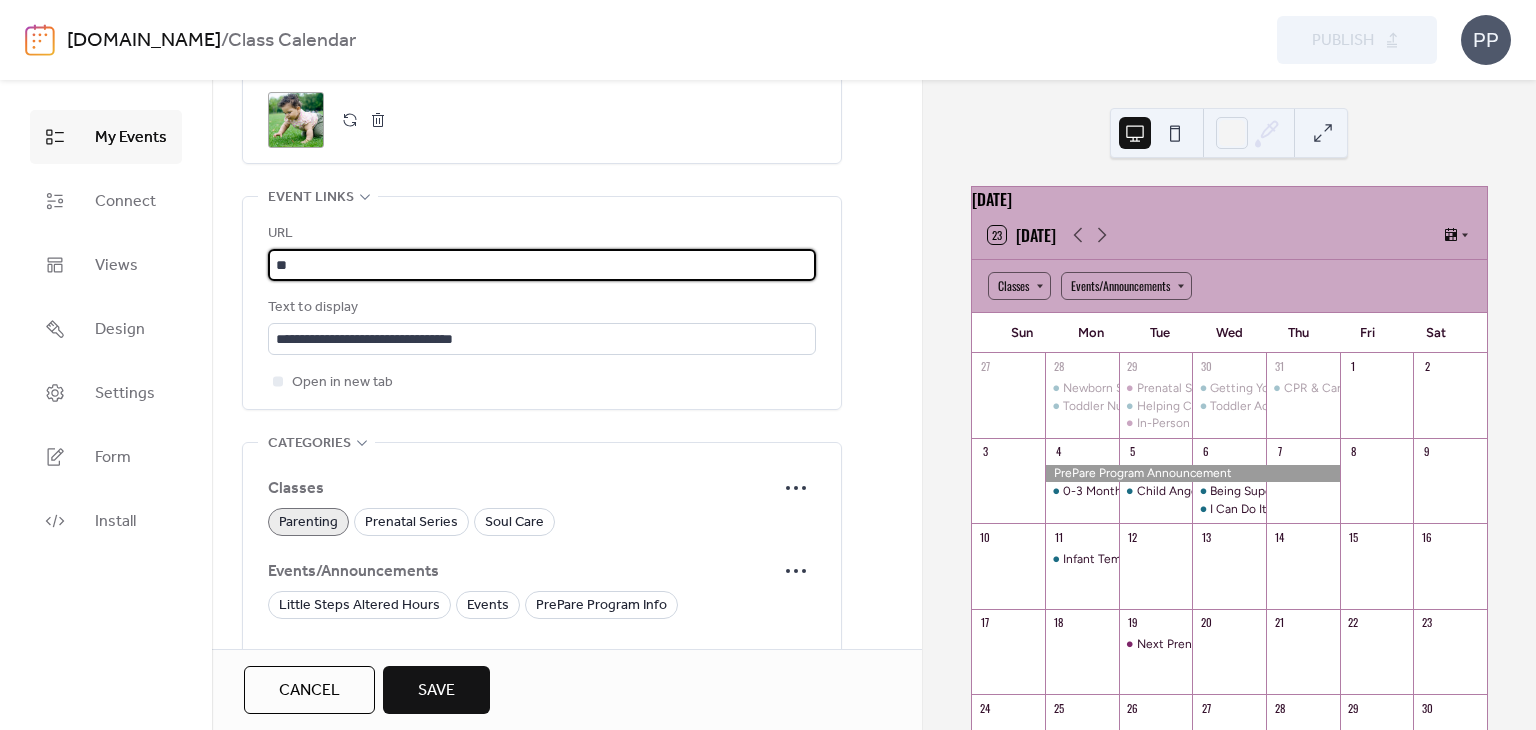 type on "*" 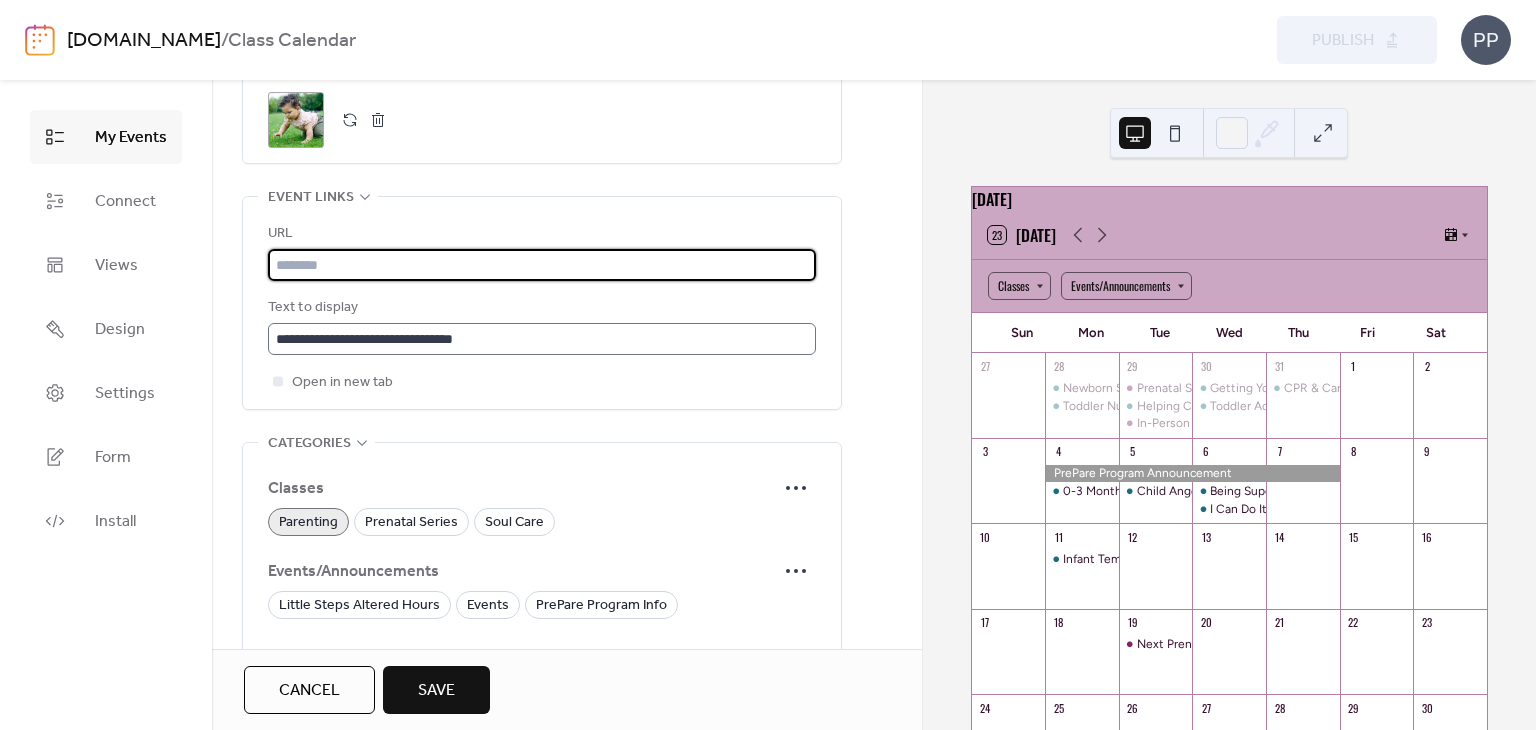 type 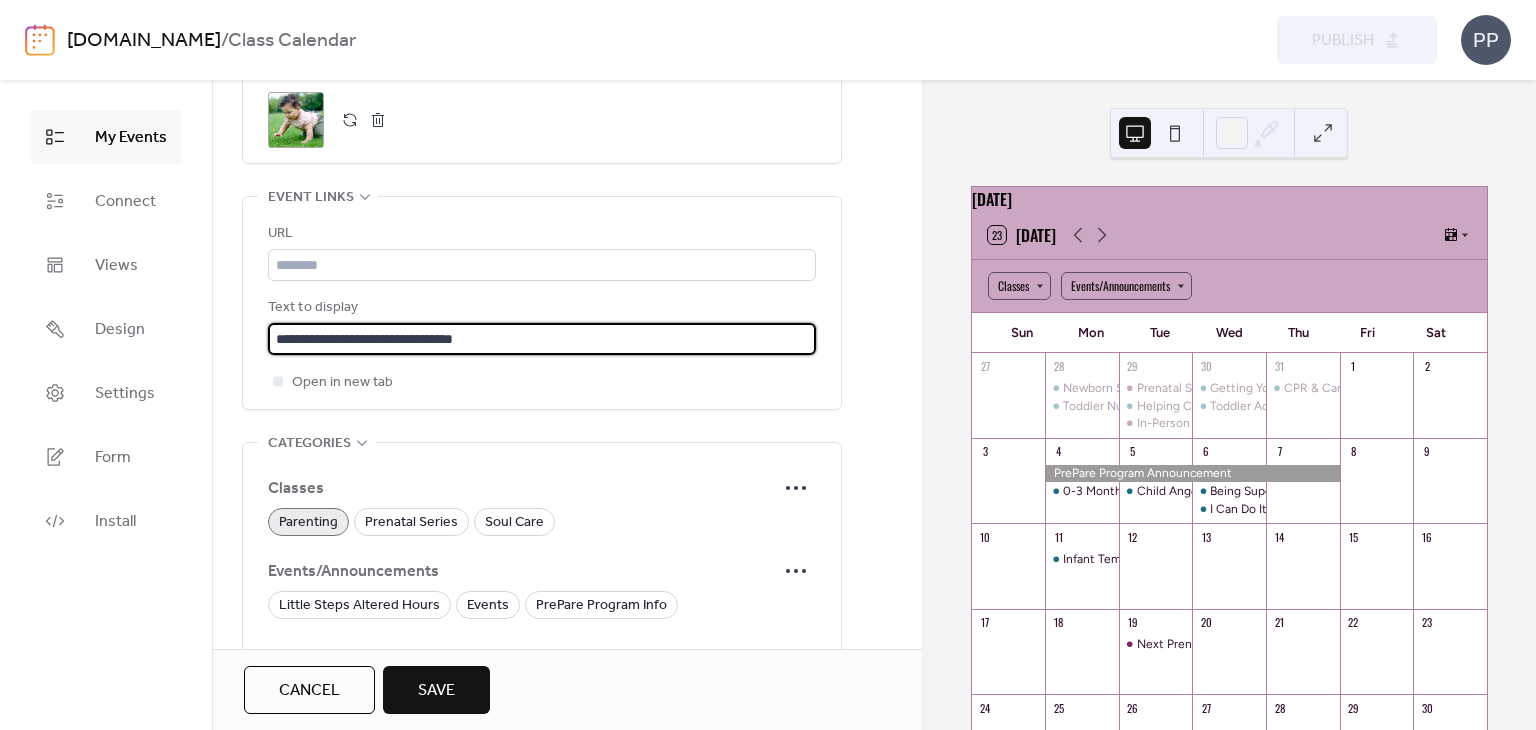 click on "**********" at bounding box center [542, 339] 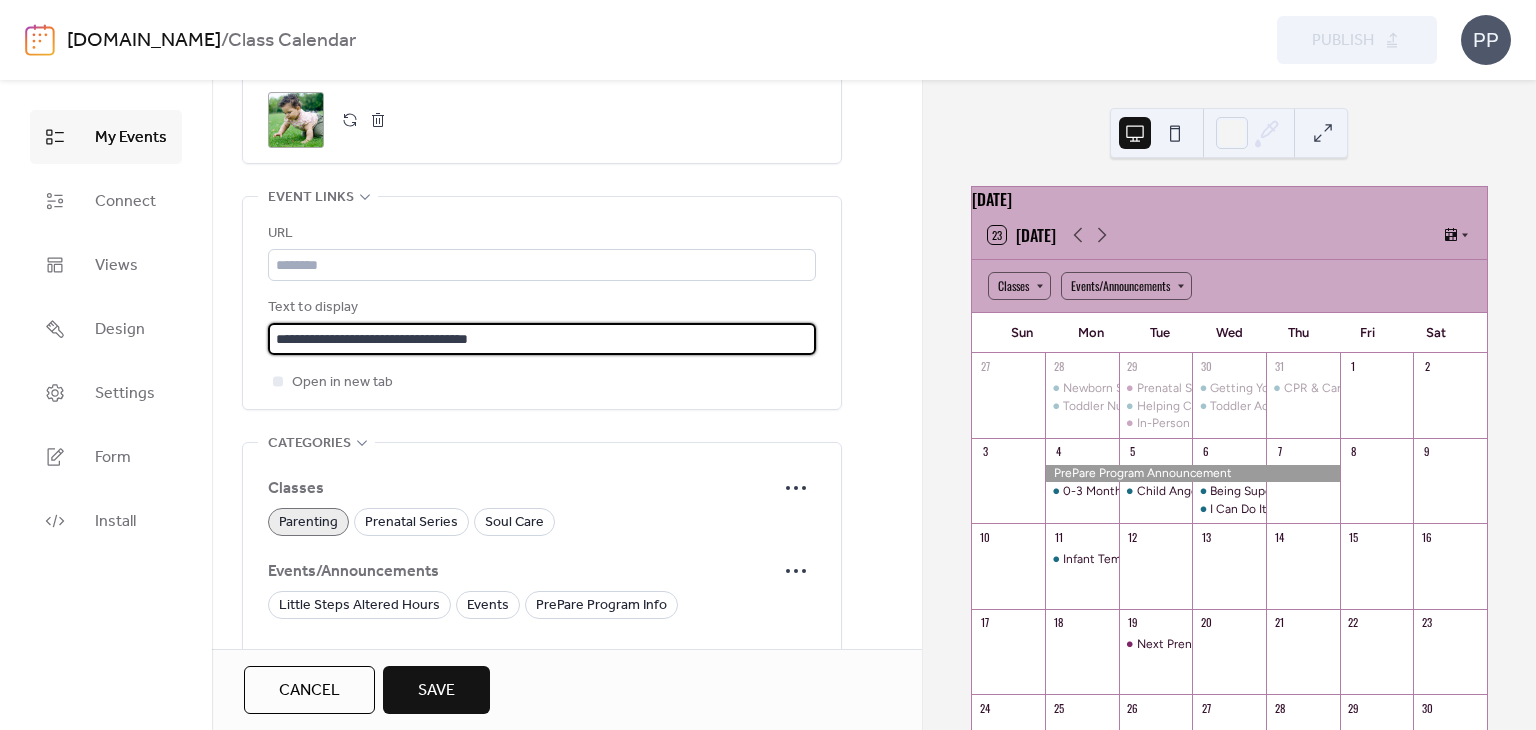 type on "**********" 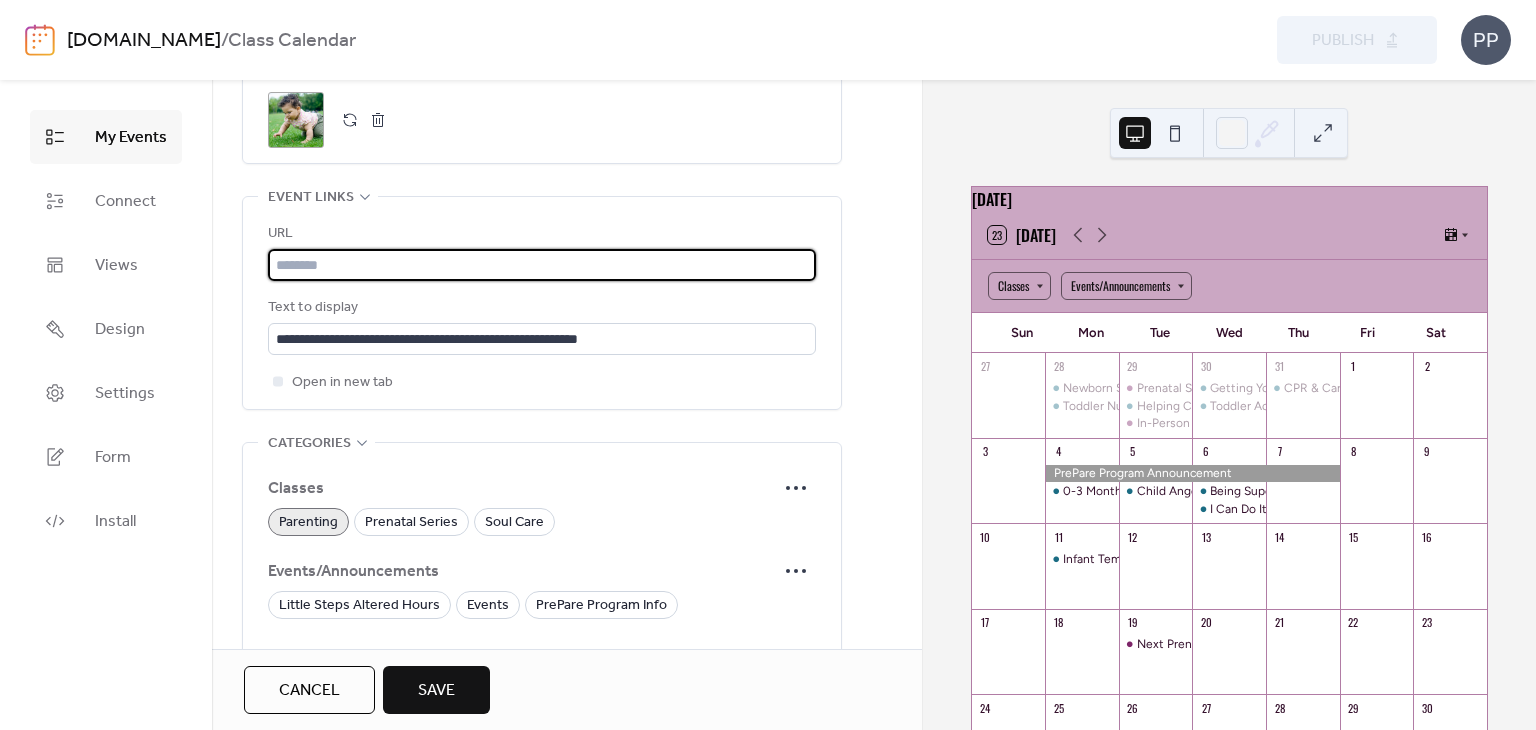 click at bounding box center (542, 265) 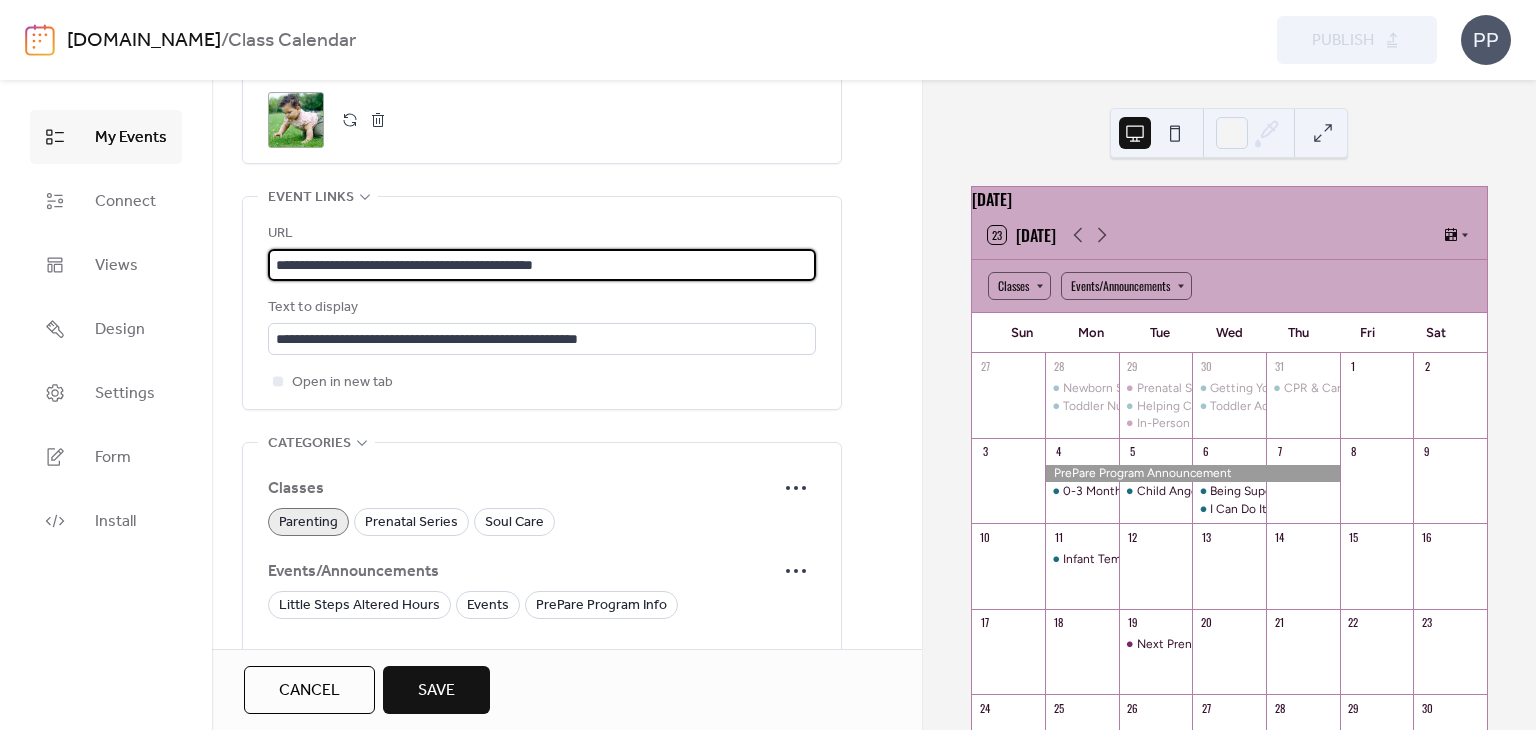 type on "**********" 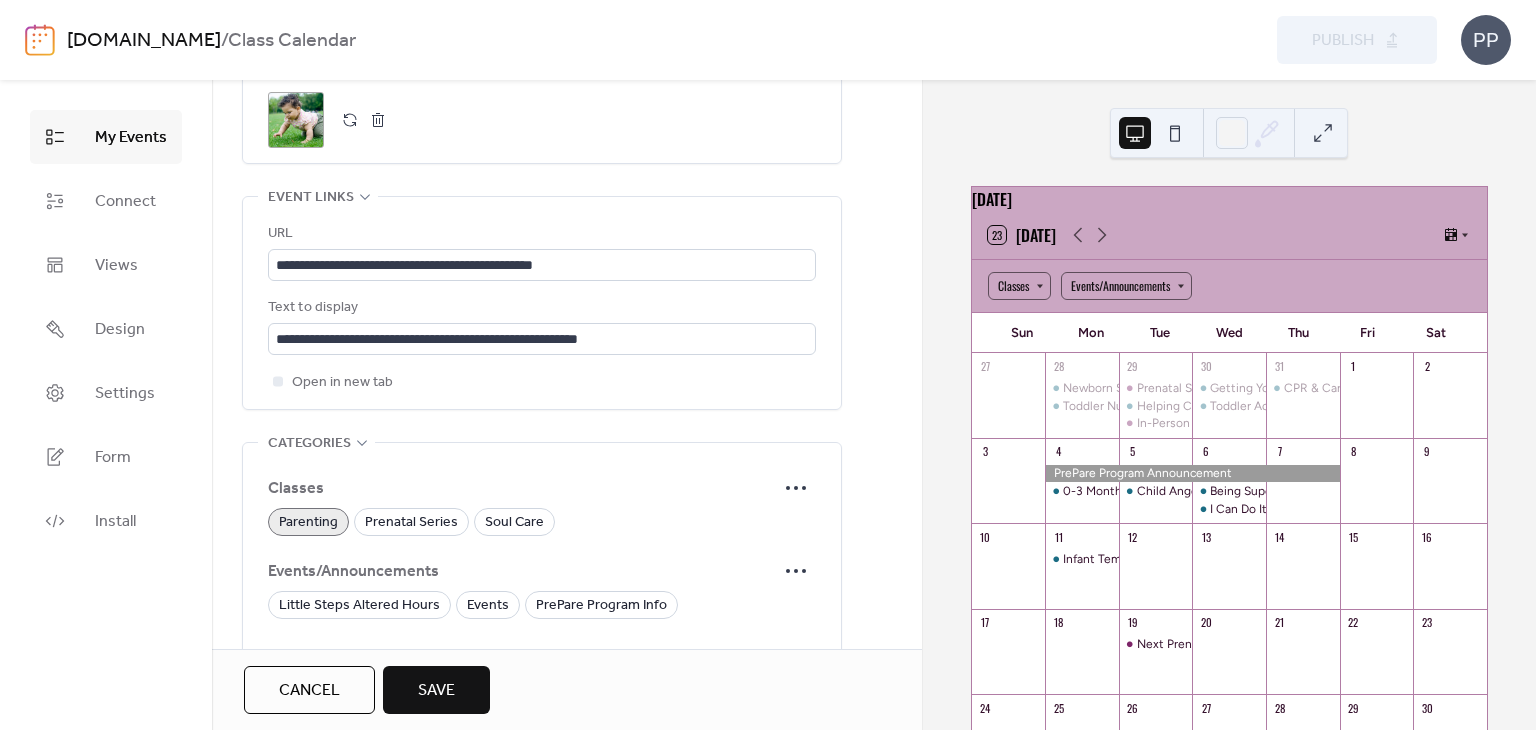 click on "Save" at bounding box center (436, 691) 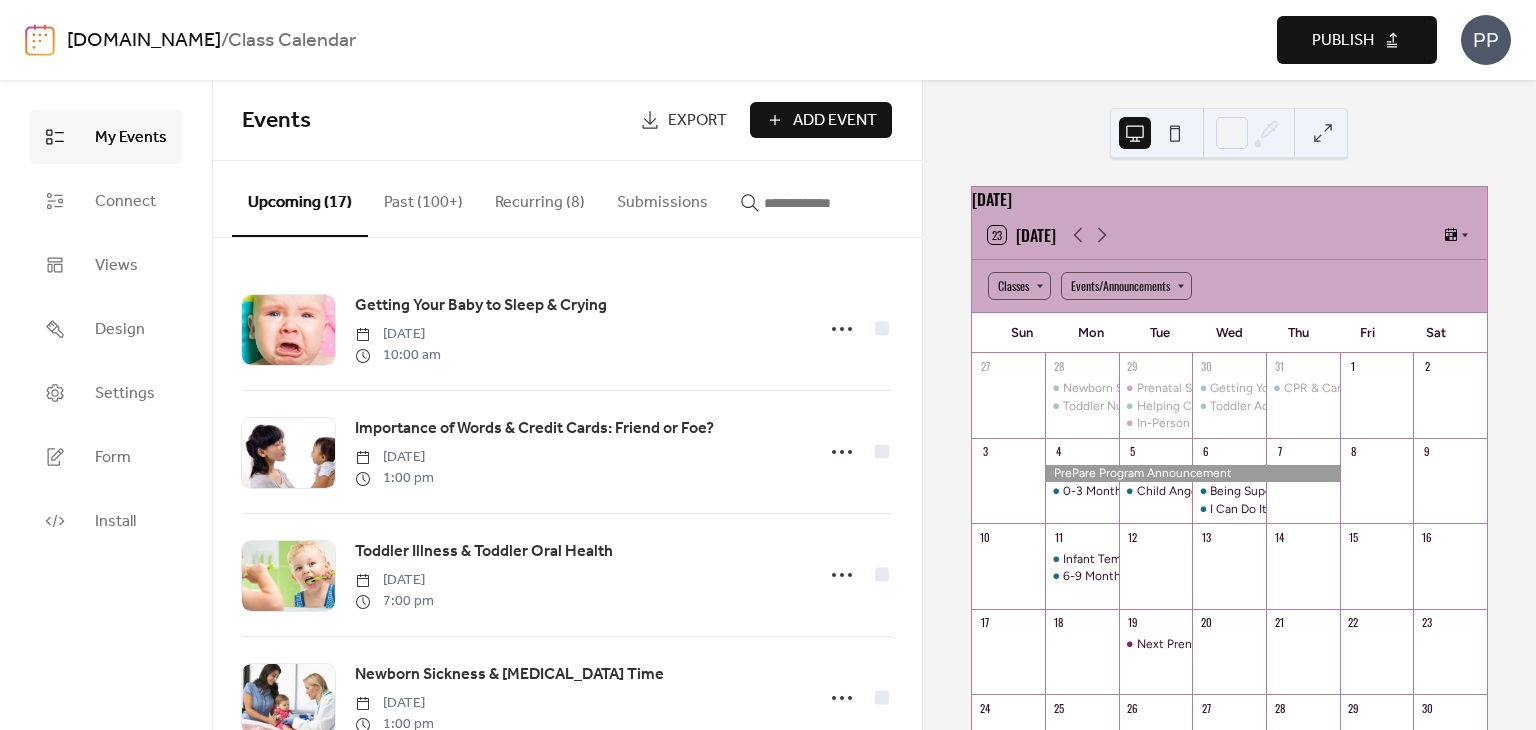 click on "Publish" at bounding box center (1343, 41) 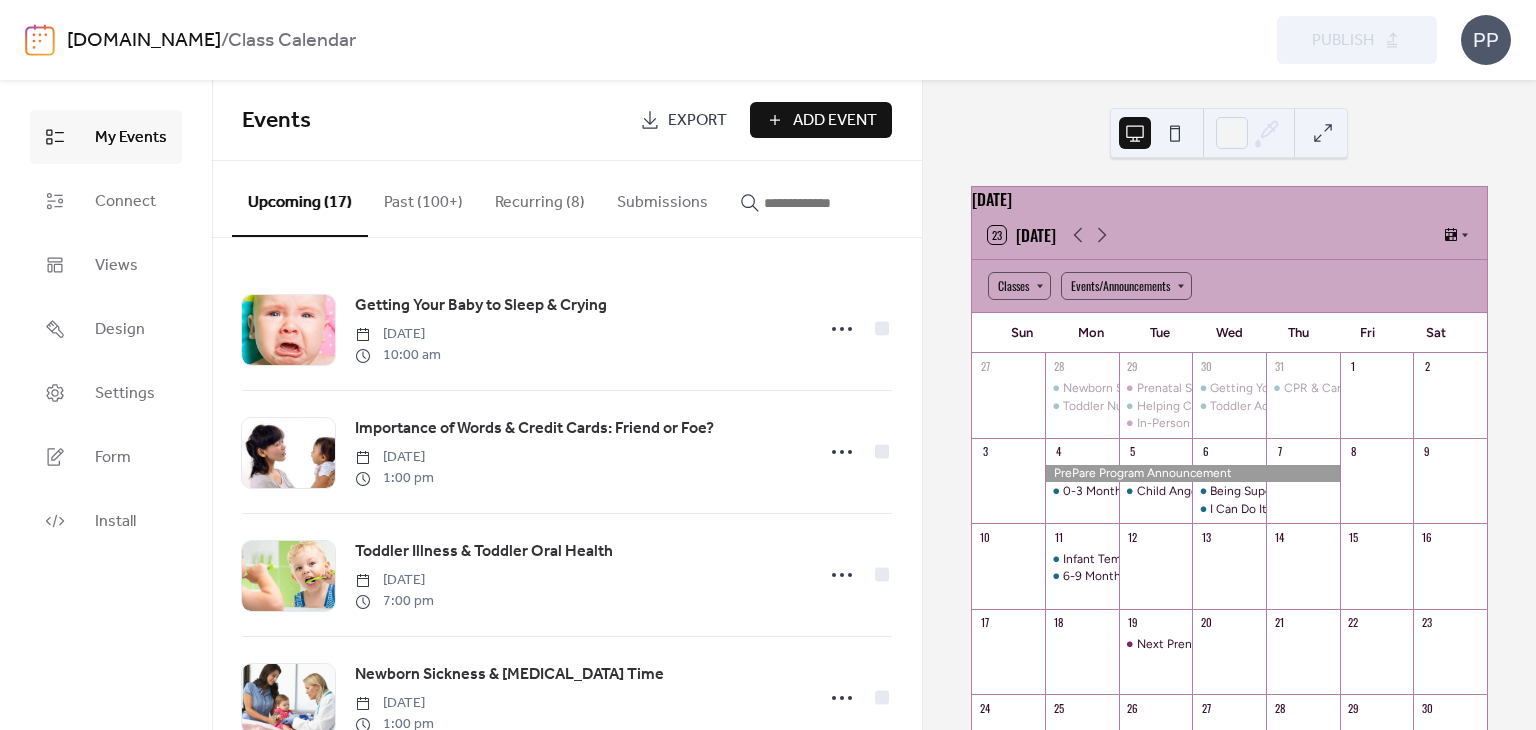 click at bounding box center (824, 203) 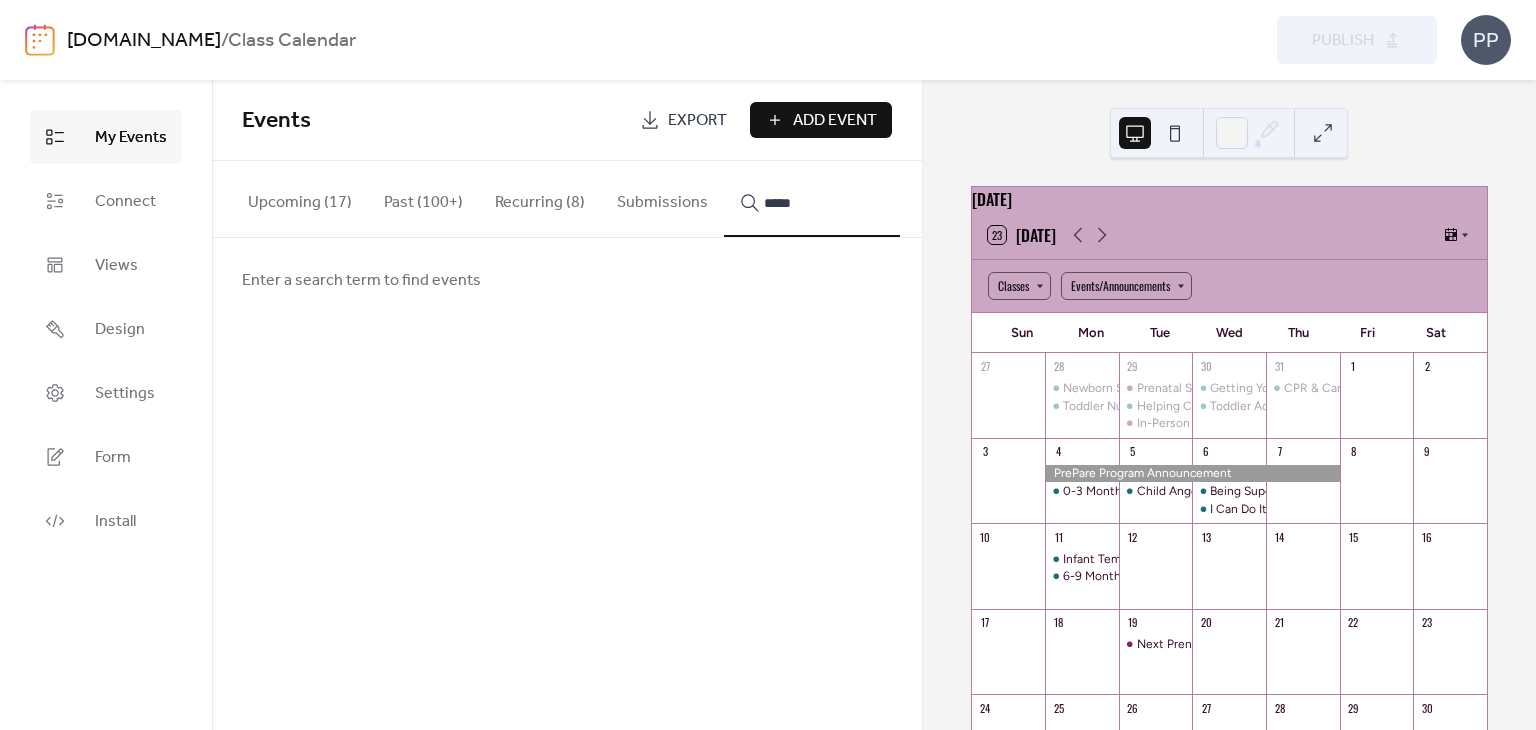 click on "****" at bounding box center (812, 199) 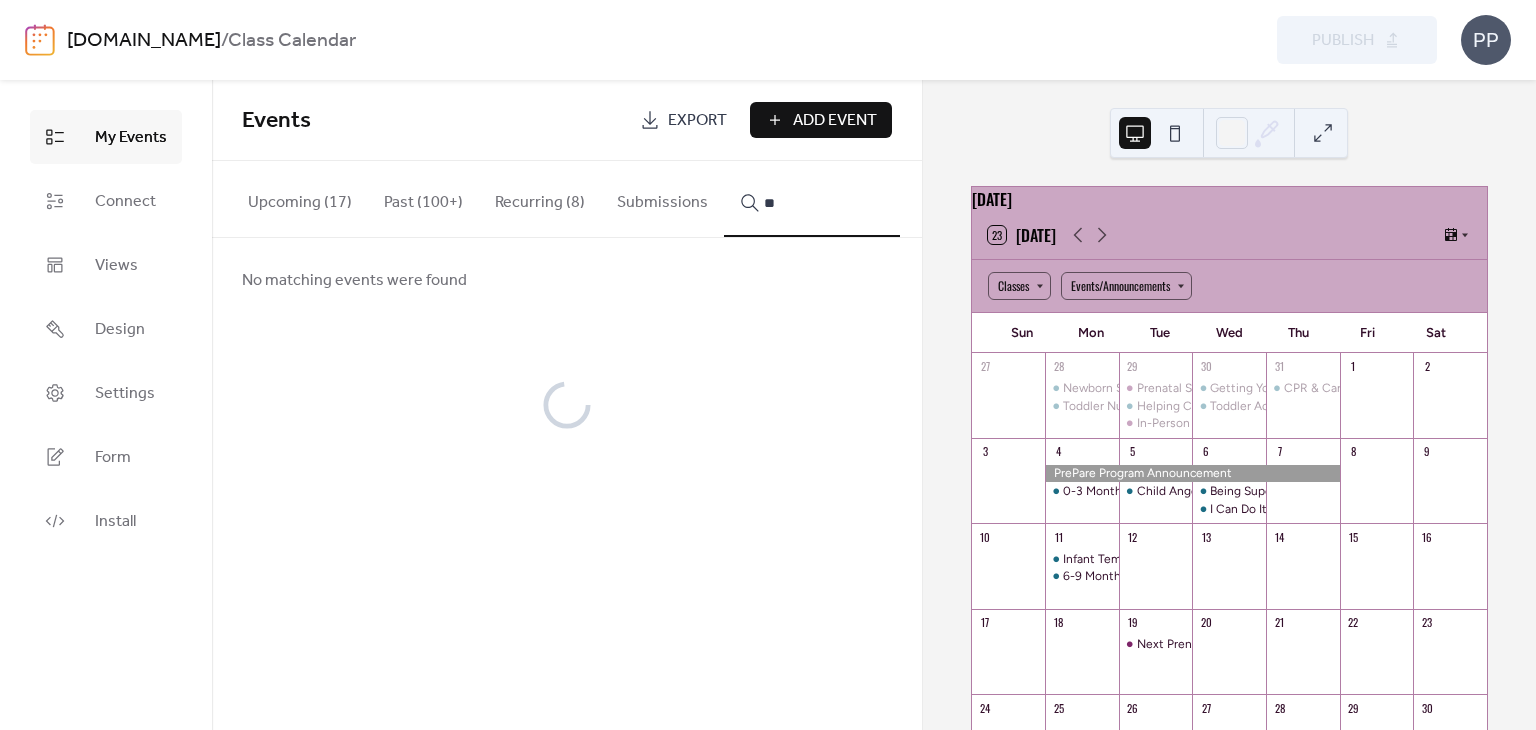type on "*" 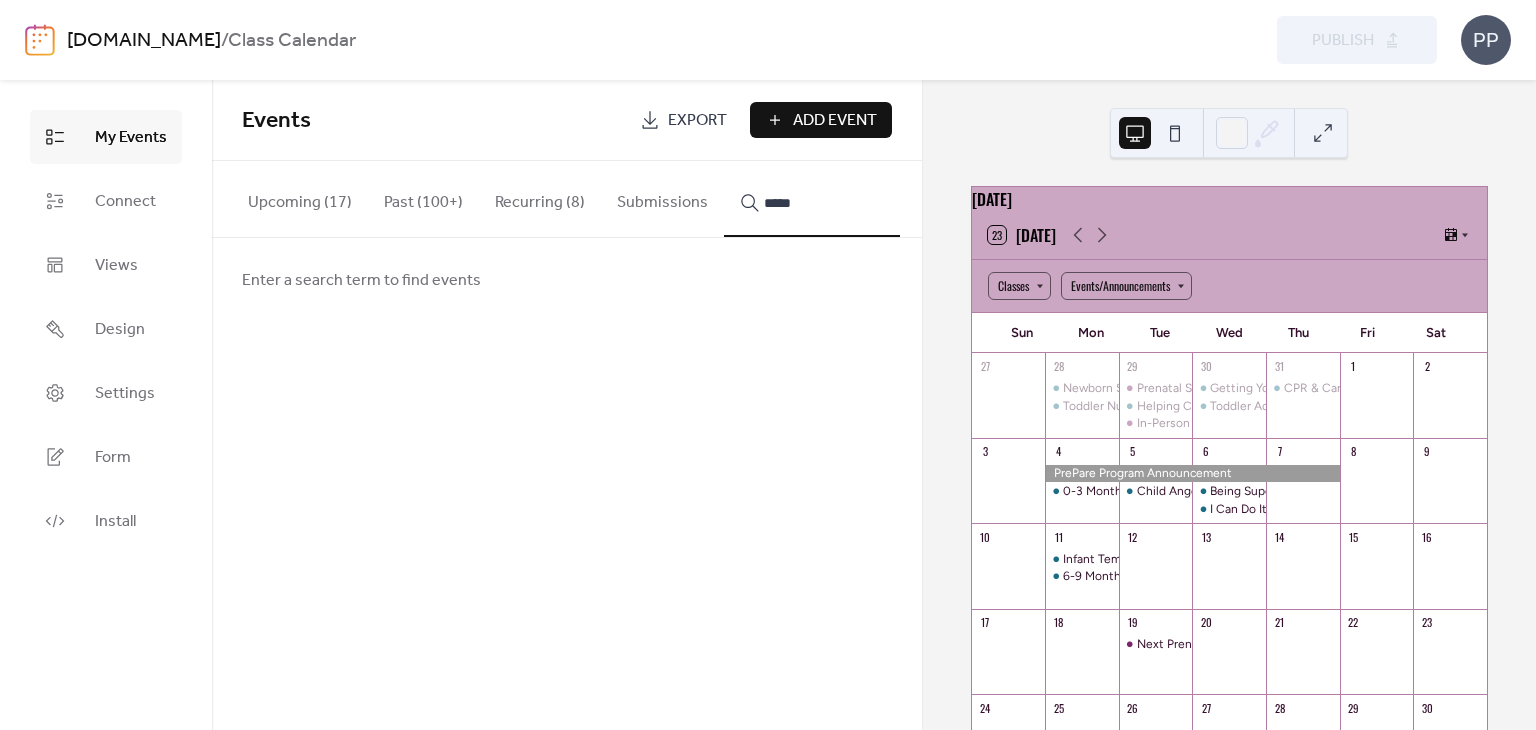 click on "****" at bounding box center [812, 199] 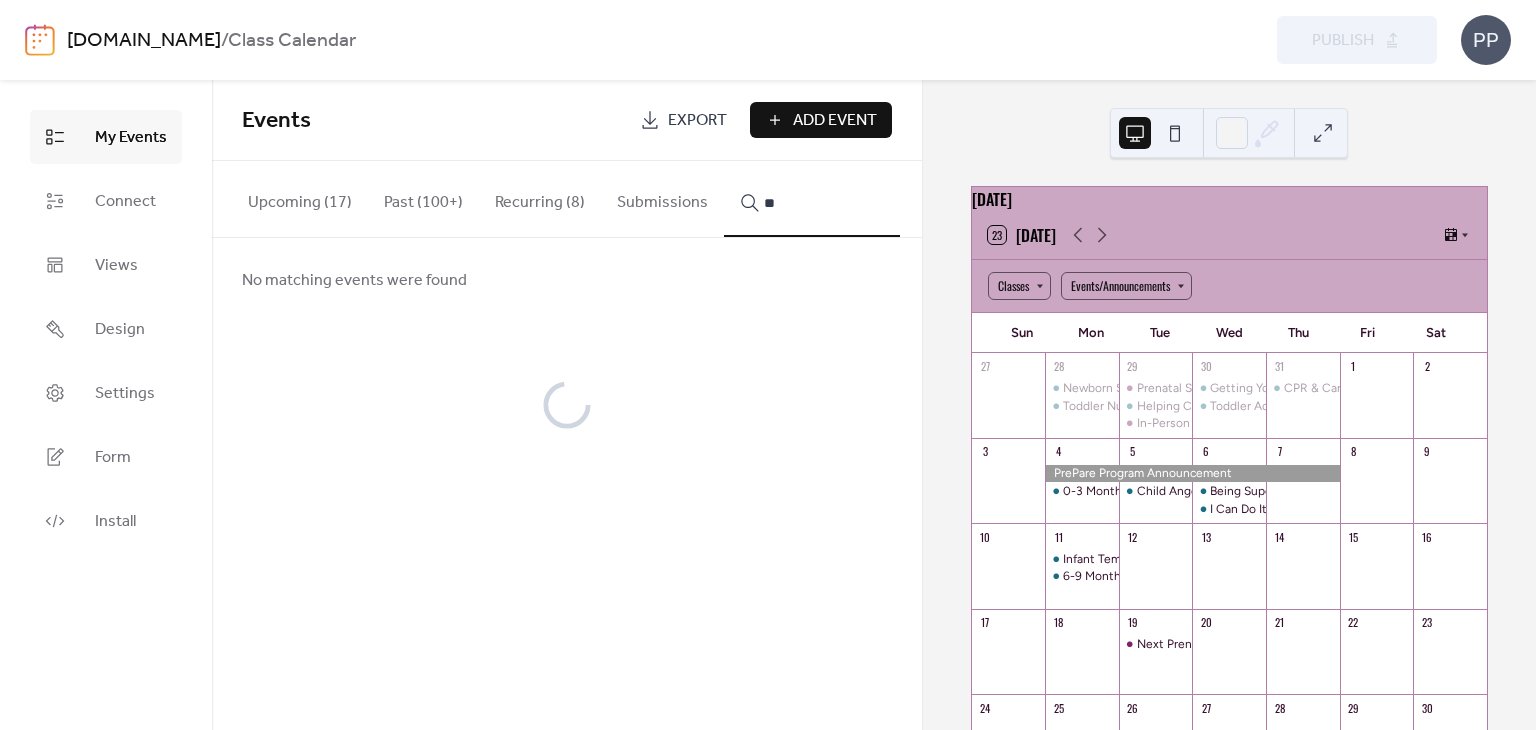type on "*" 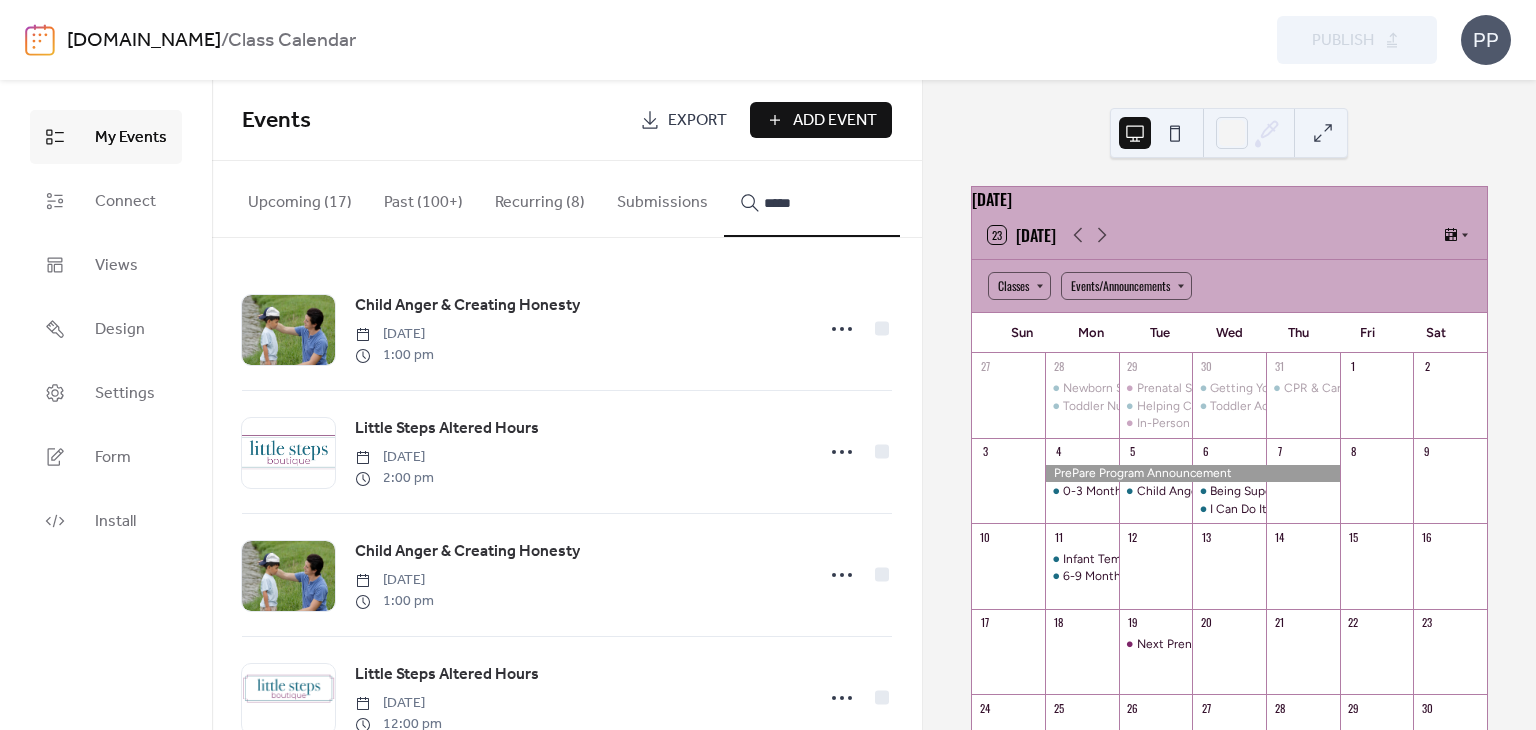 click on "****" at bounding box center [812, 199] 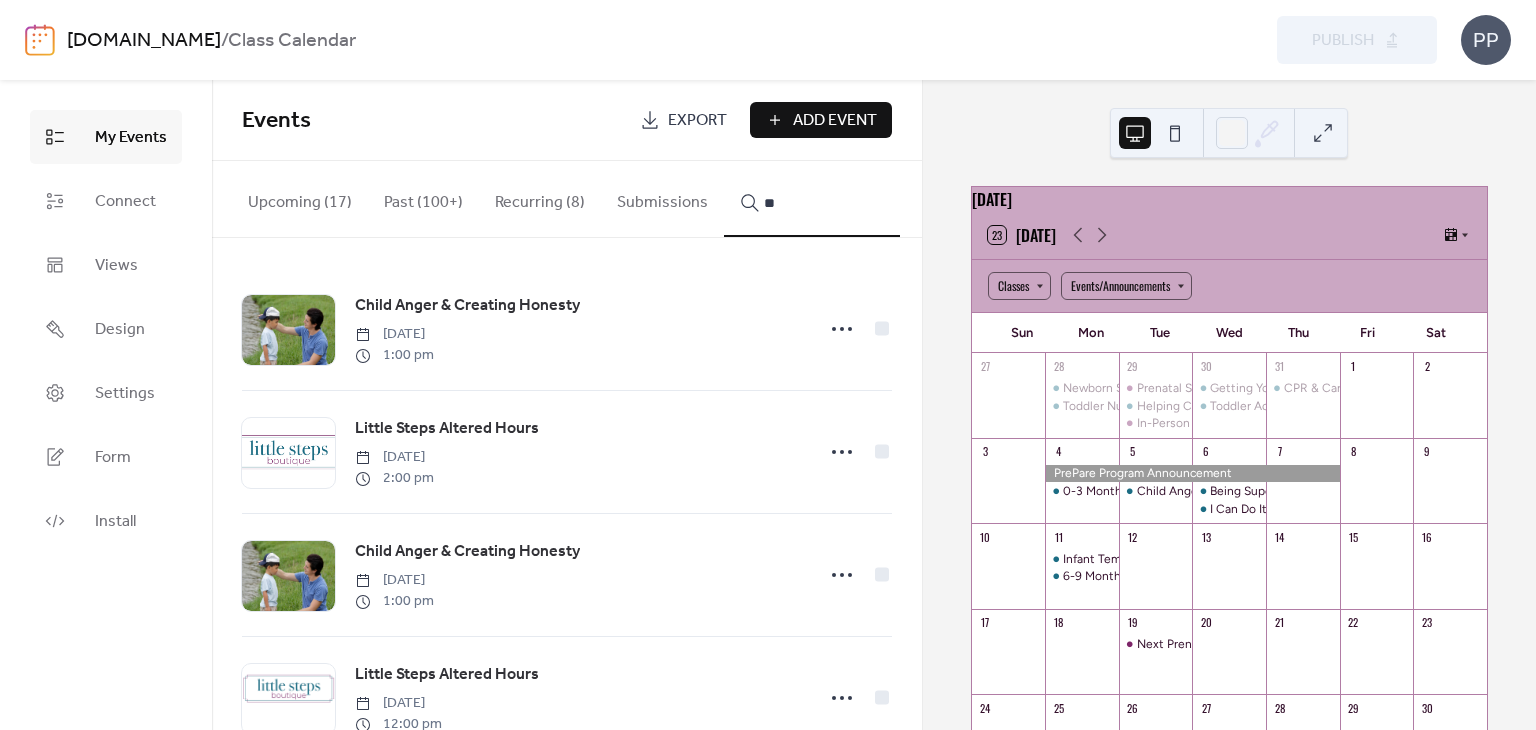 type on "*" 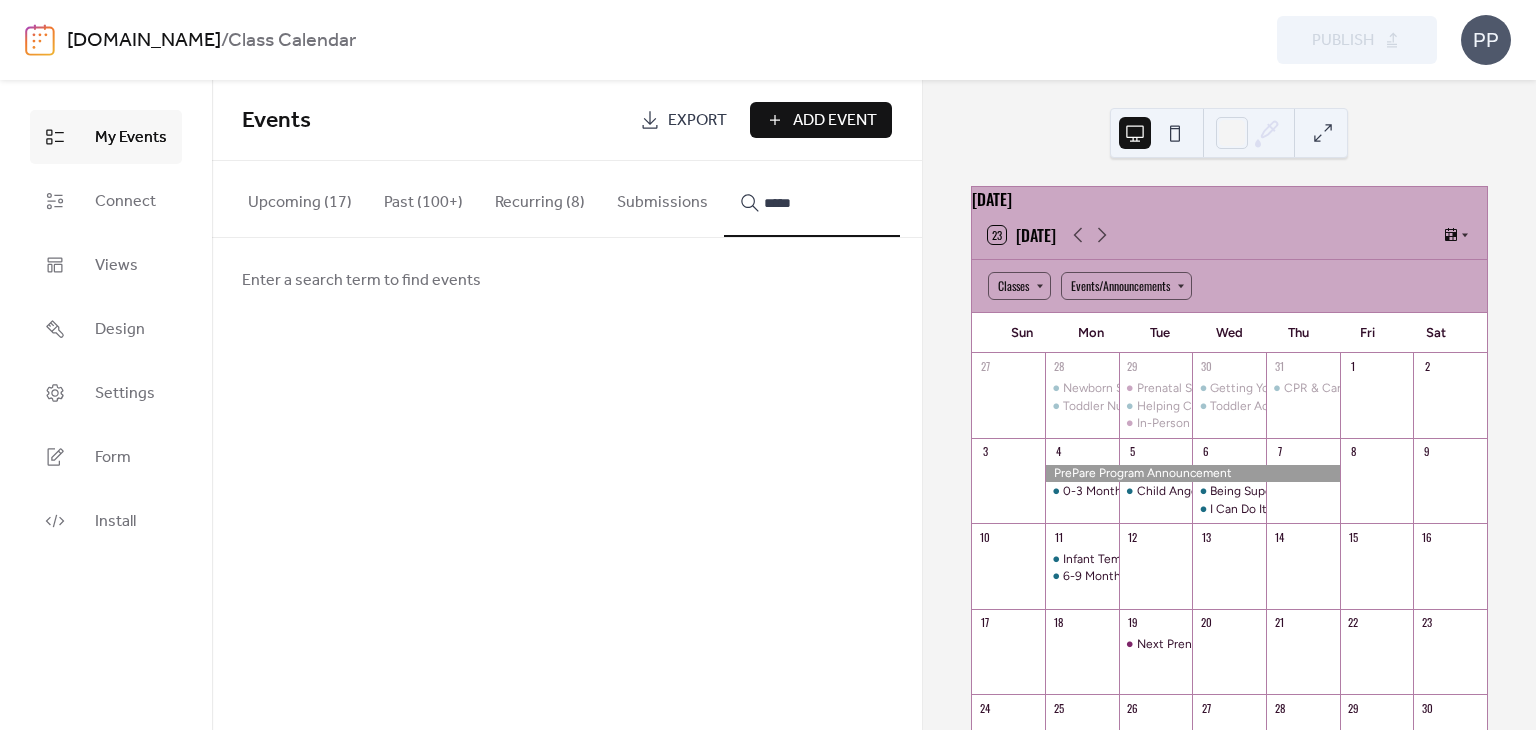 click on "****" at bounding box center (812, 199) 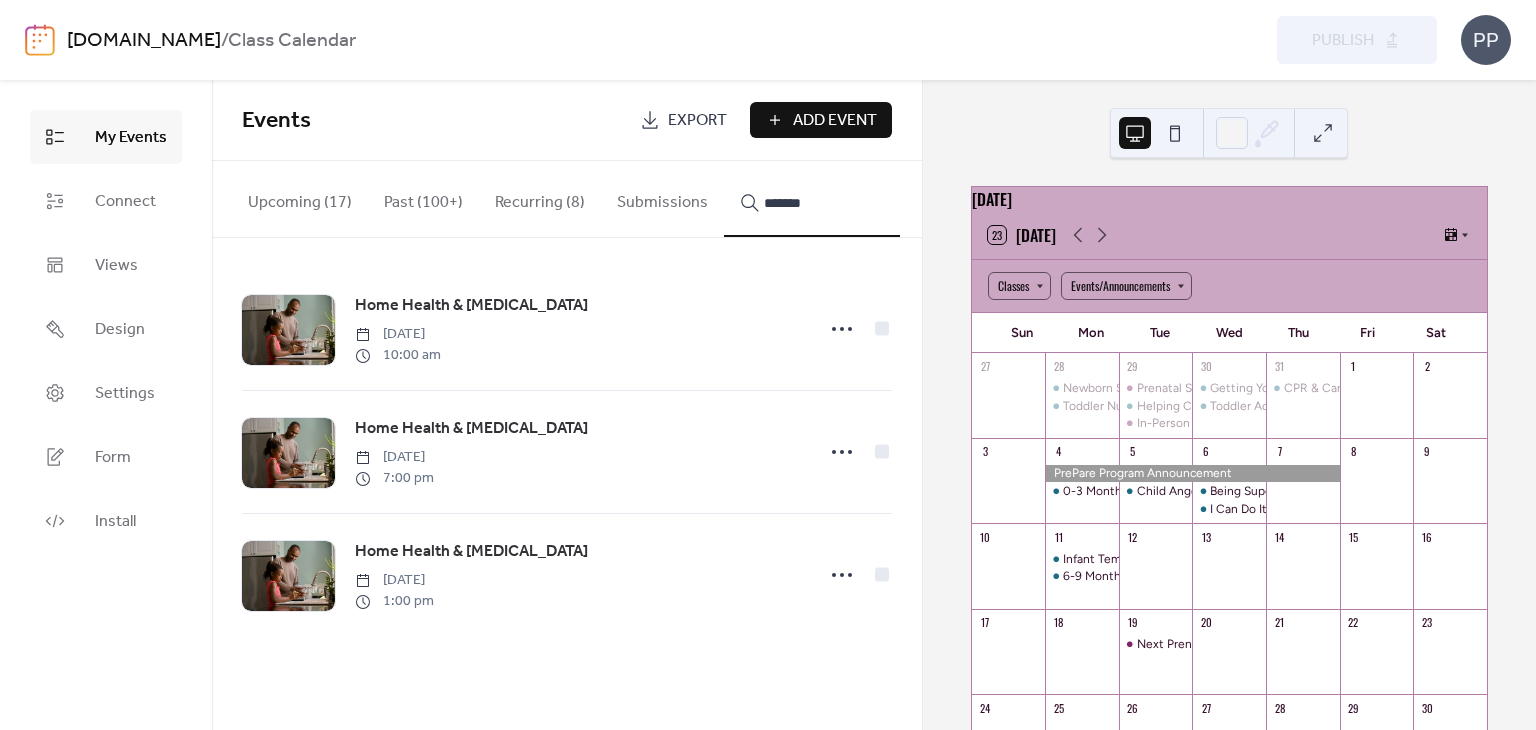 type on "*******" 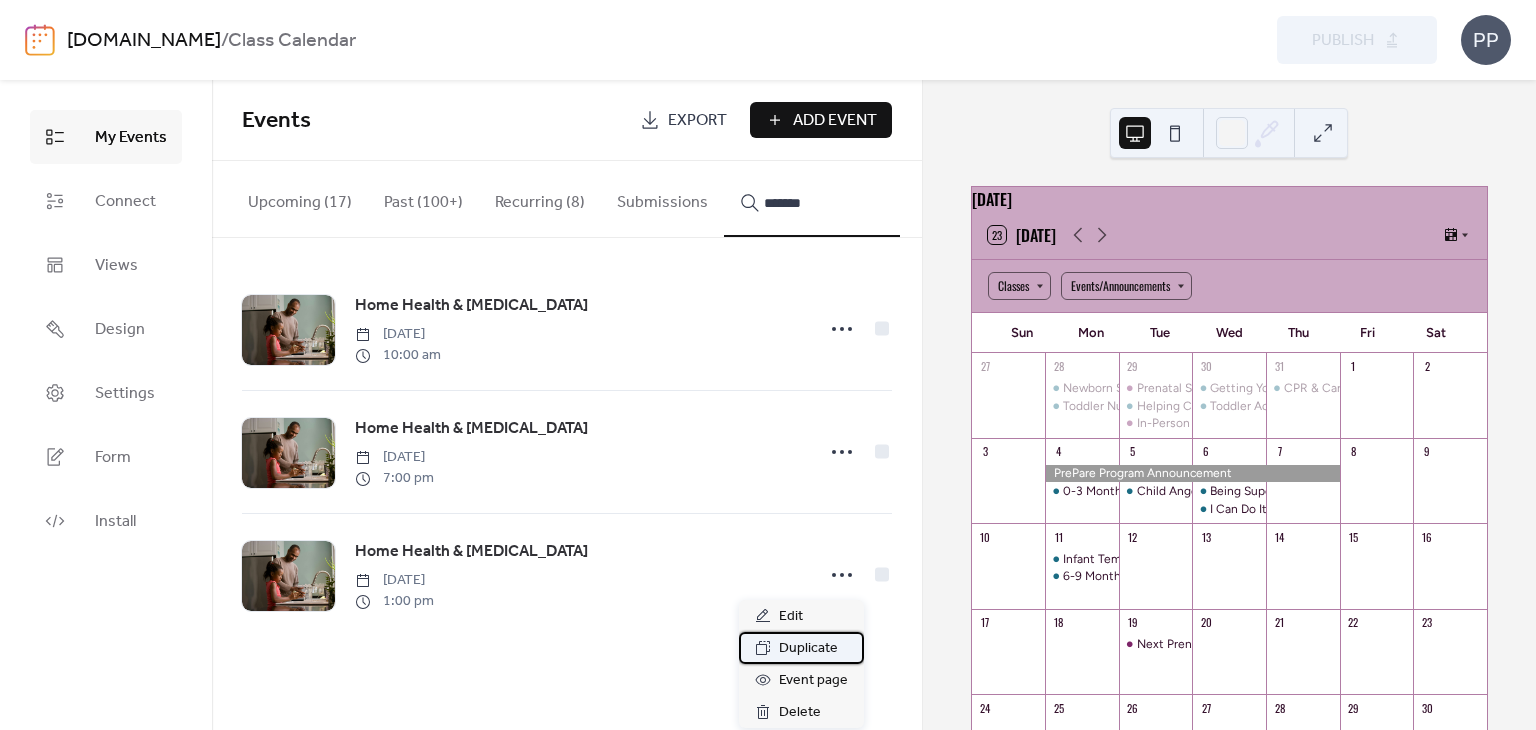 click on "Duplicate" at bounding box center (808, 649) 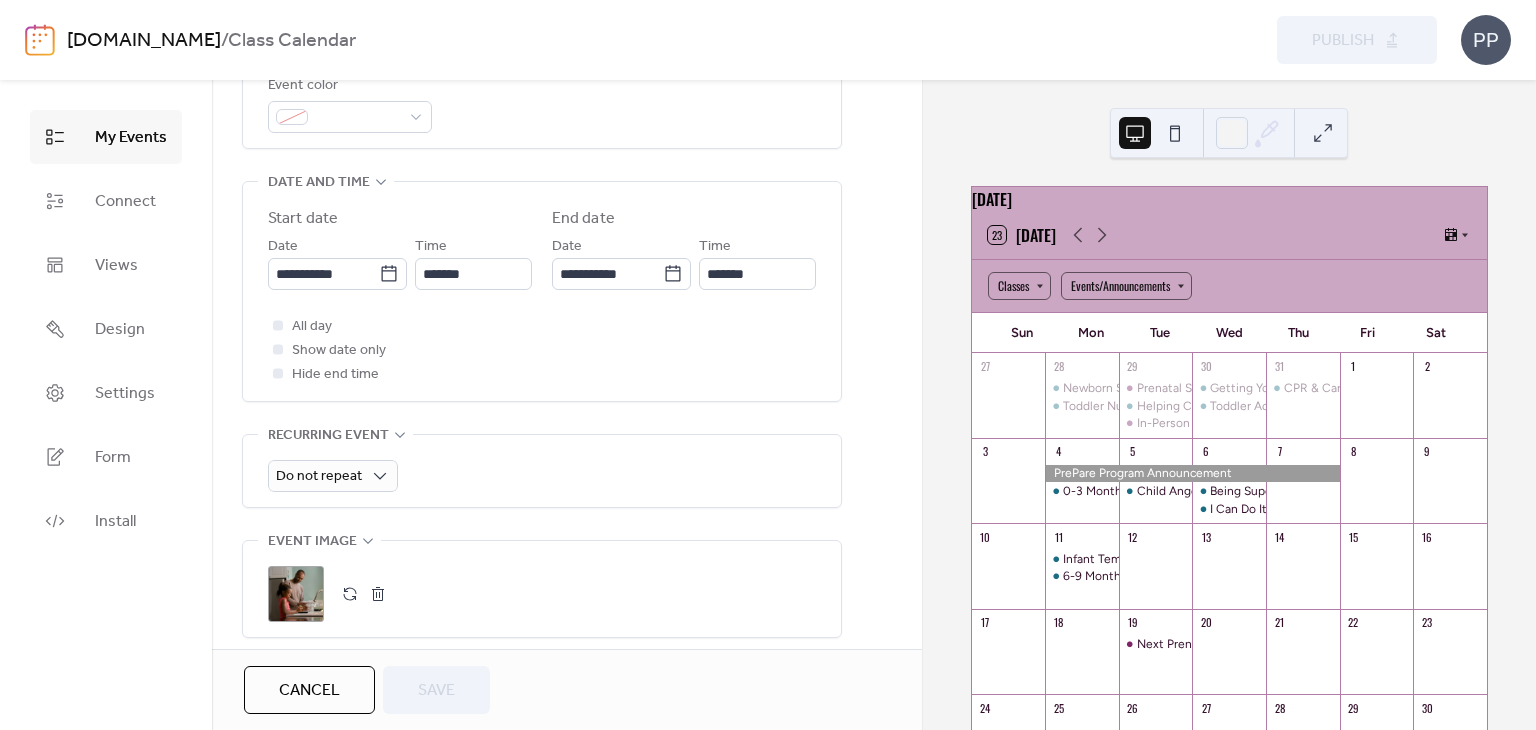 scroll, scrollTop: 604, scrollLeft: 0, axis: vertical 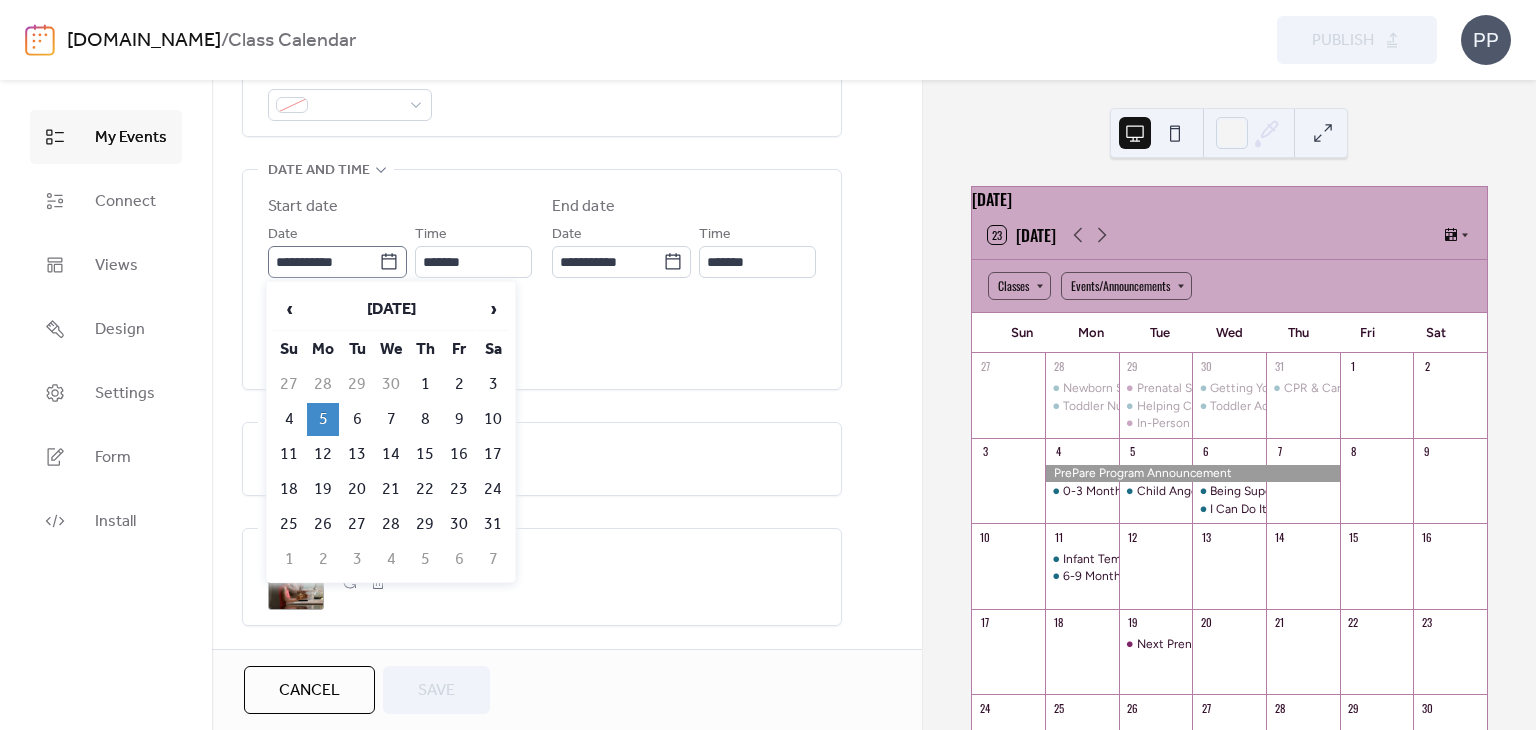 click 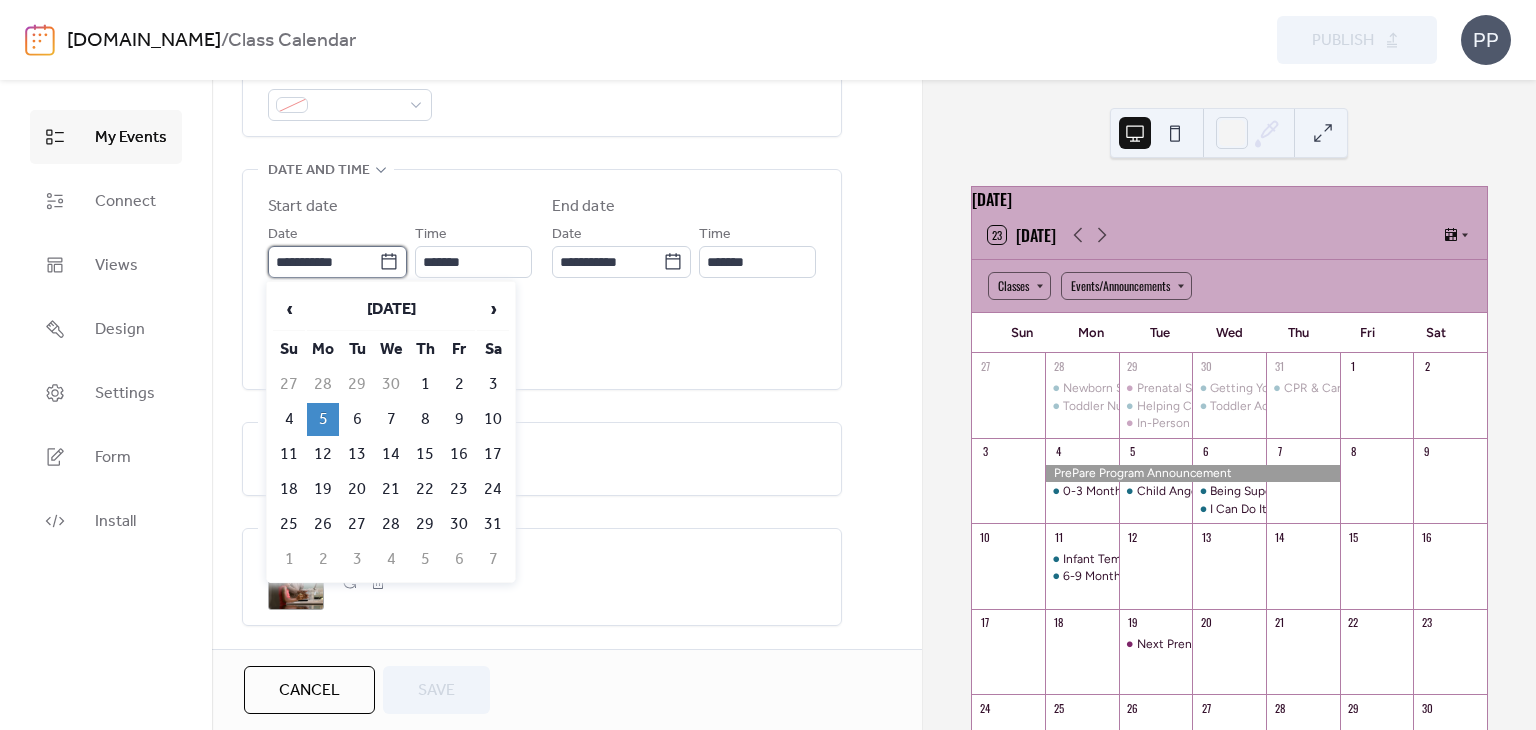 click on "**********" at bounding box center [323, 262] 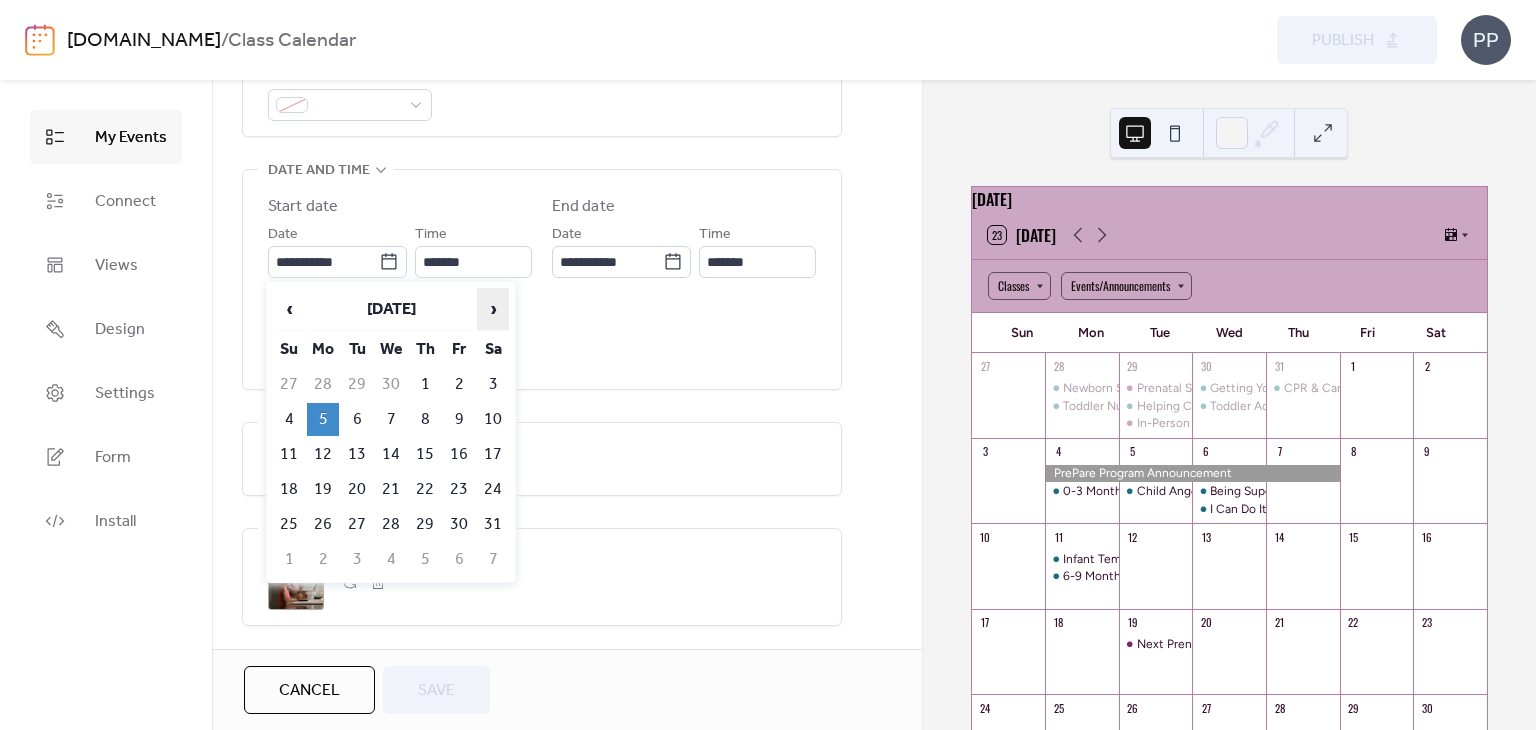 click on "›" at bounding box center (493, 309) 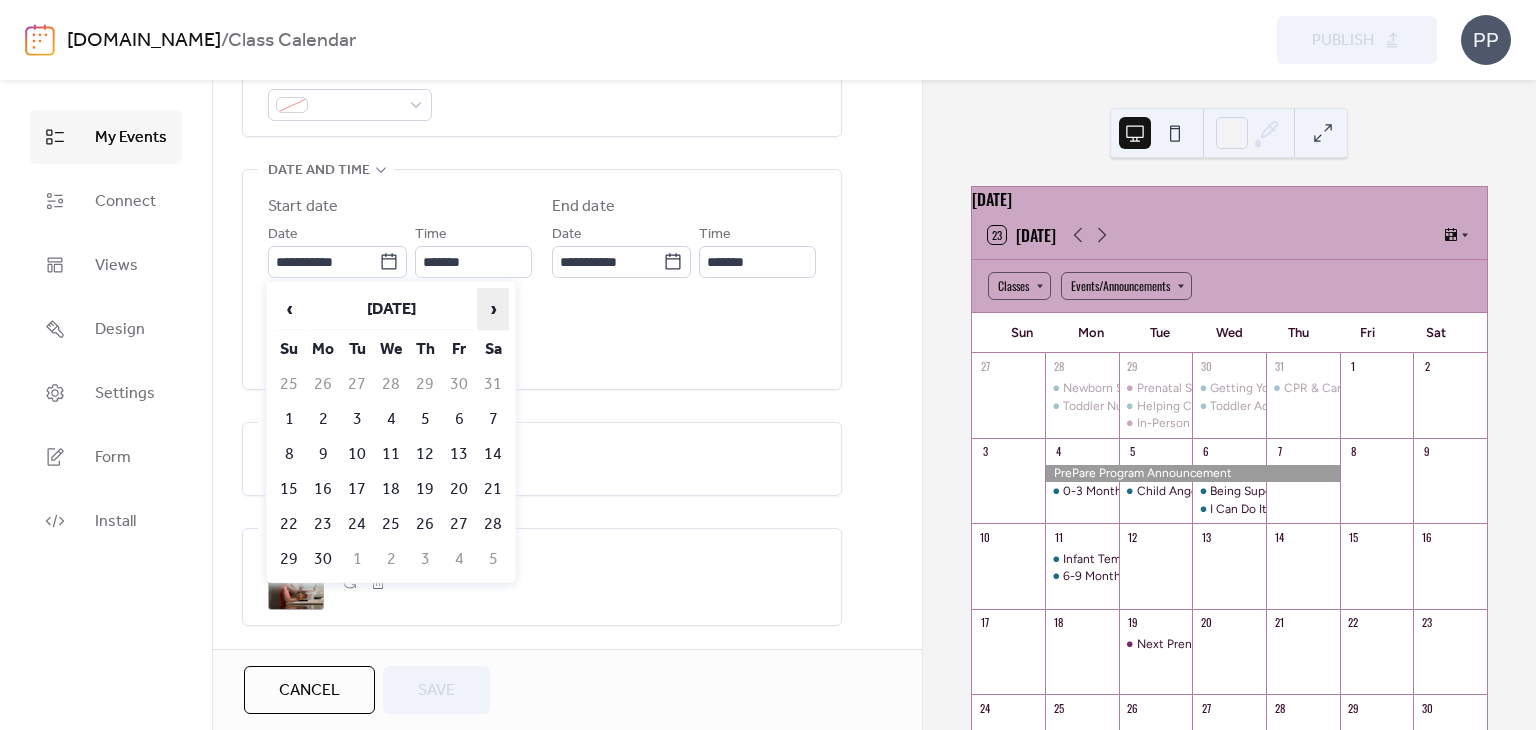 click on "›" at bounding box center (493, 309) 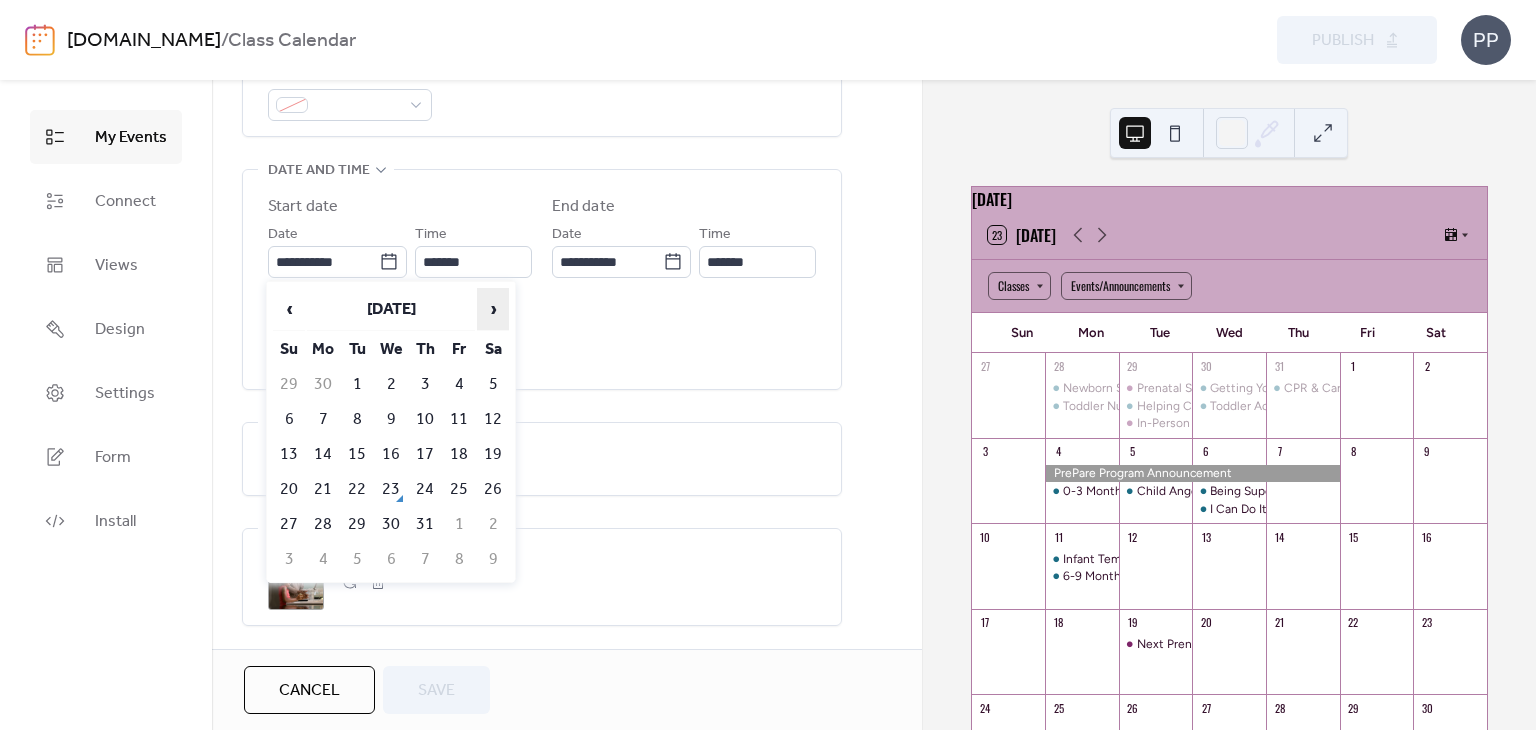 click on "›" at bounding box center [493, 309] 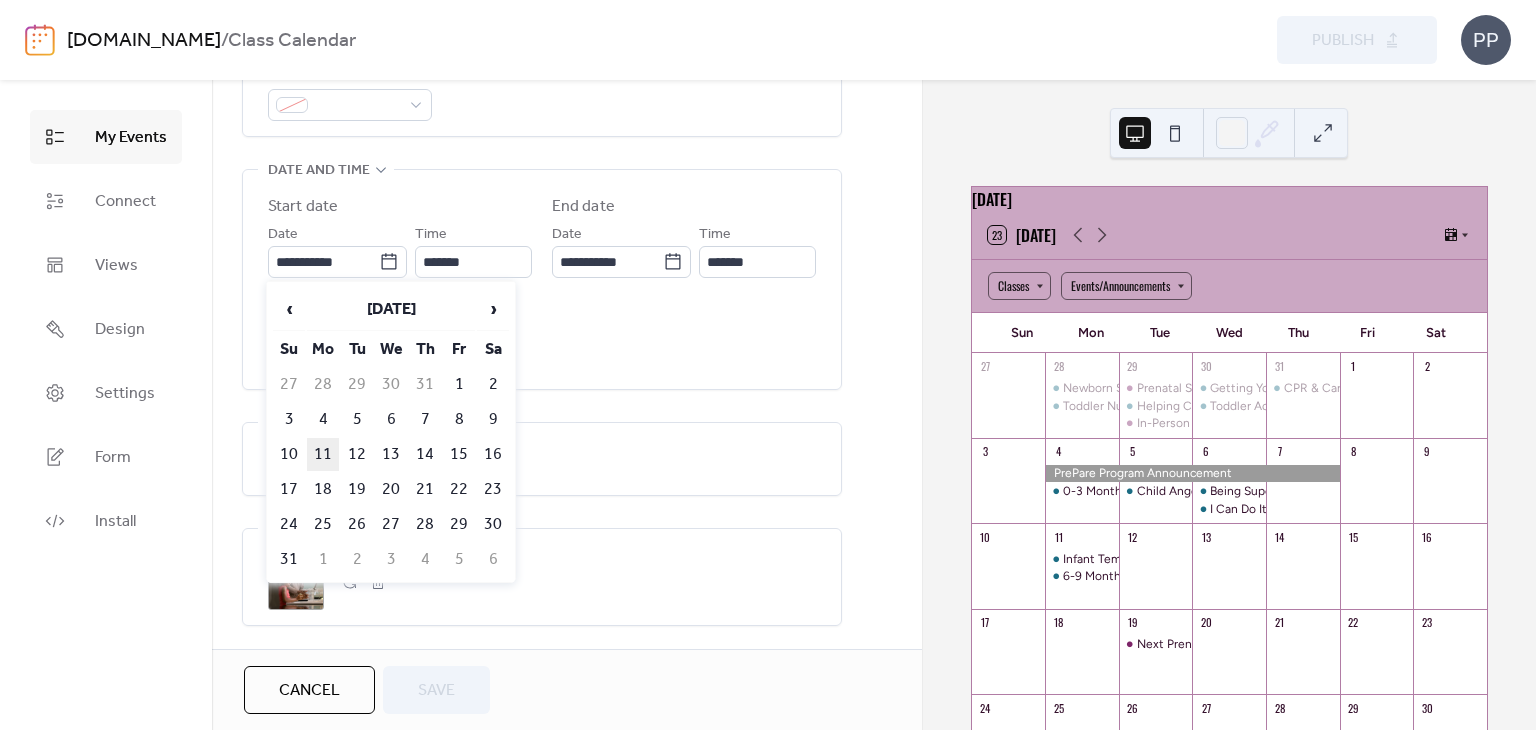 click on "11" at bounding box center (323, 454) 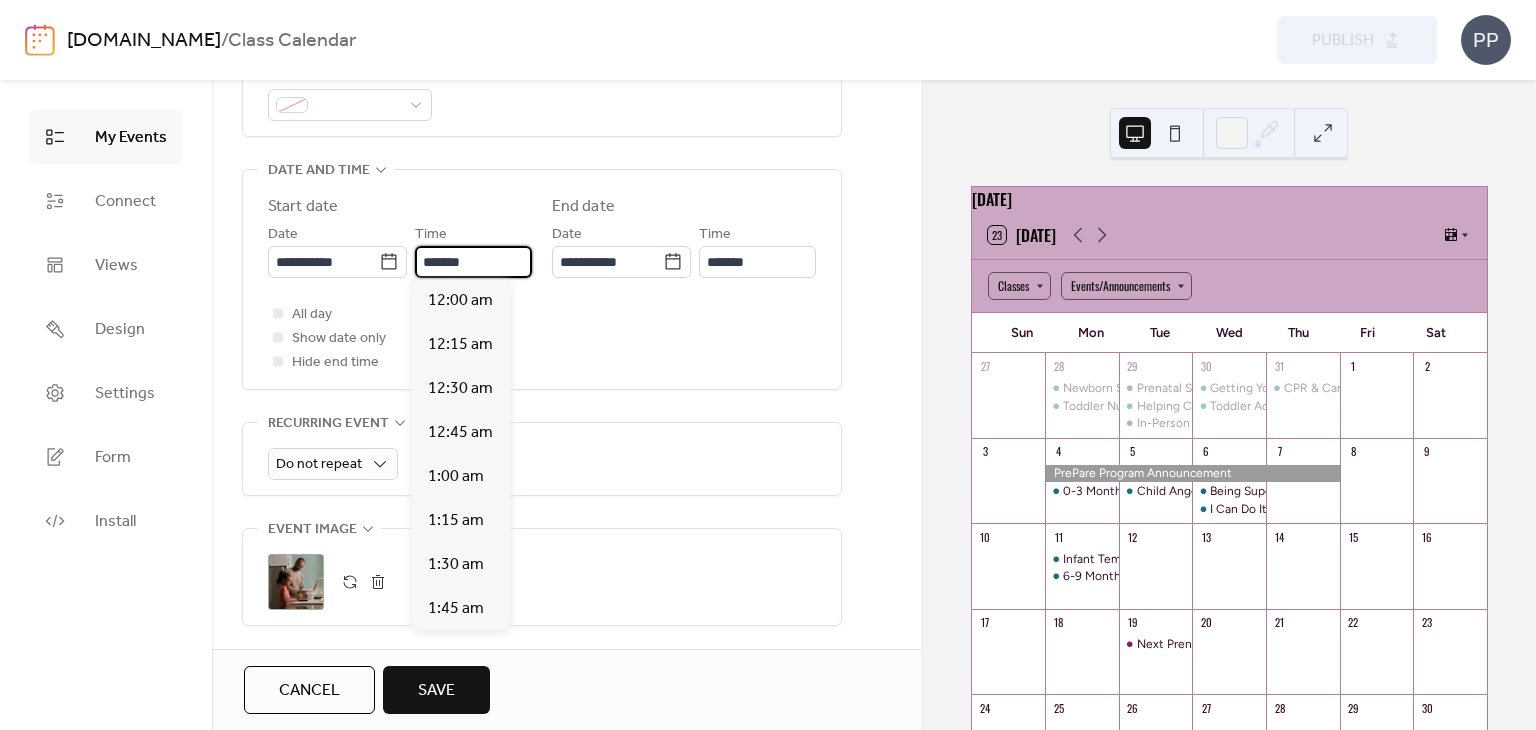 click on "*******" at bounding box center (473, 262) 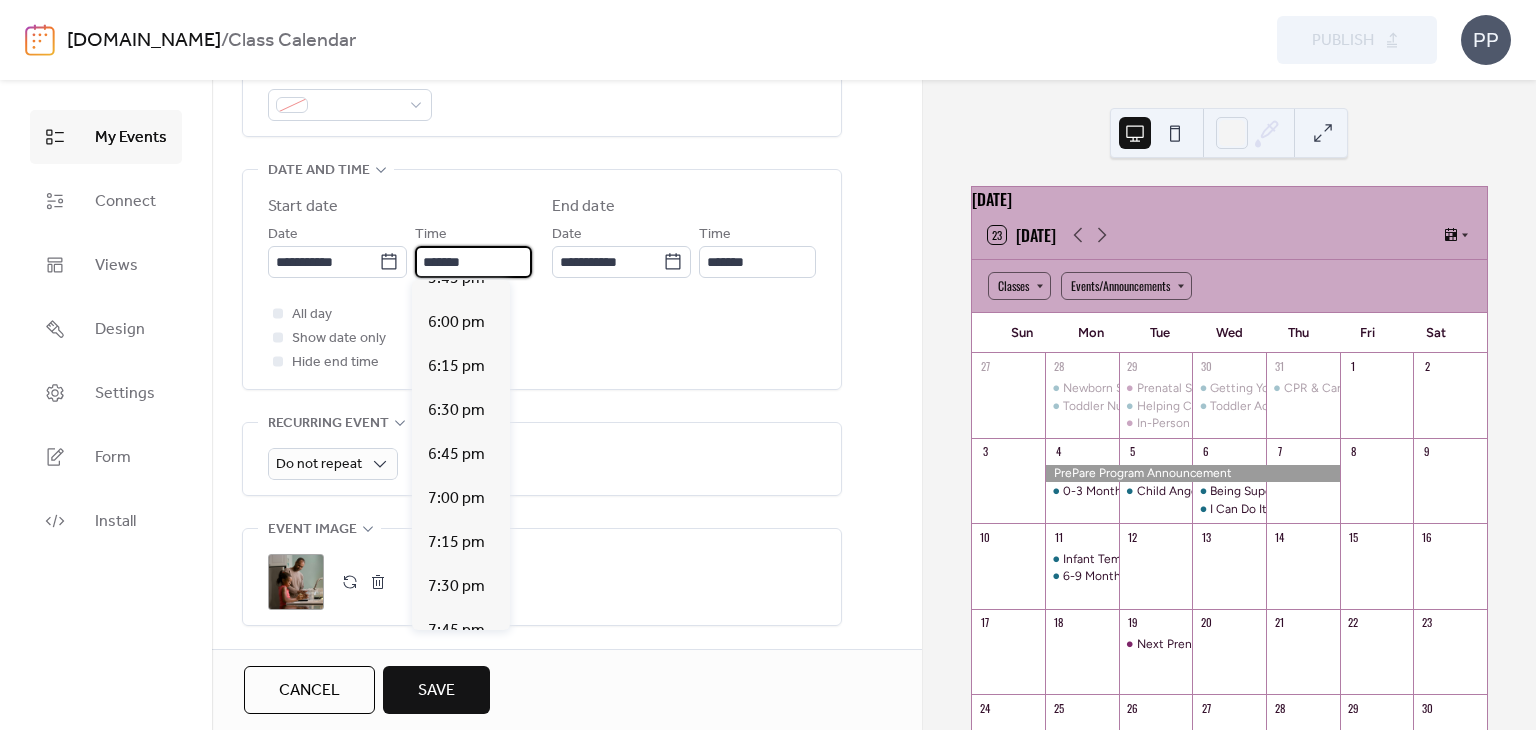 scroll, scrollTop: 3219, scrollLeft: 0, axis: vertical 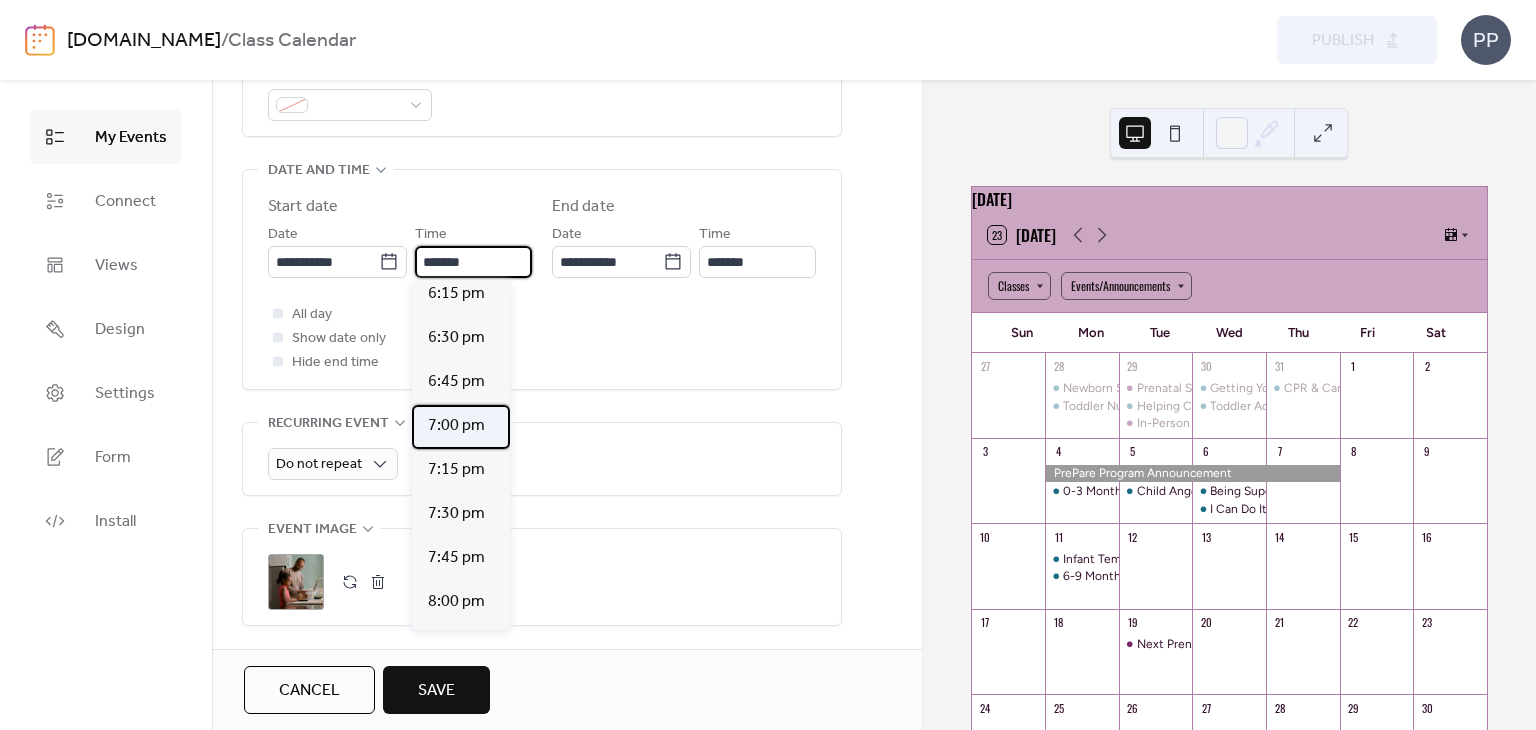 click on "7:00 pm" at bounding box center [456, 426] 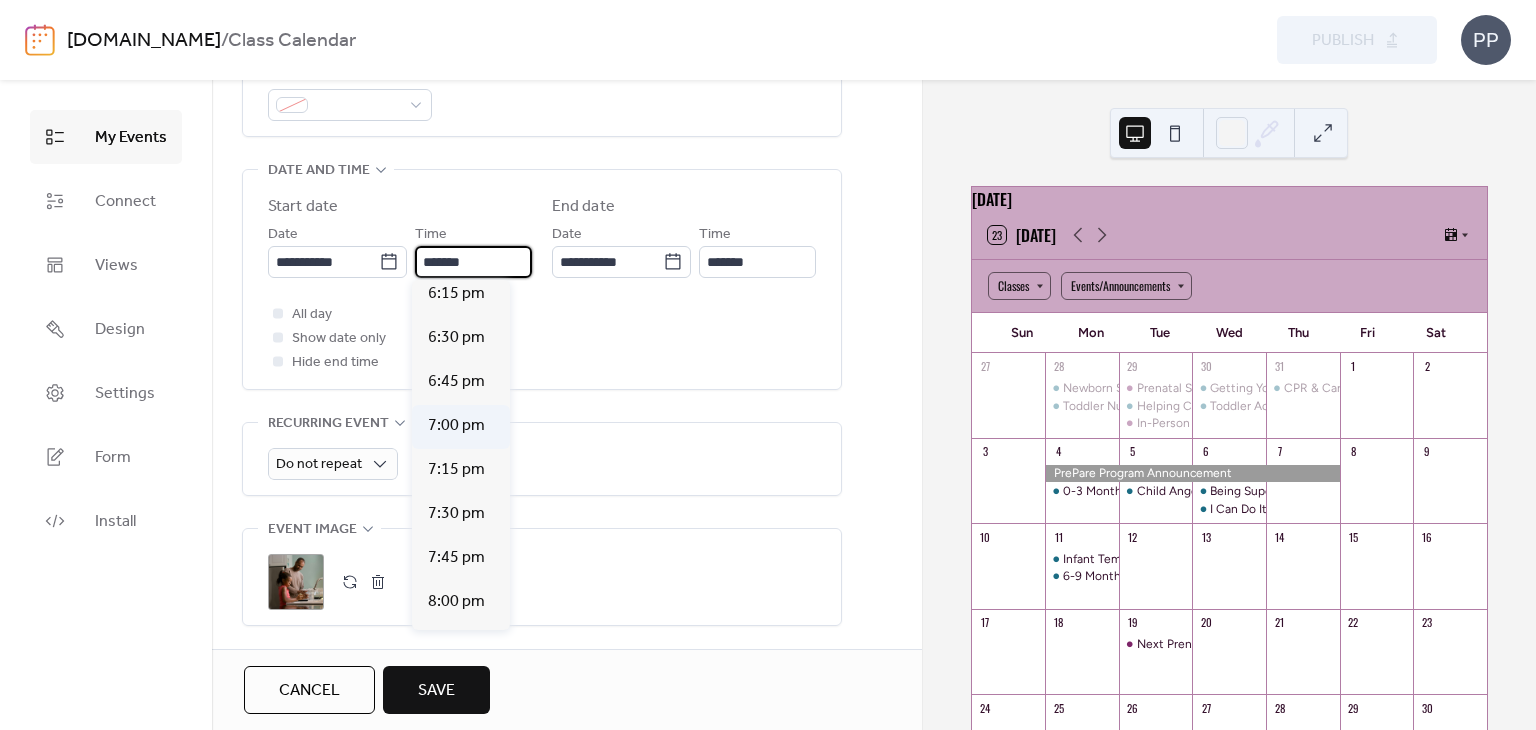 type on "*******" 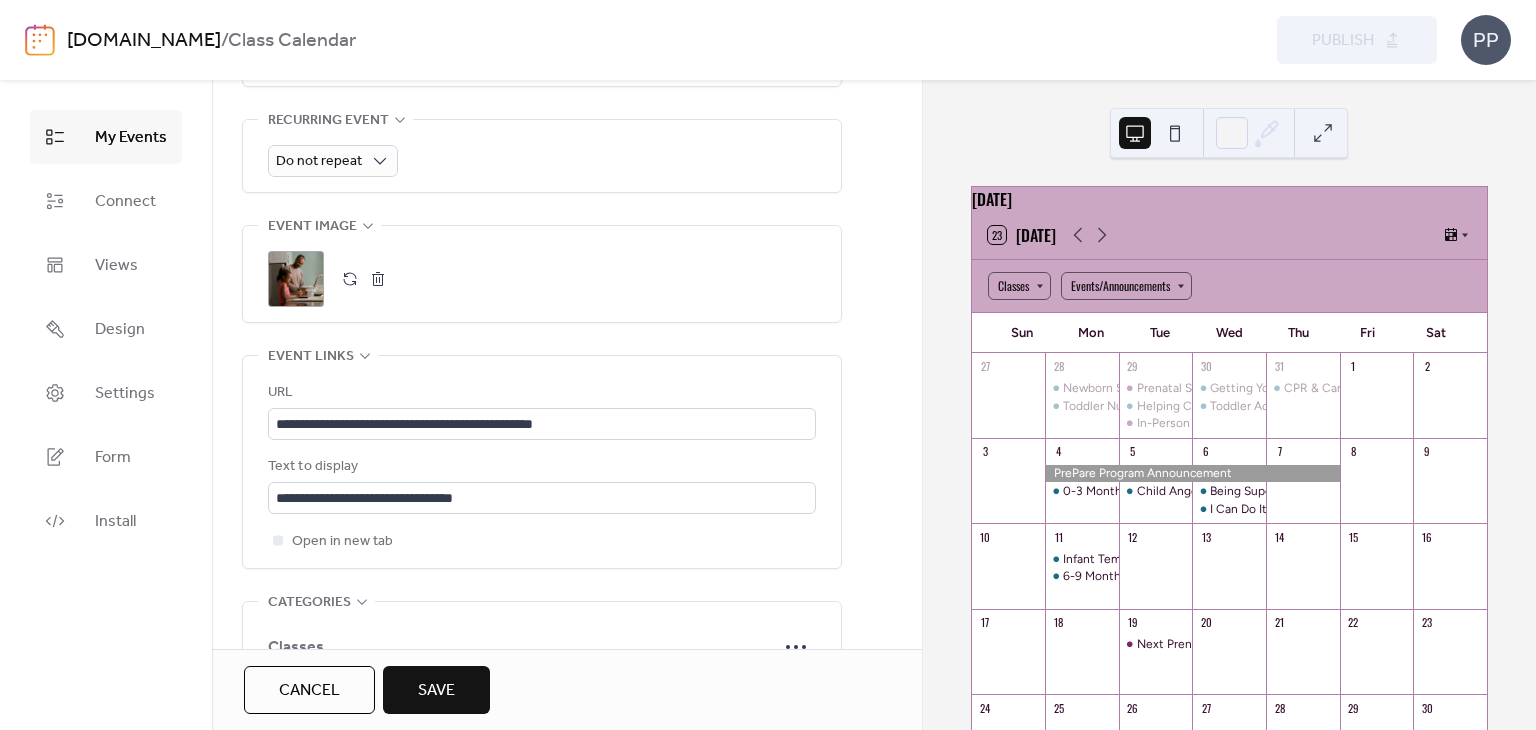 scroll, scrollTop: 908, scrollLeft: 0, axis: vertical 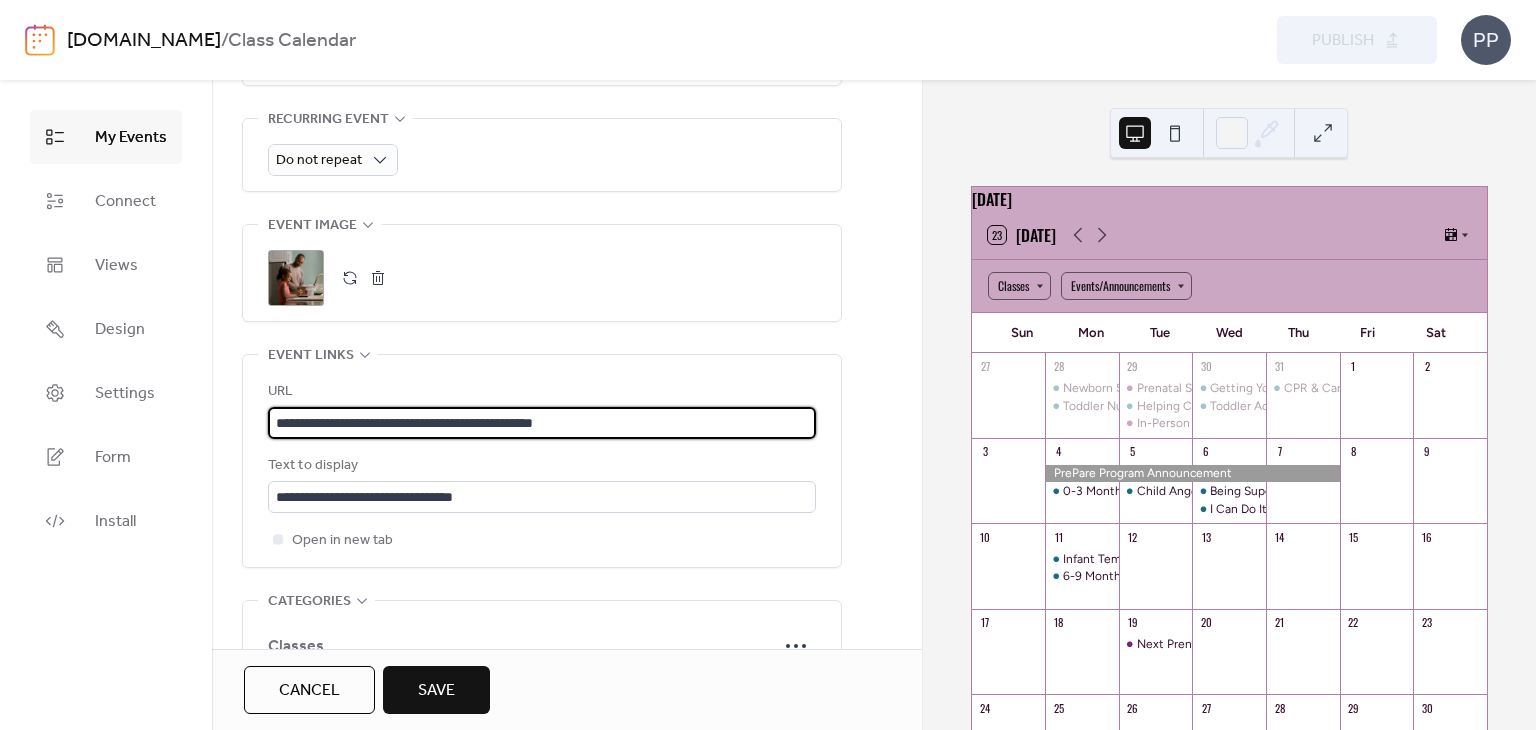 click on "**********" at bounding box center (542, 423) 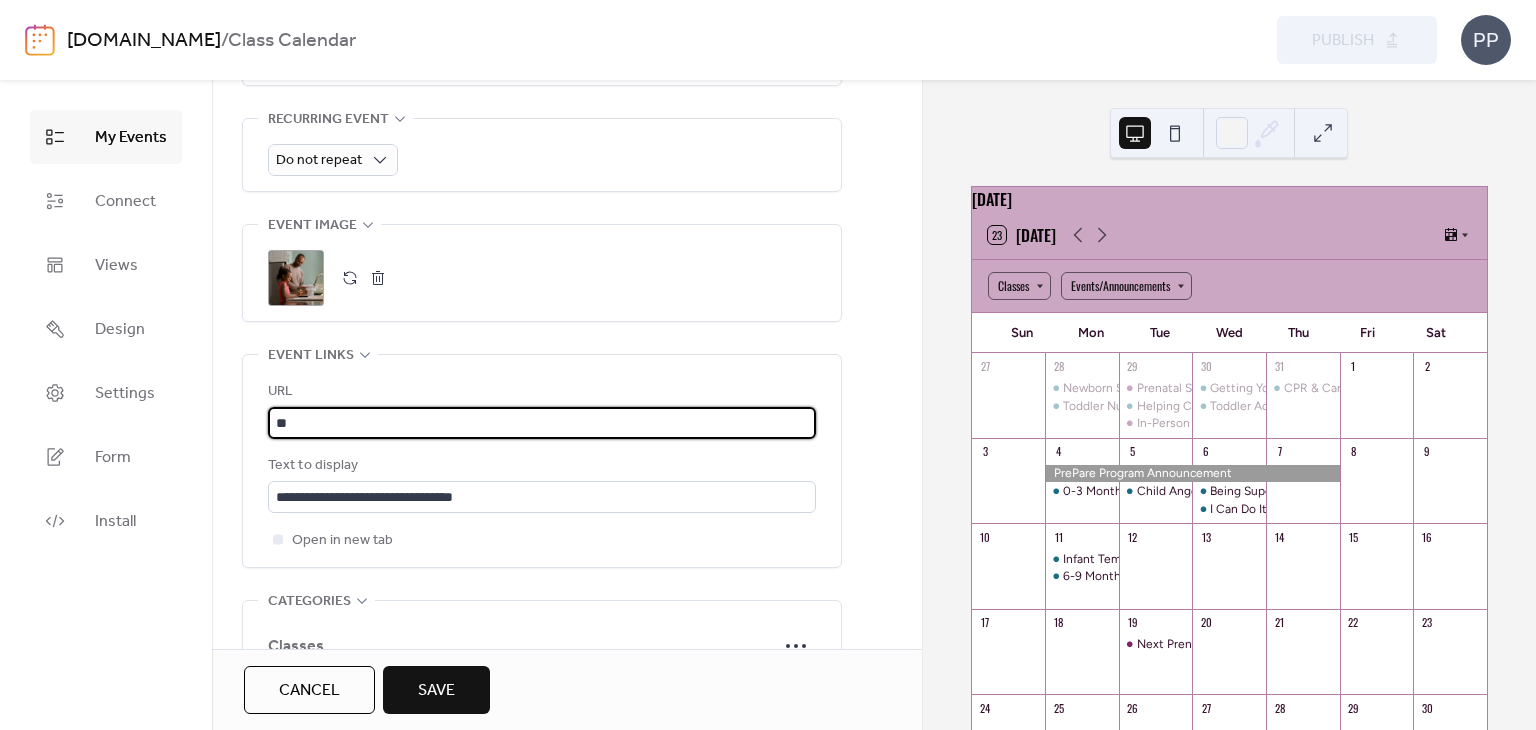 type on "*" 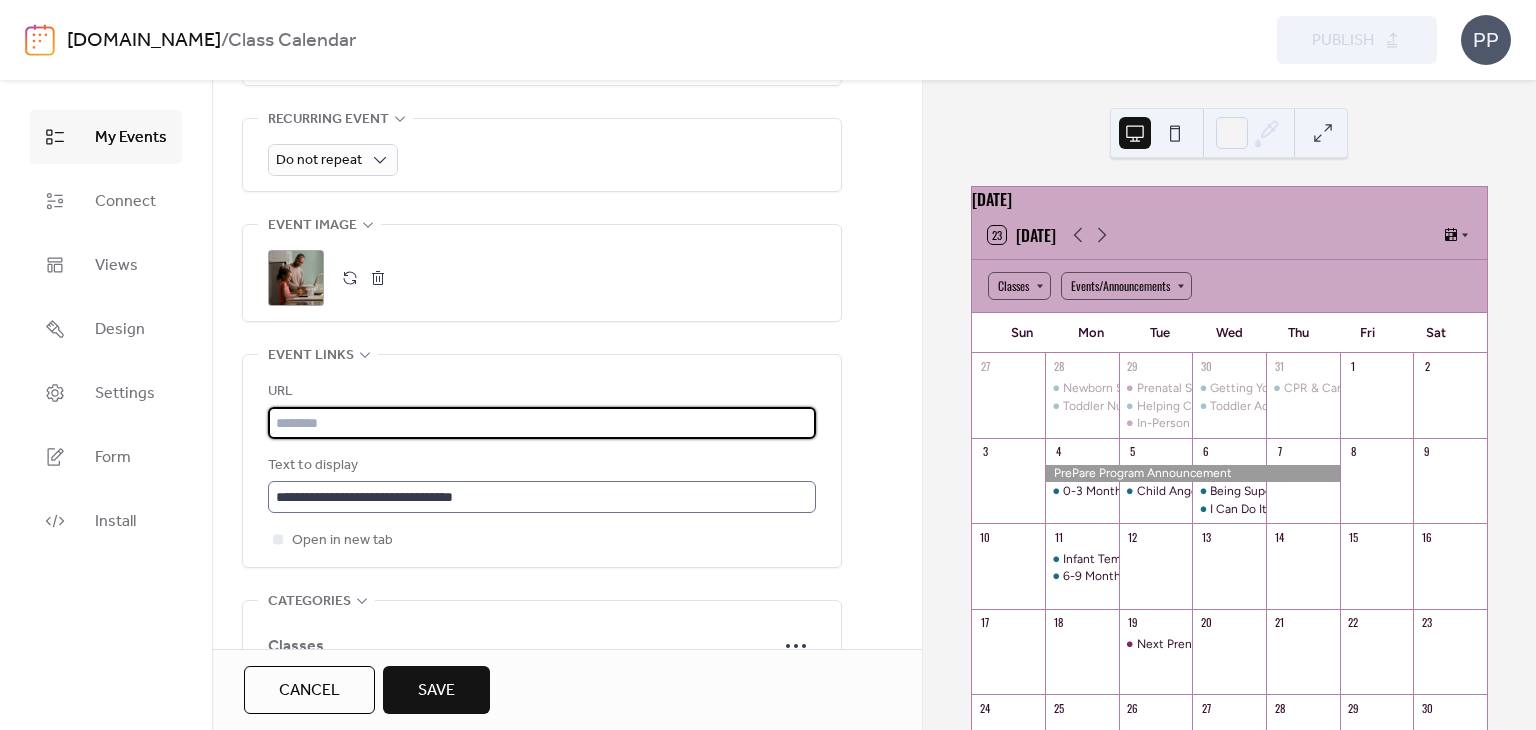 type 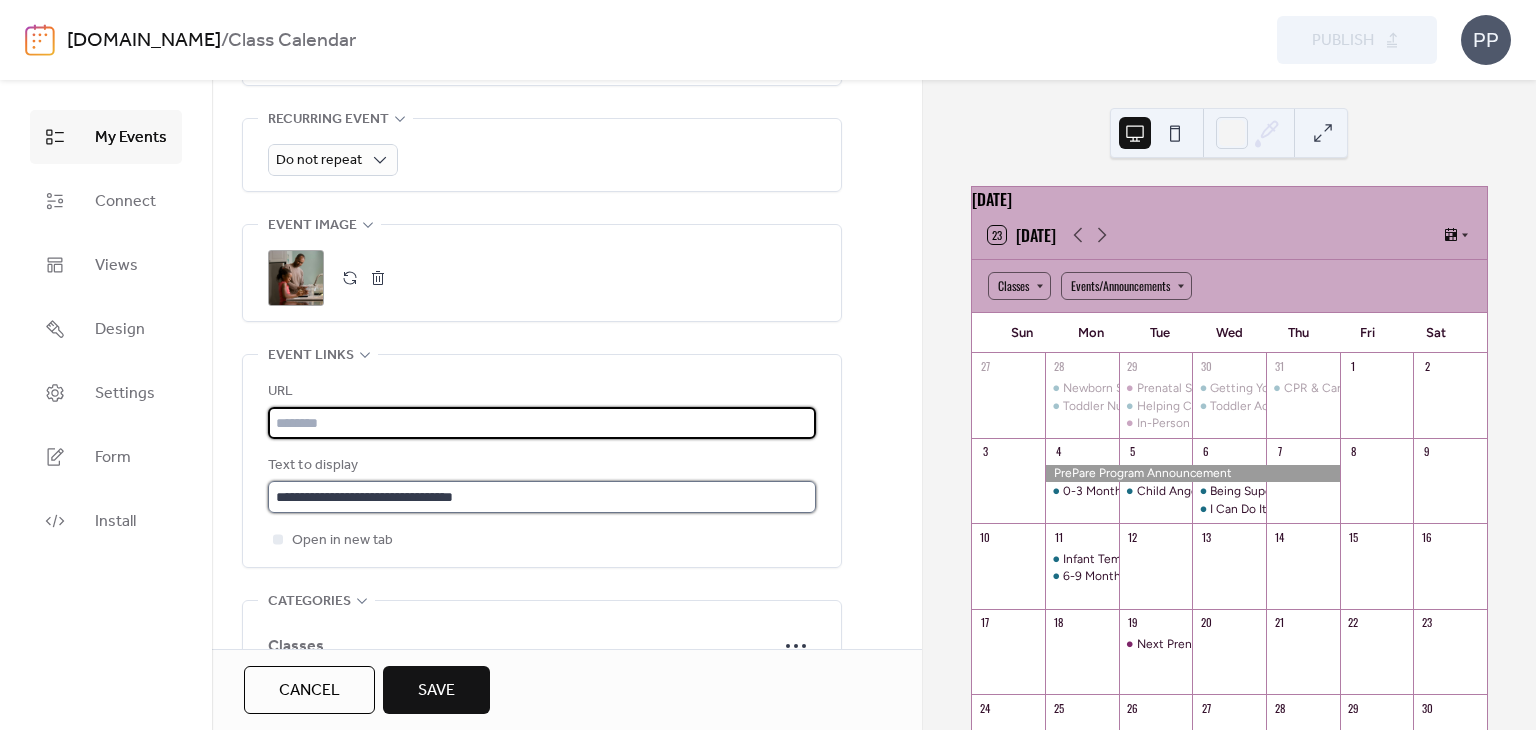 click on "**********" at bounding box center (542, 497) 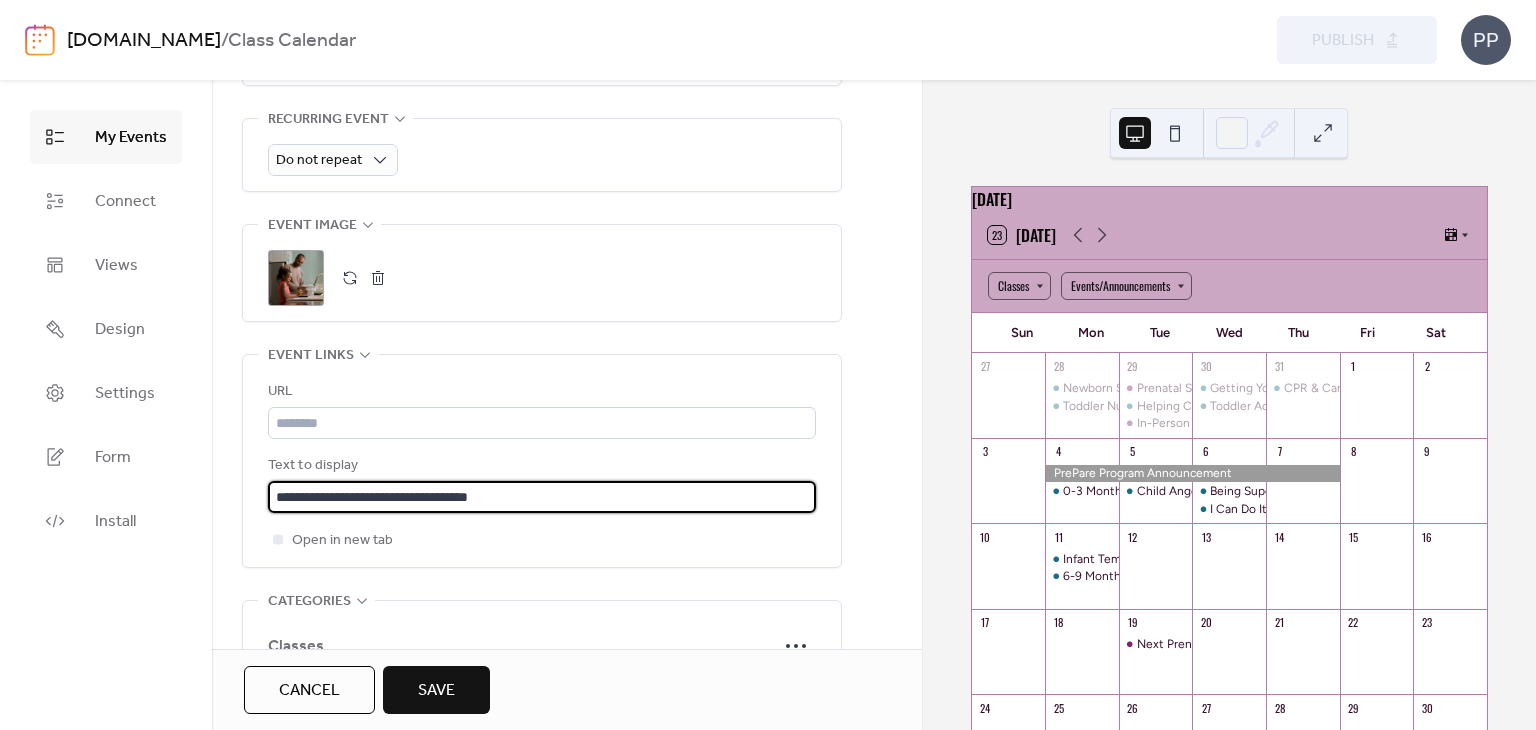 type on "**********" 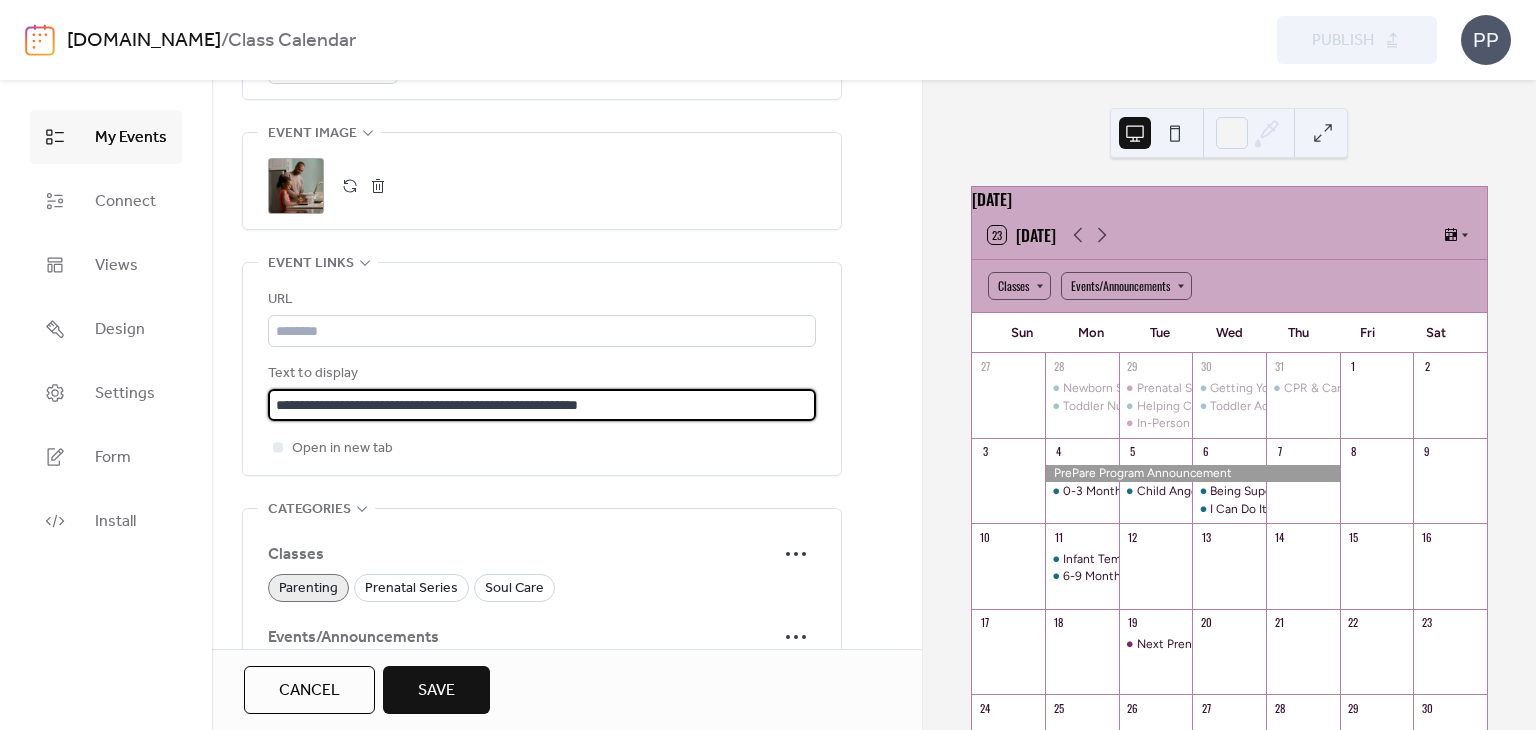 scroll, scrollTop: 950, scrollLeft: 0, axis: vertical 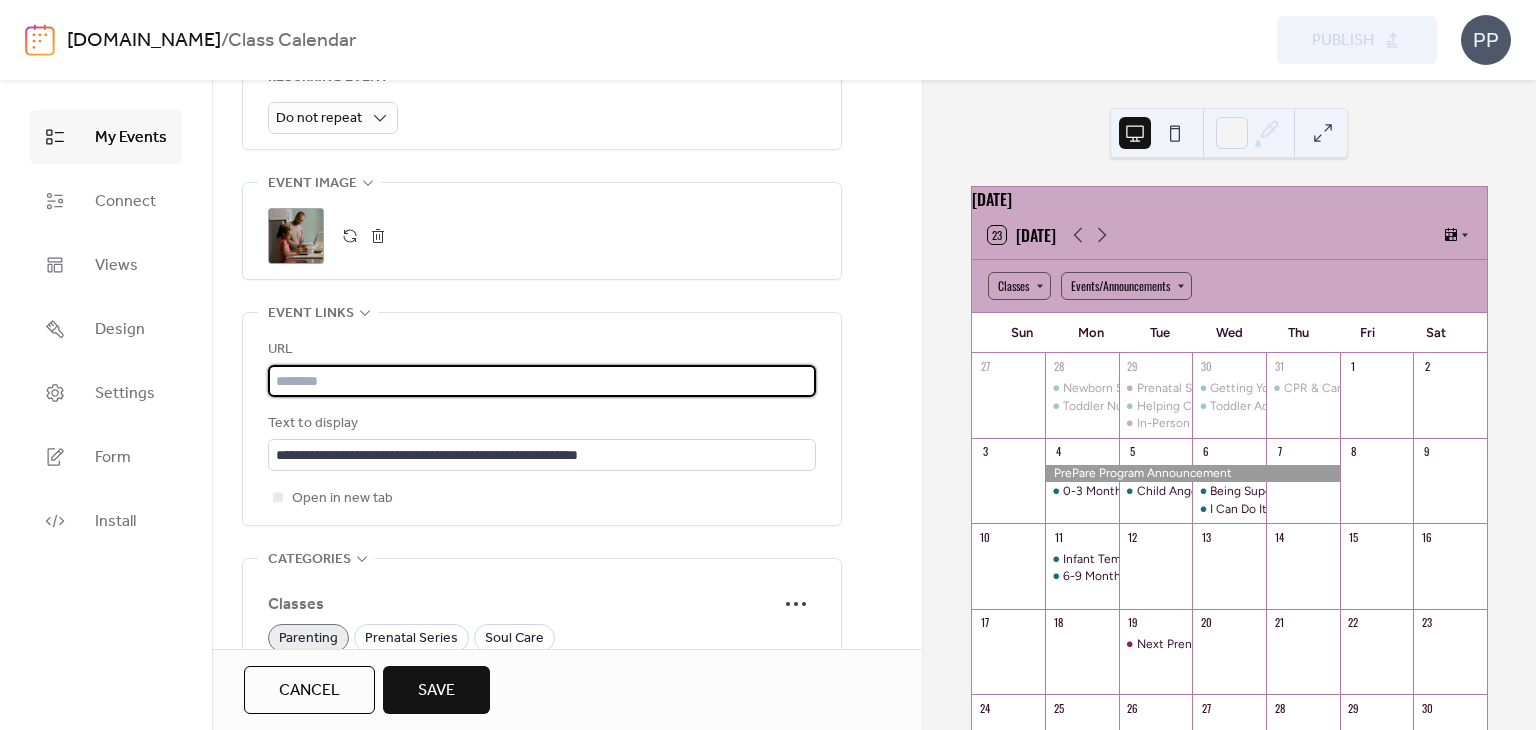 click at bounding box center (542, 381) 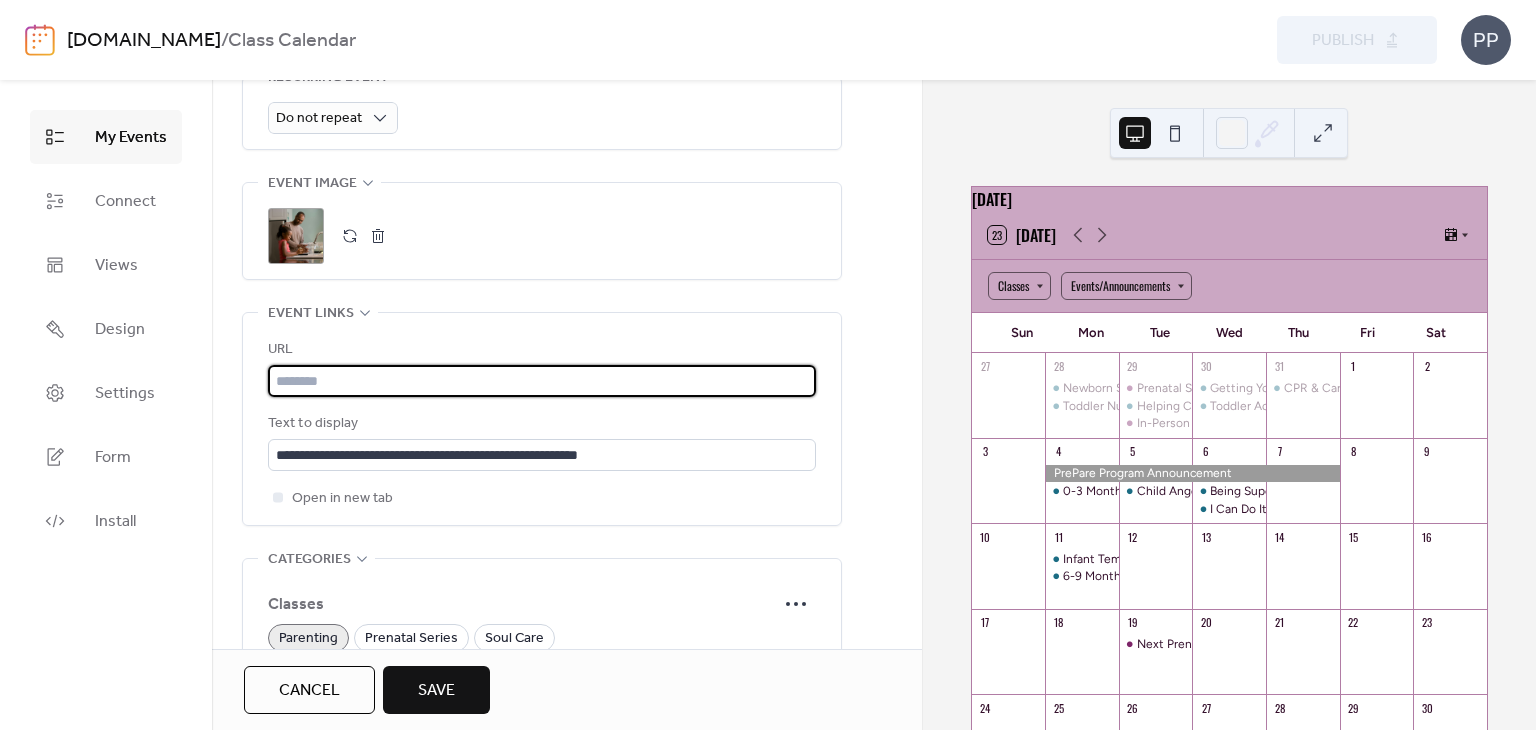 paste on "**********" 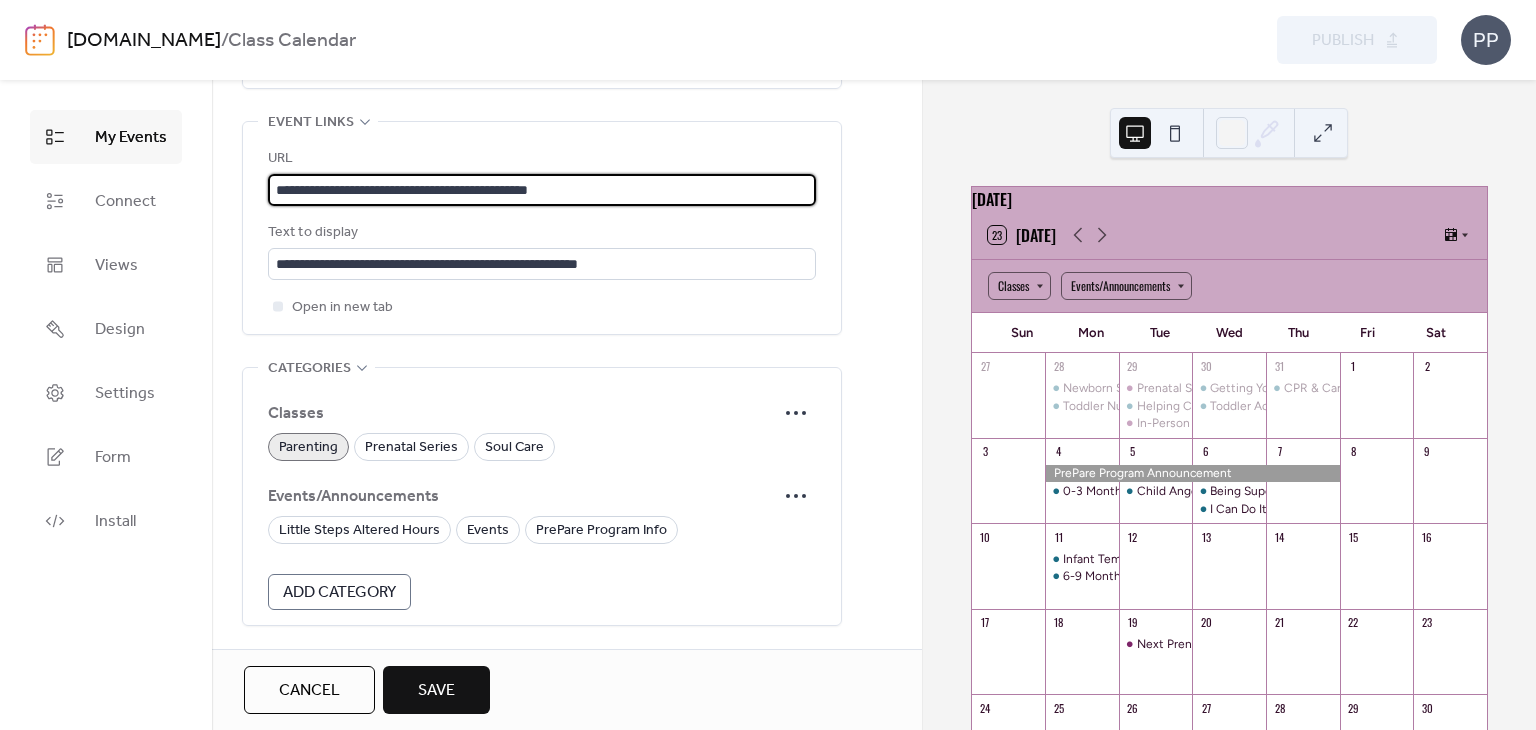 scroll, scrollTop: 1284, scrollLeft: 0, axis: vertical 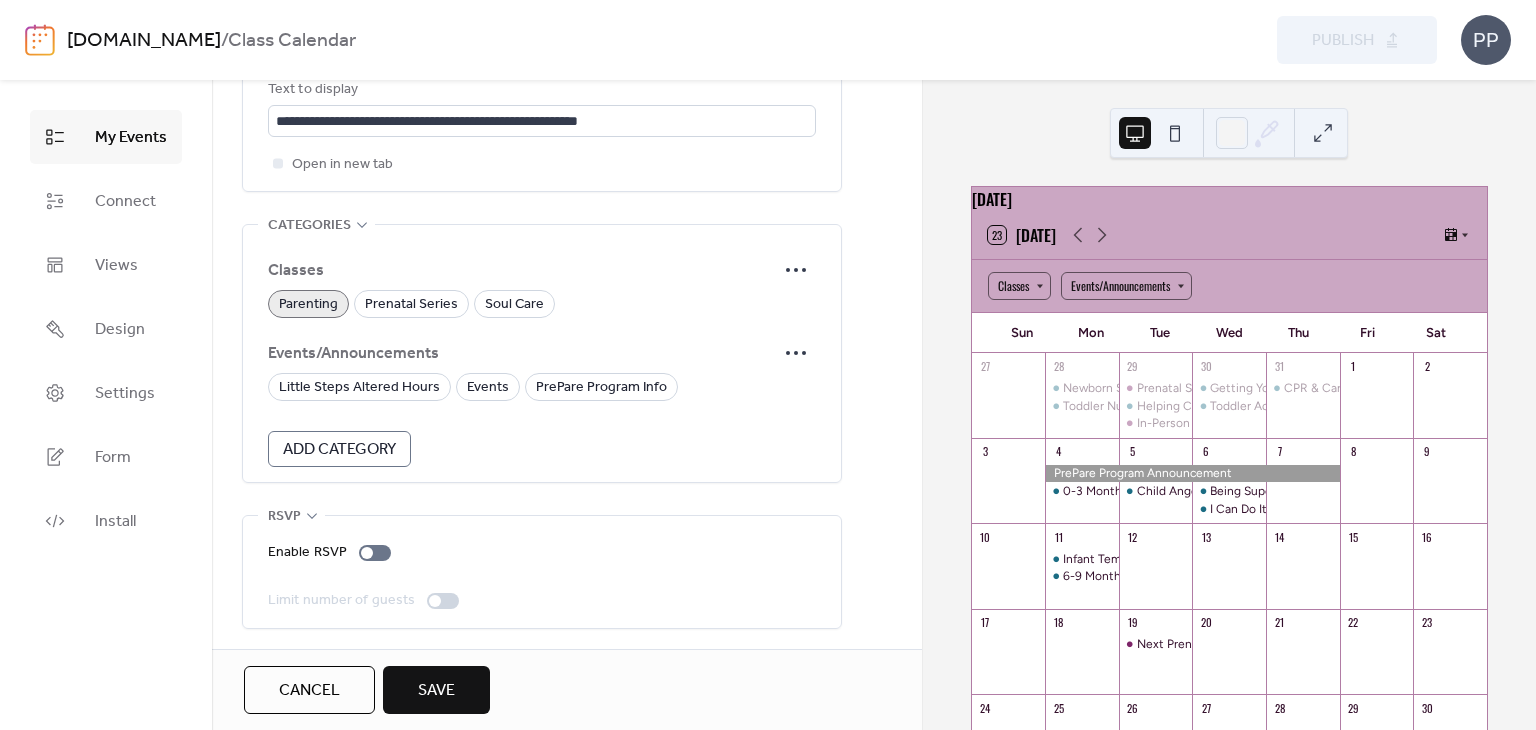 type on "**********" 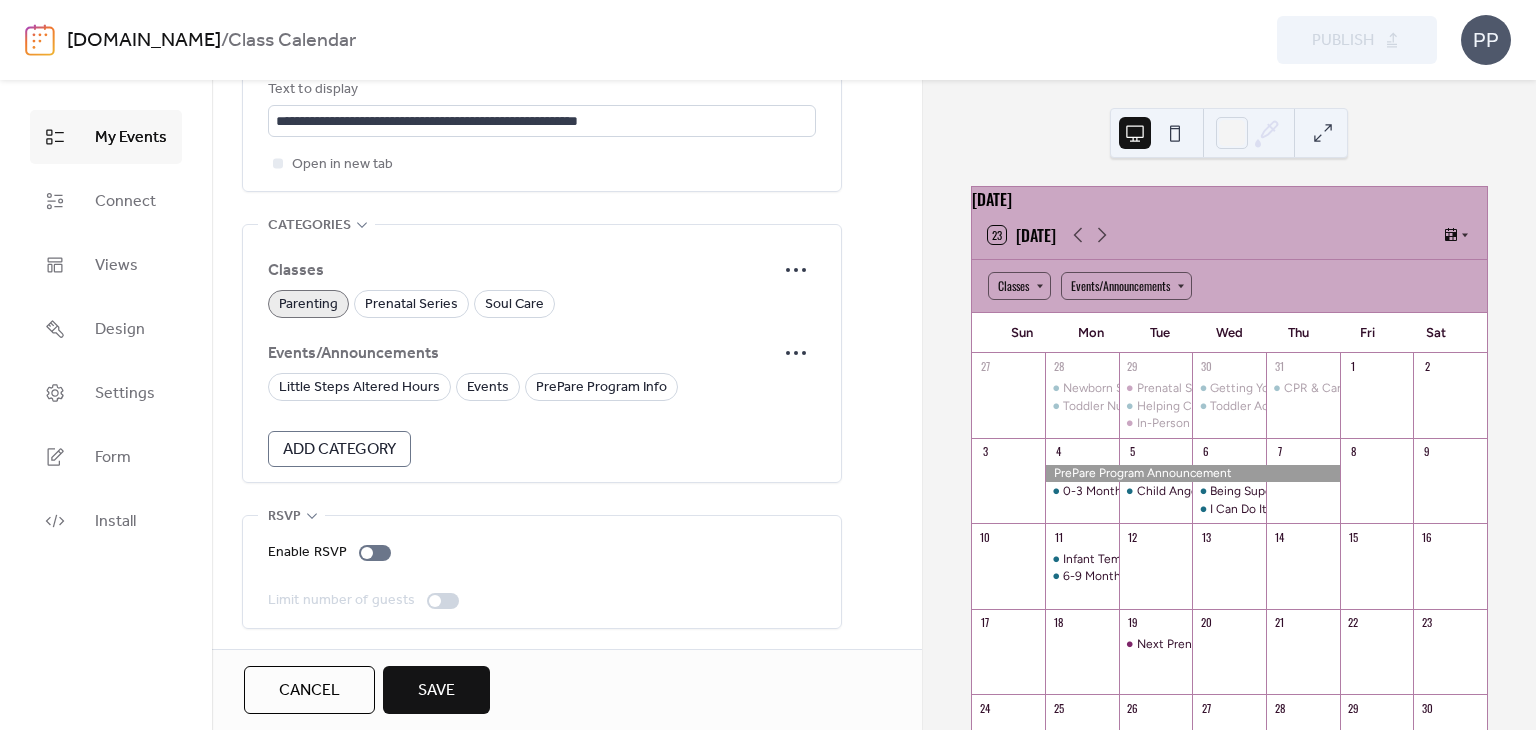 click on "Save" at bounding box center (436, 691) 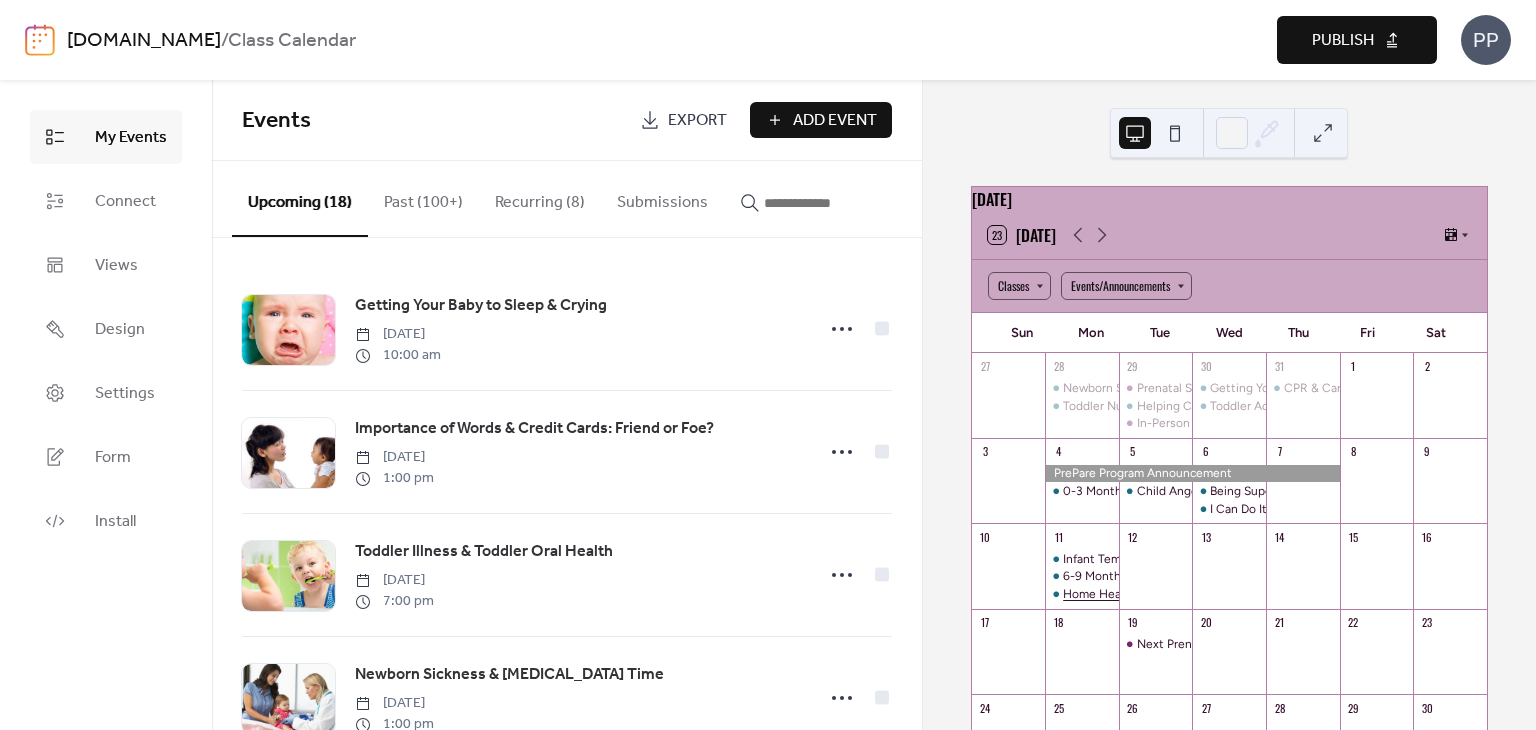 click on "Home Health & [MEDICAL_DATA]" at bounding box center [1153, 594] 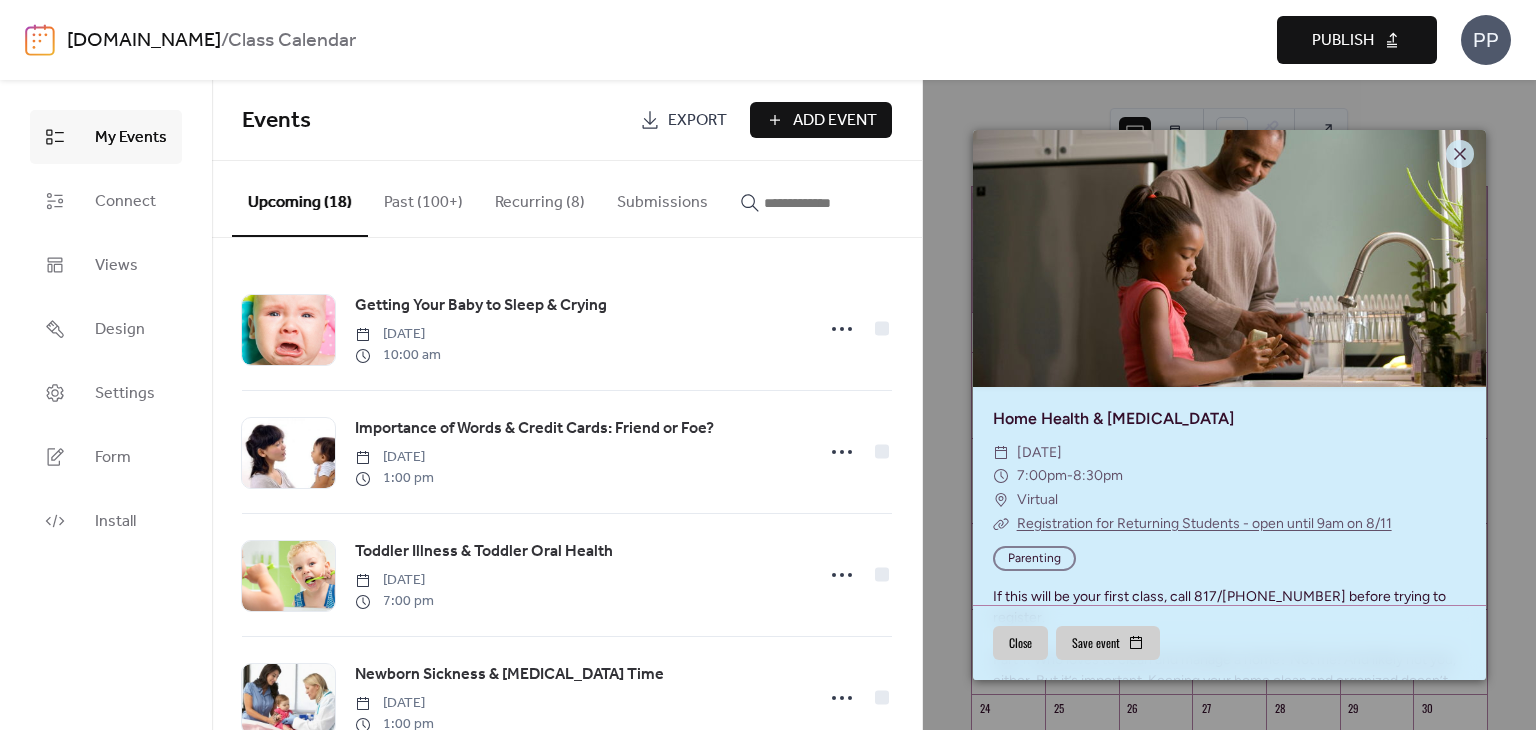 click on "Registration for Returning Students - open until 9am on 8/11" at bounding box center [1204, 523] 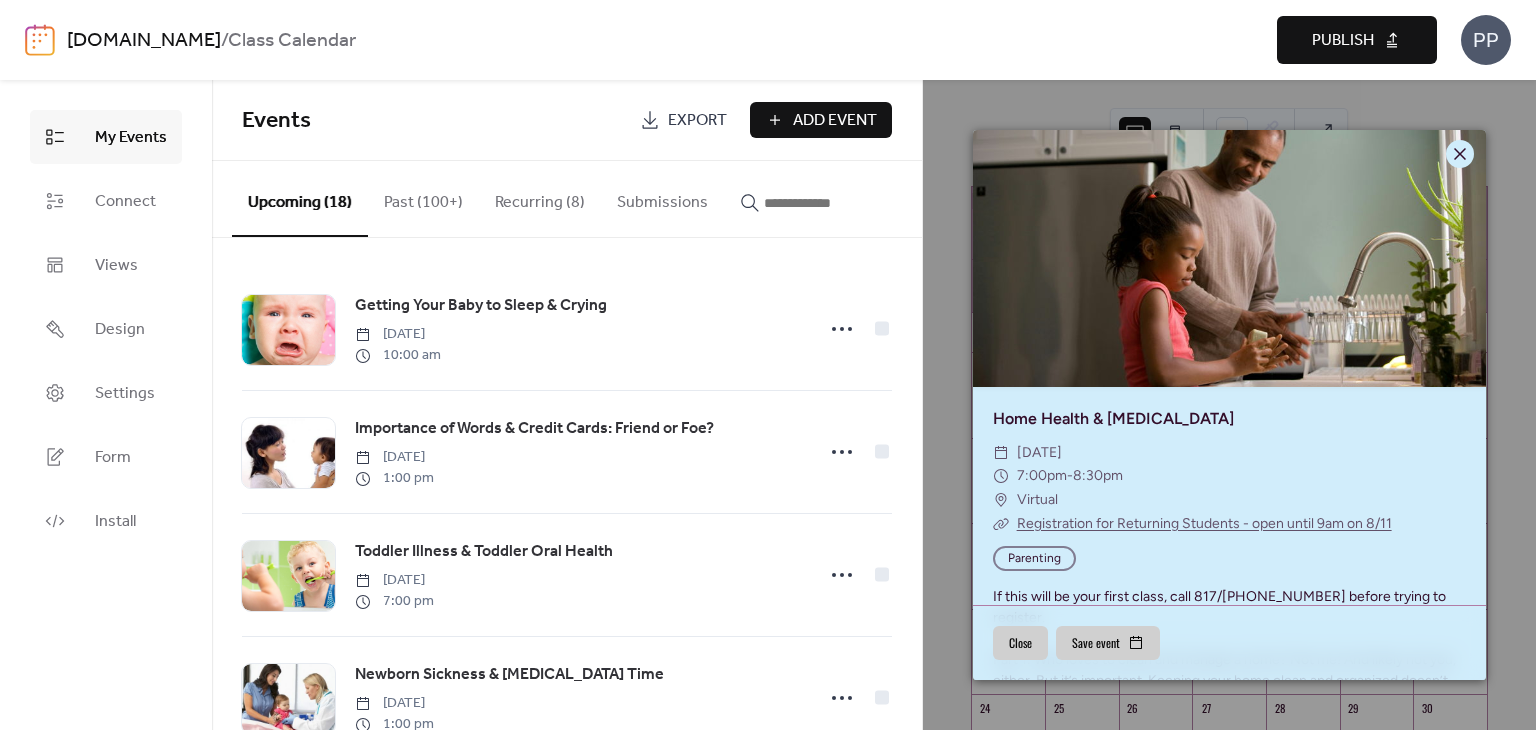 click 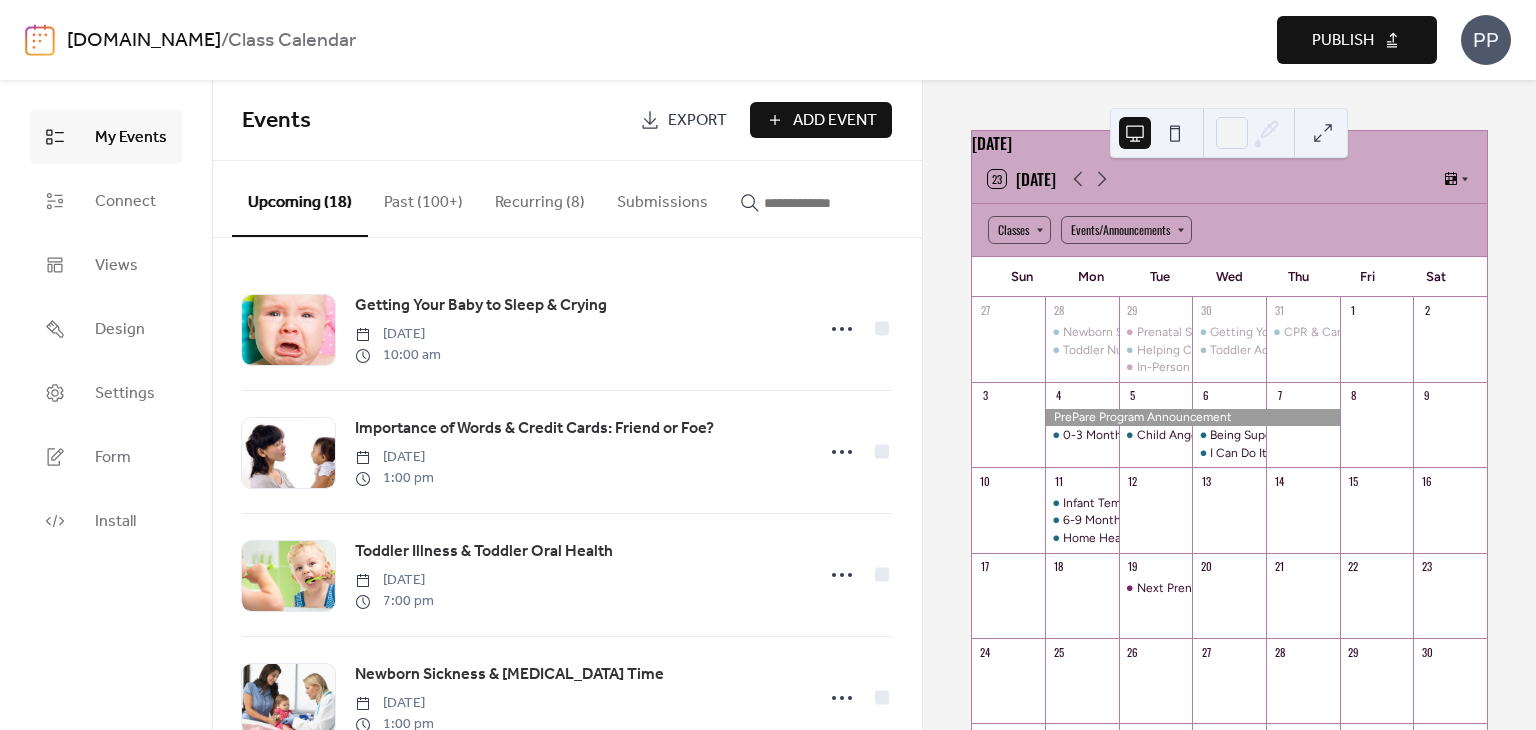 scroll, scrollTop: 0, scrollLeft: 0, axis: both 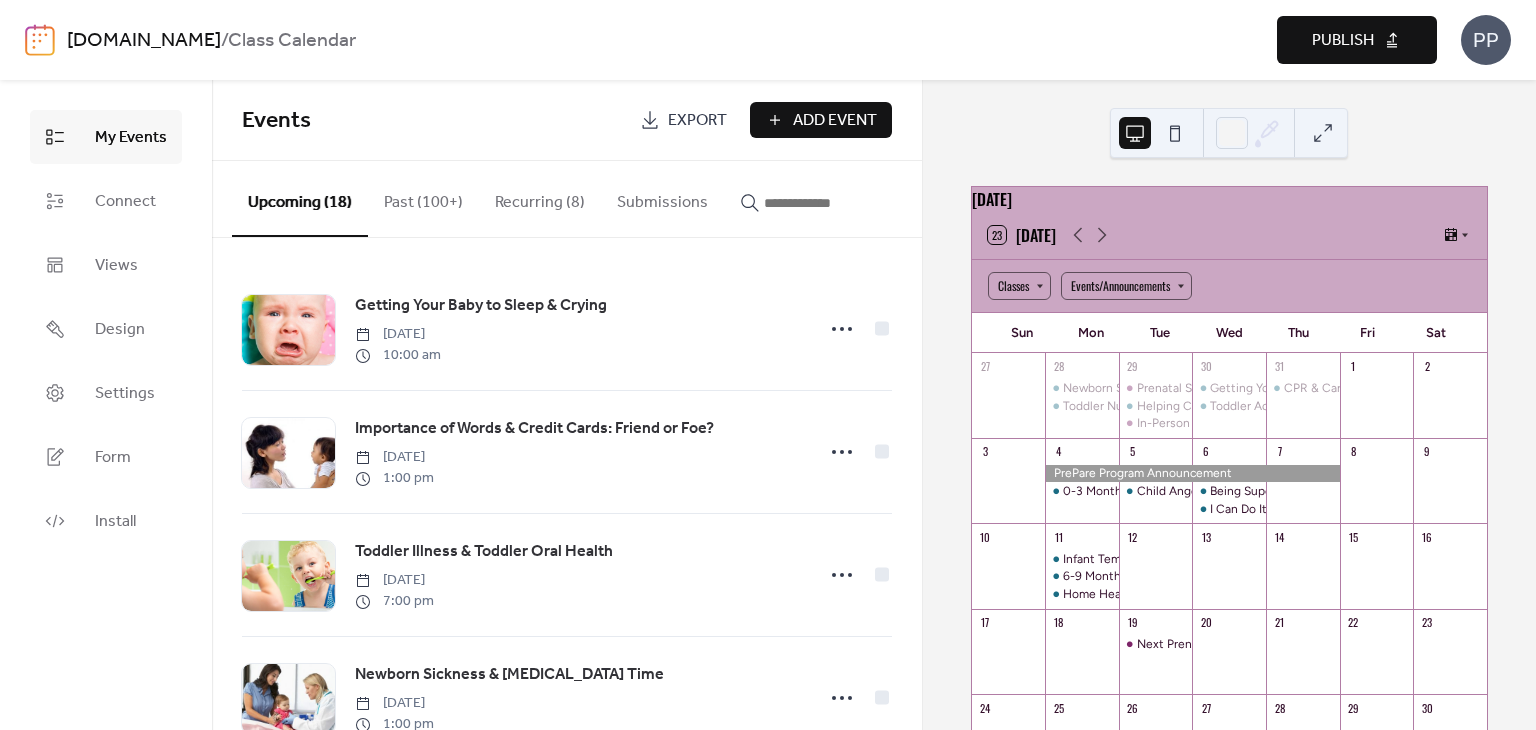 click at bounding box center [824, 203] 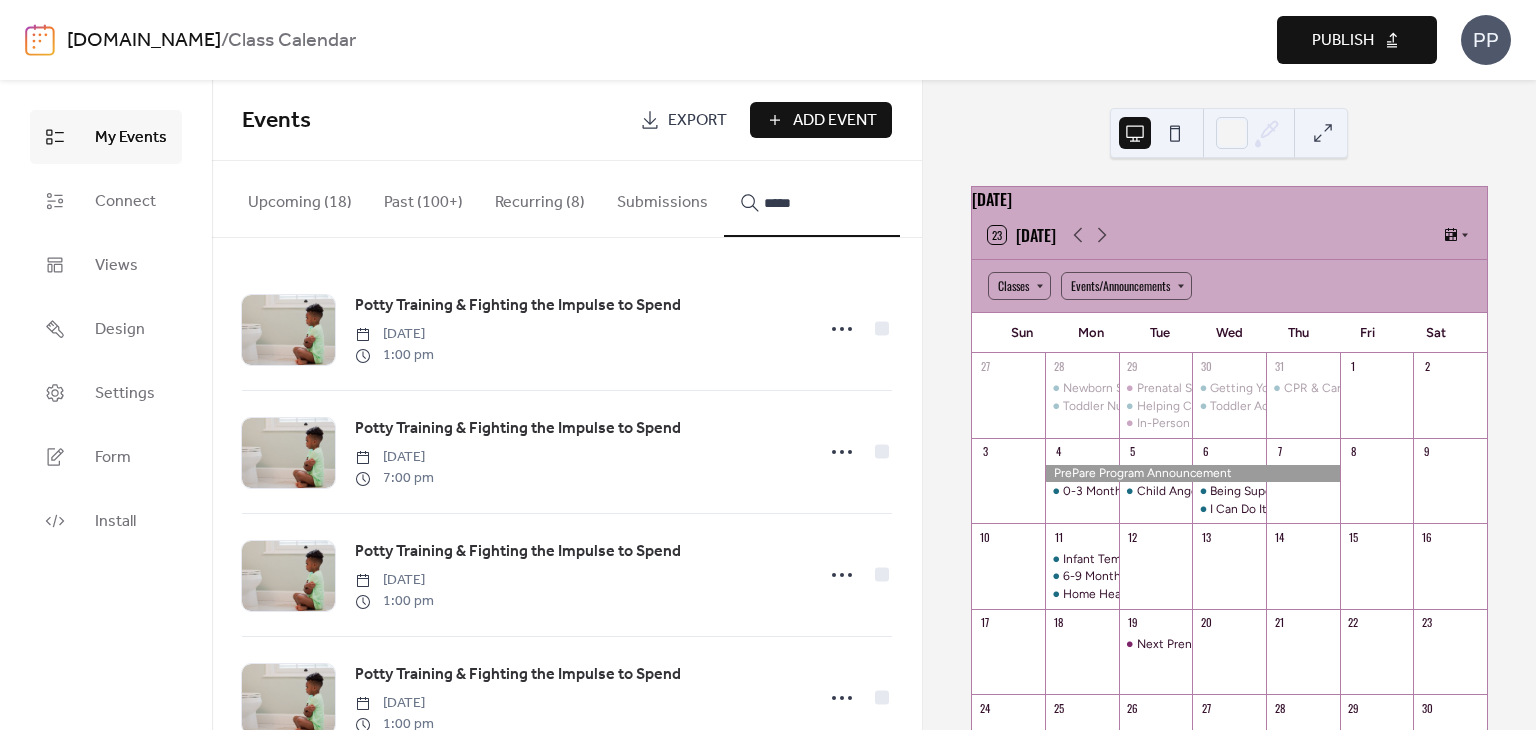 scroll, scrollTop: 306, scrollLeft: 0, axis: vertical 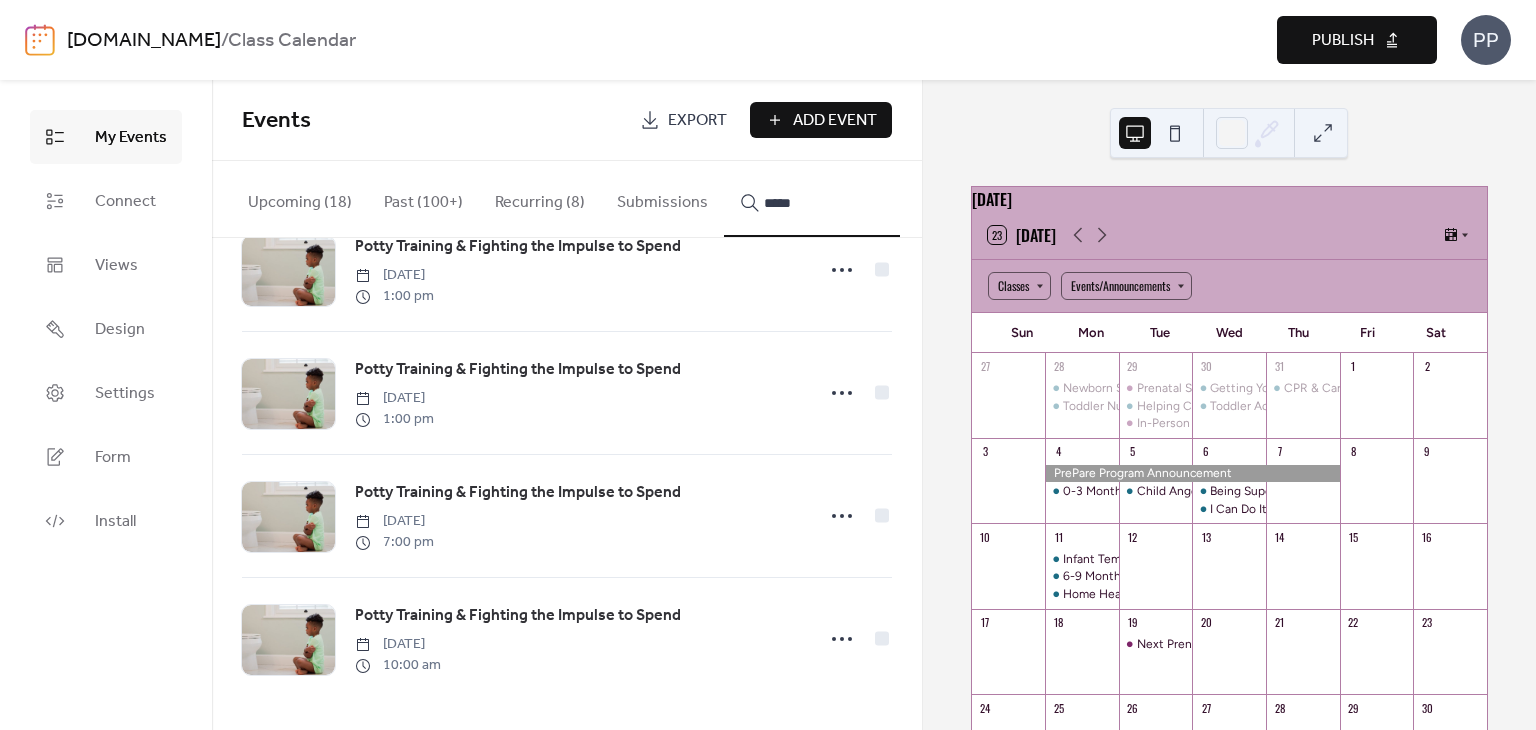 type on "*****" 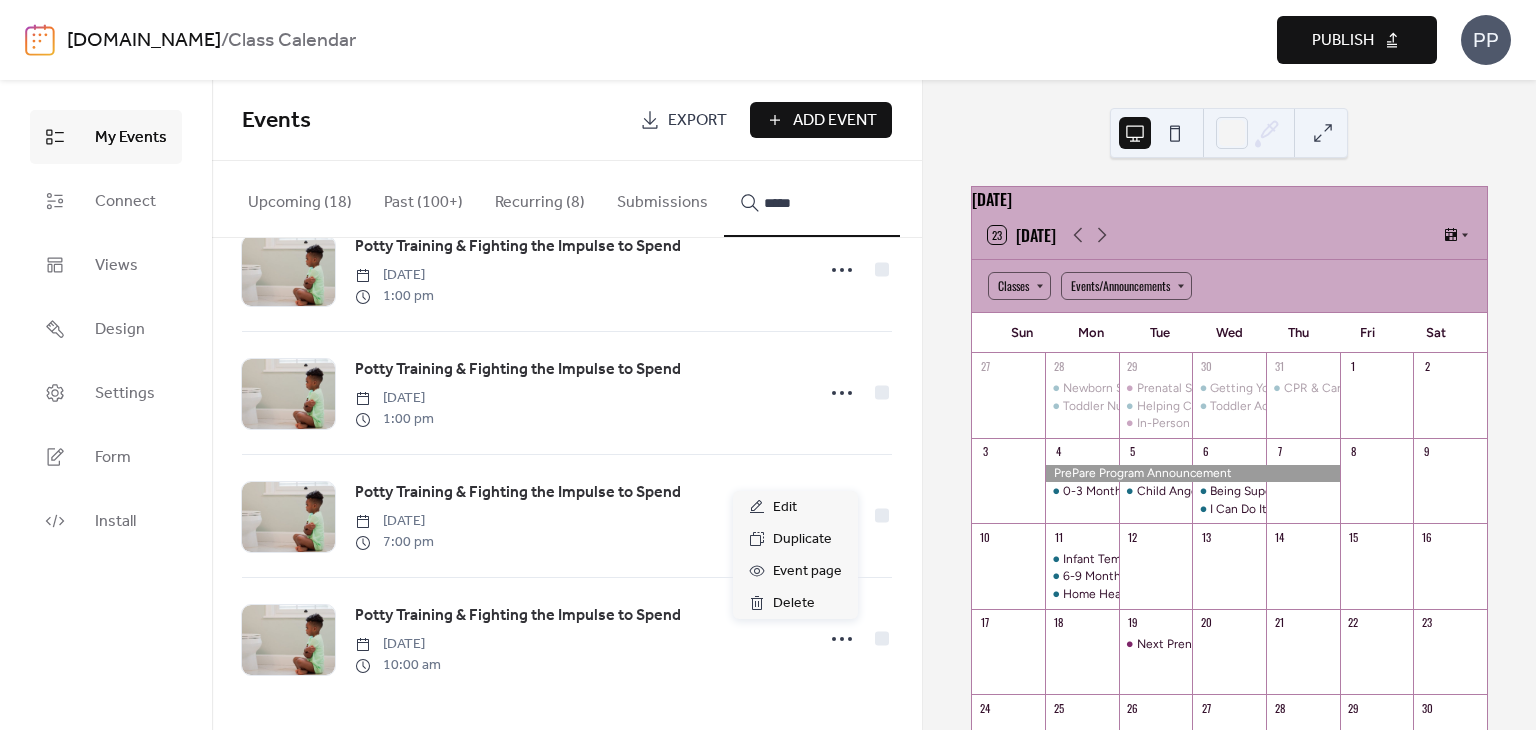 click 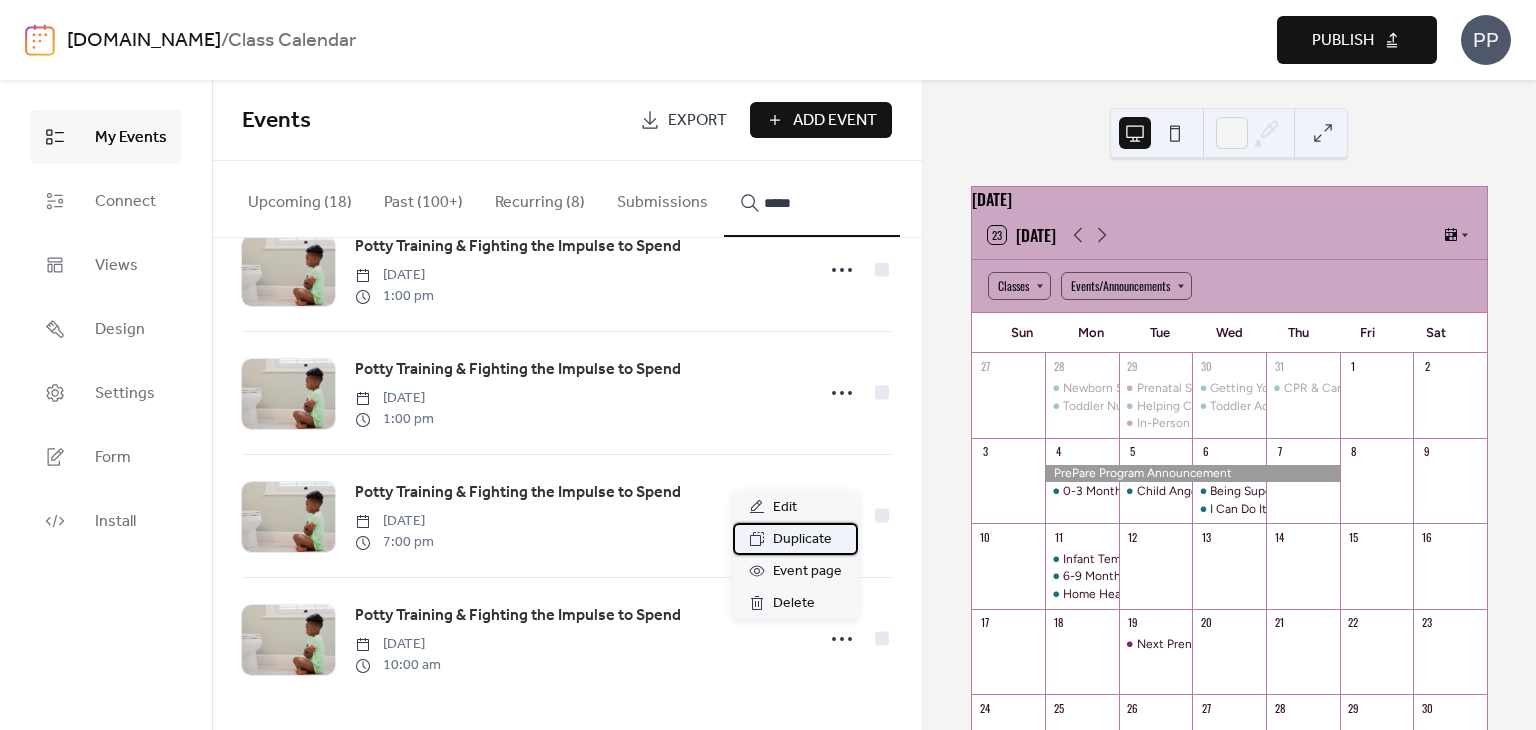 click on "Duplicate" at bounding box center (802, 540) 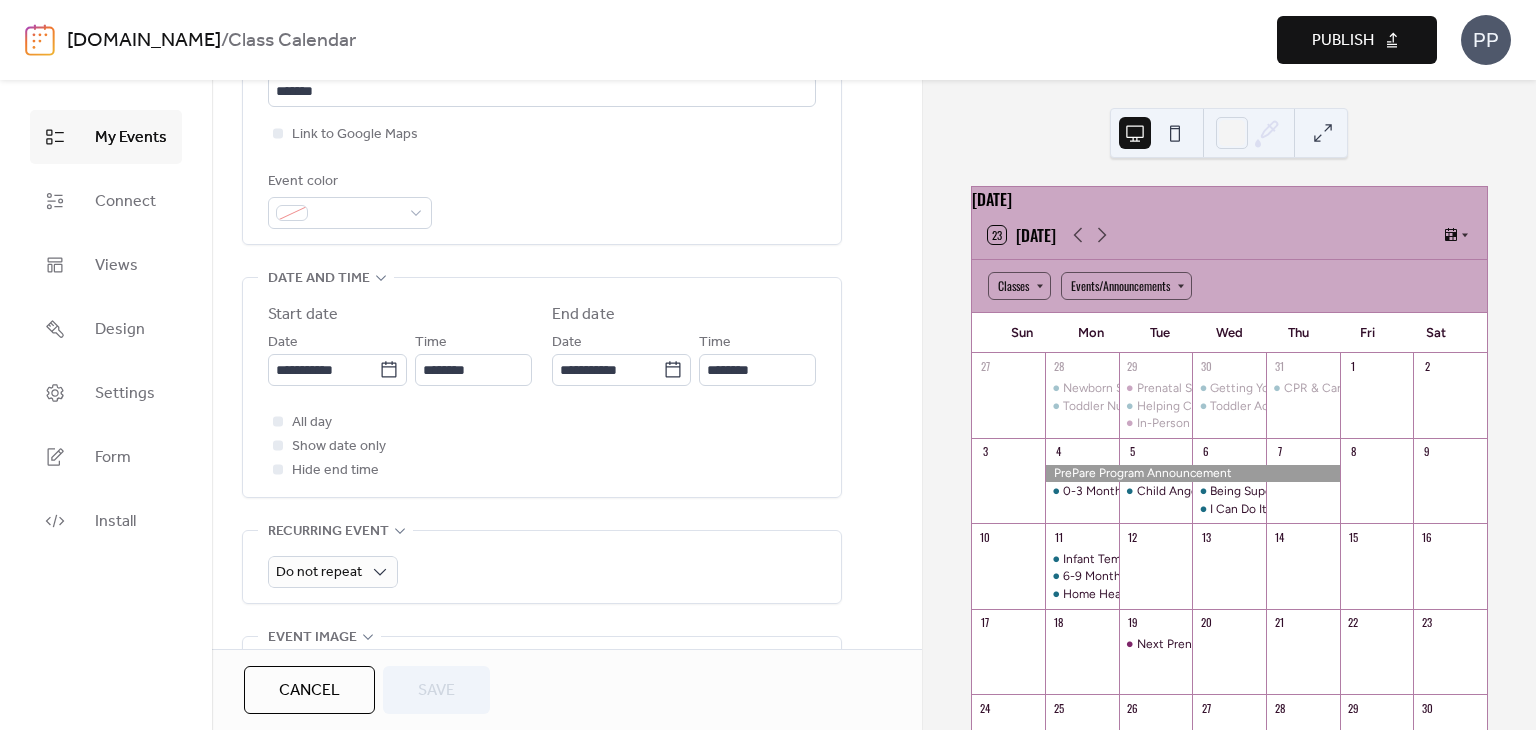 scroll, scrollTop: 504, scrollLeft: 0, axis: vertical 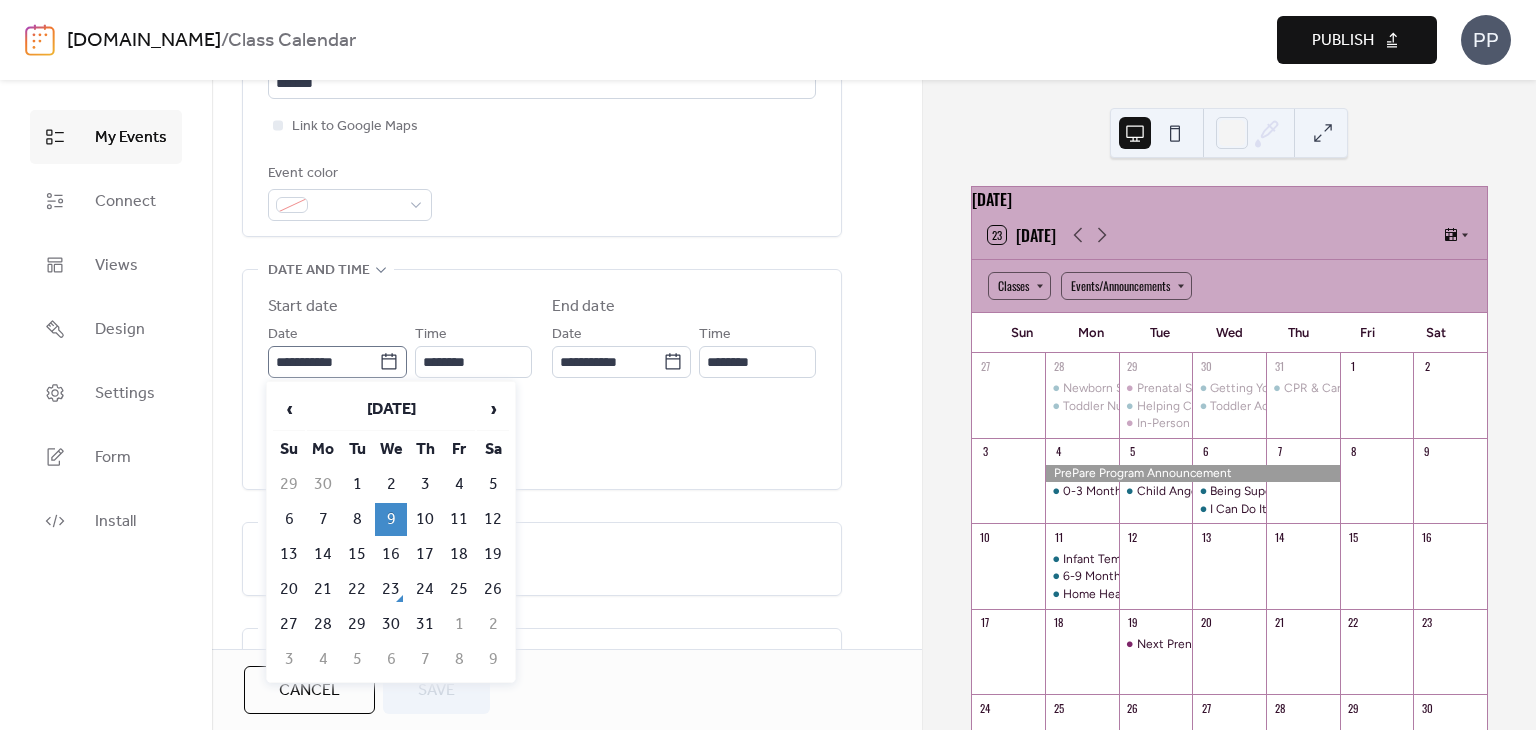 click 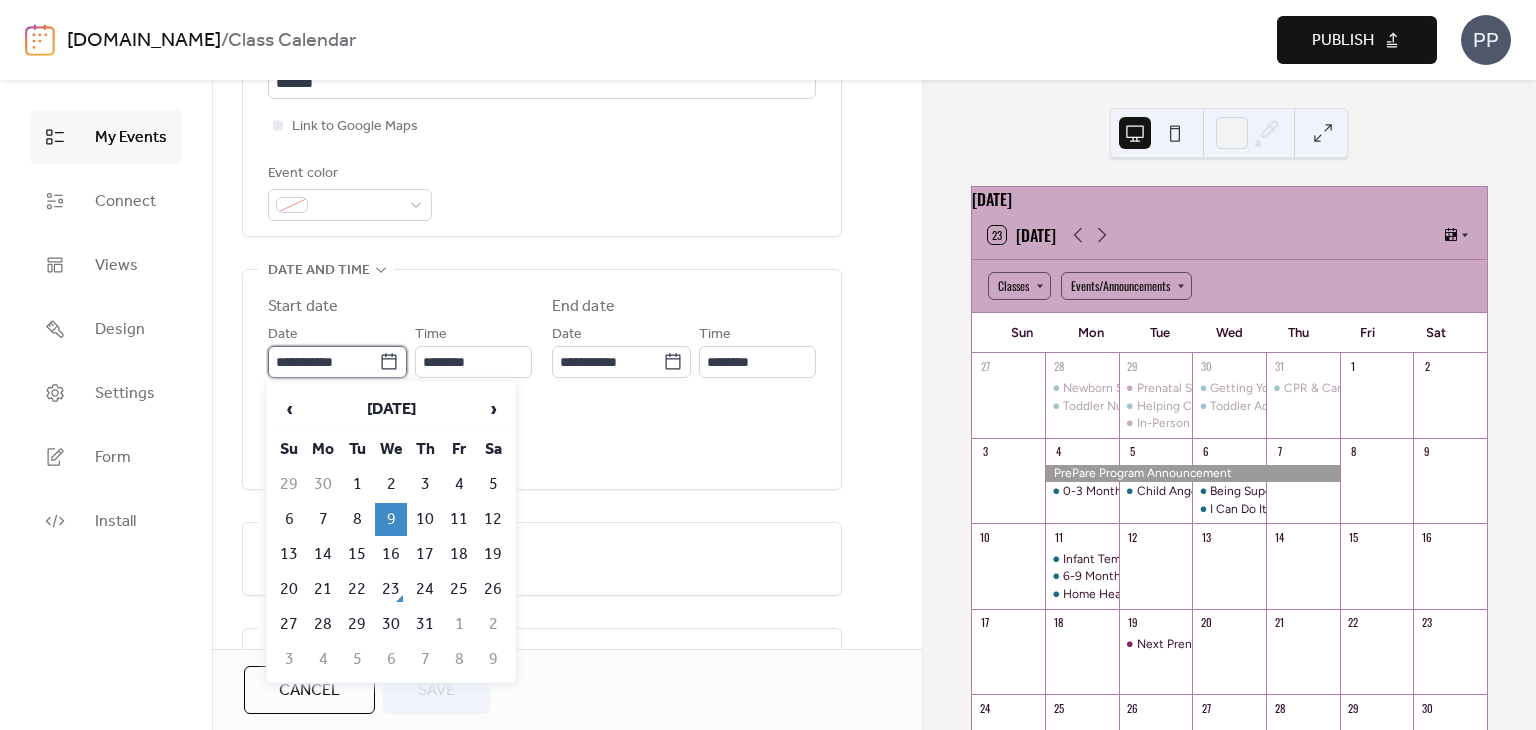 click on "**********" at bounding box center (323, 362) 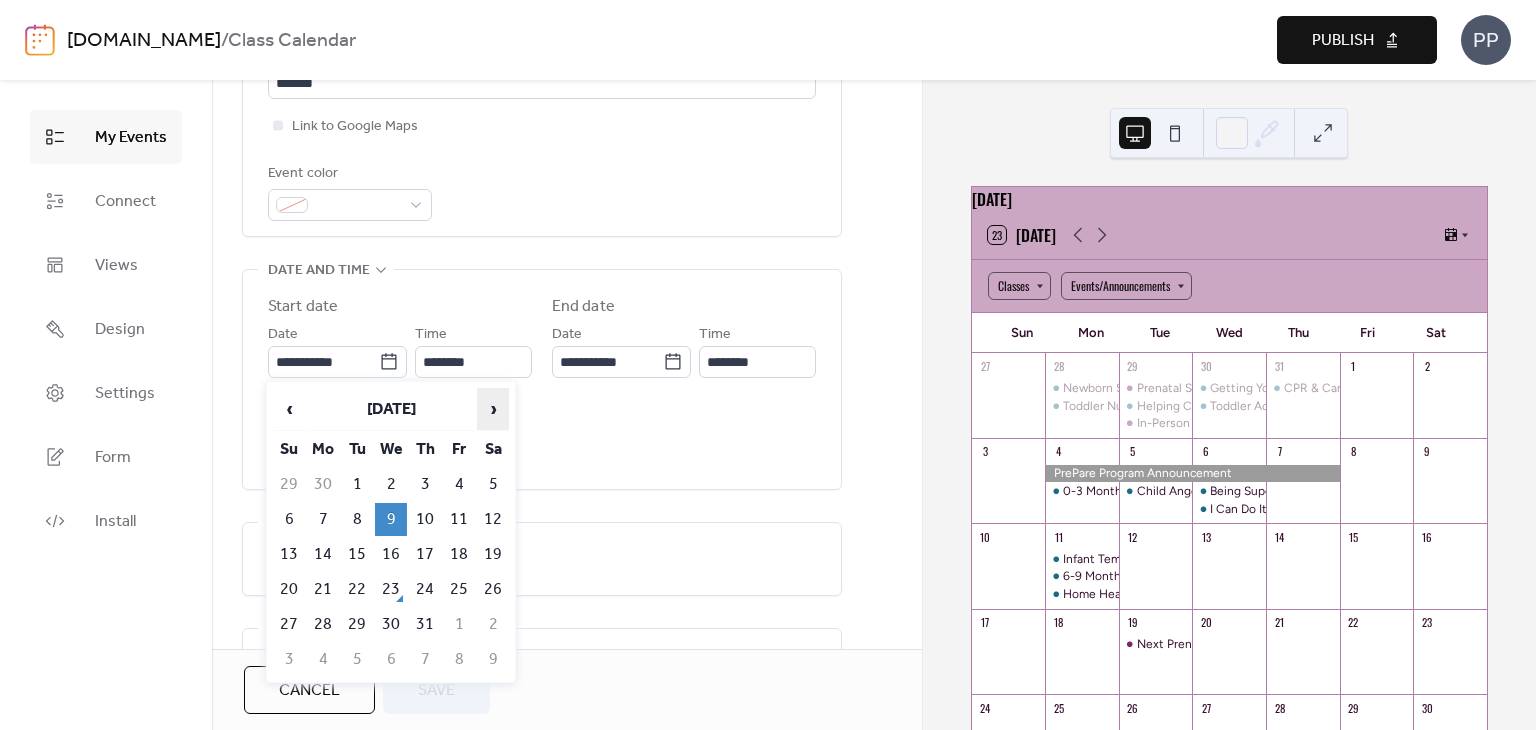 click on "›" at bounding box center [493, 409] 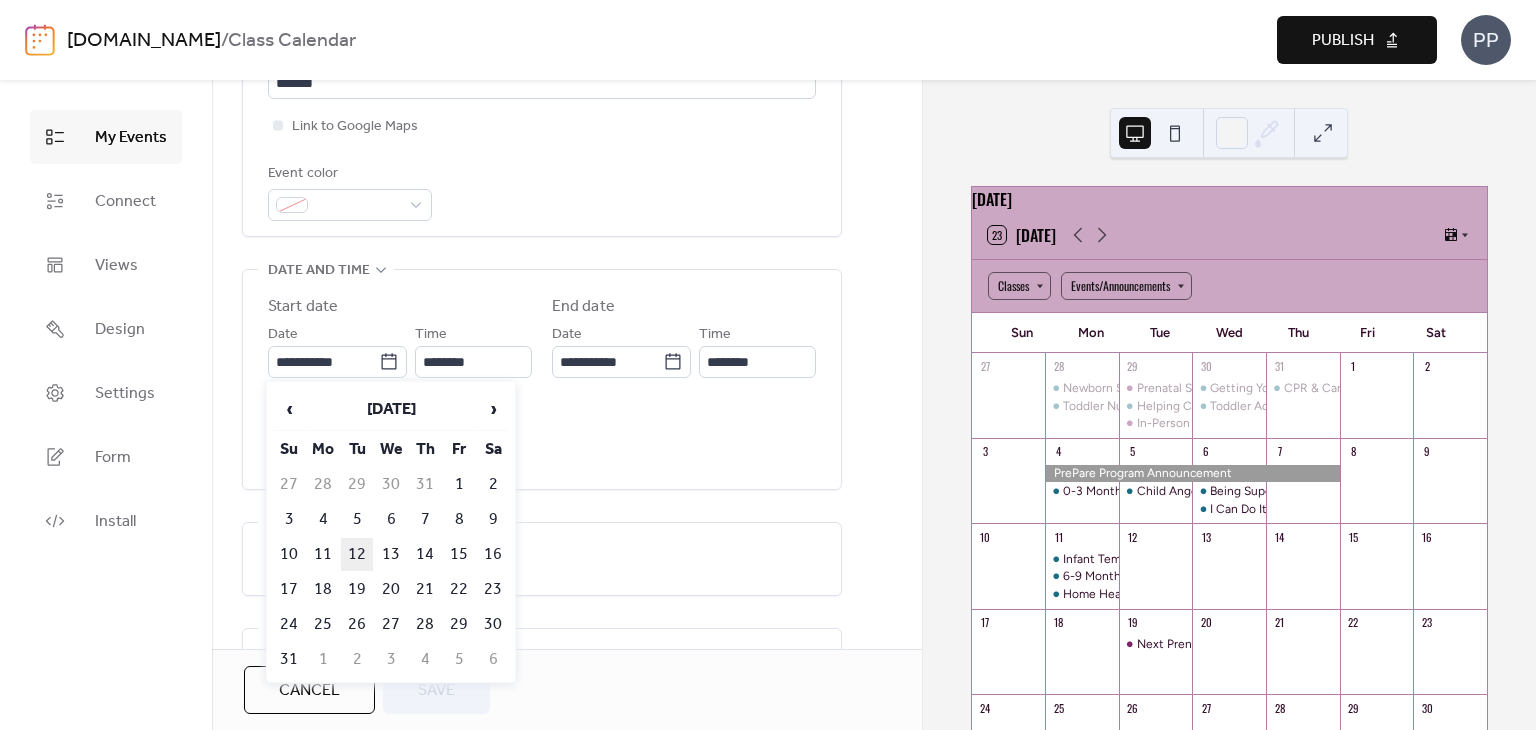 click on "12" at bounding box center (357, 554) 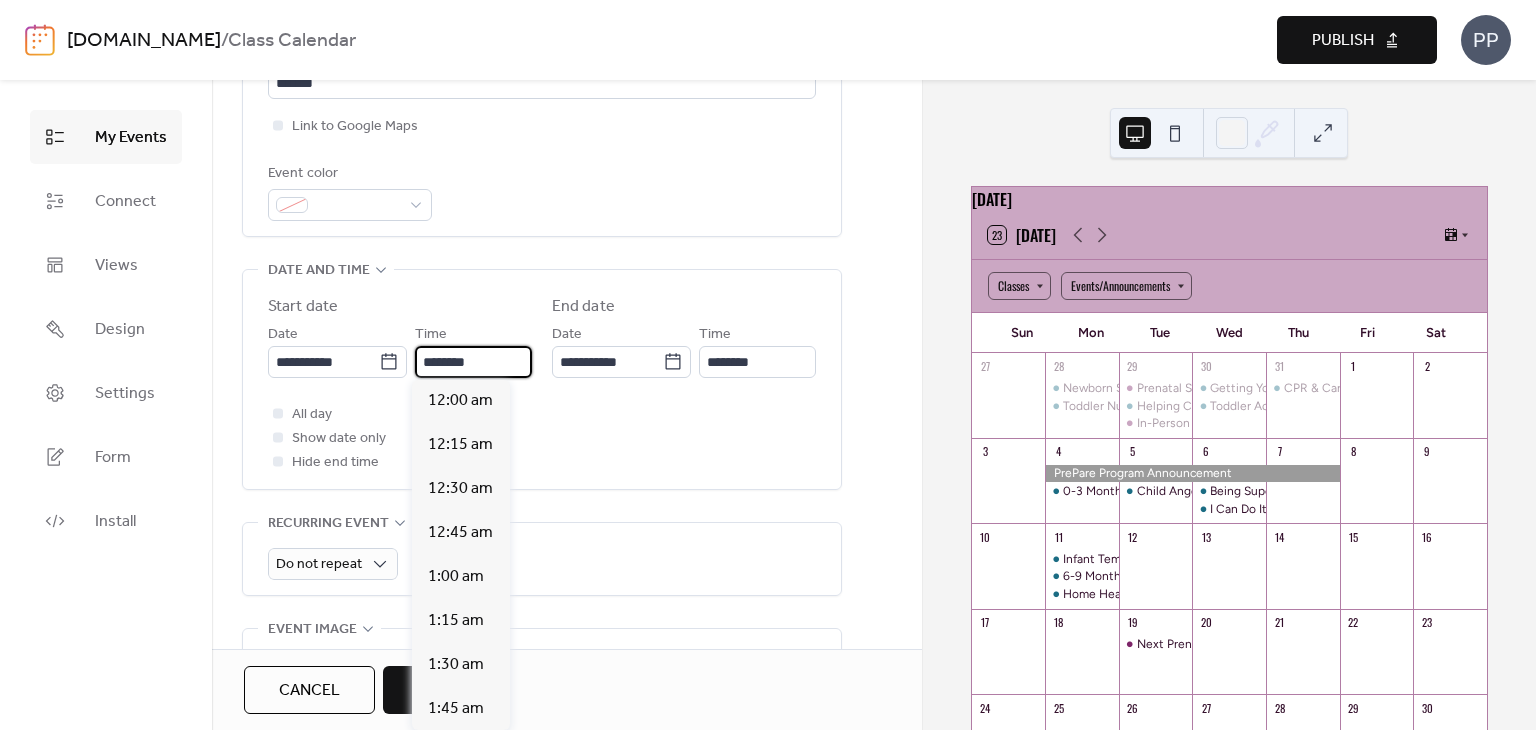 click on "********" at bounding box center (473, 362) 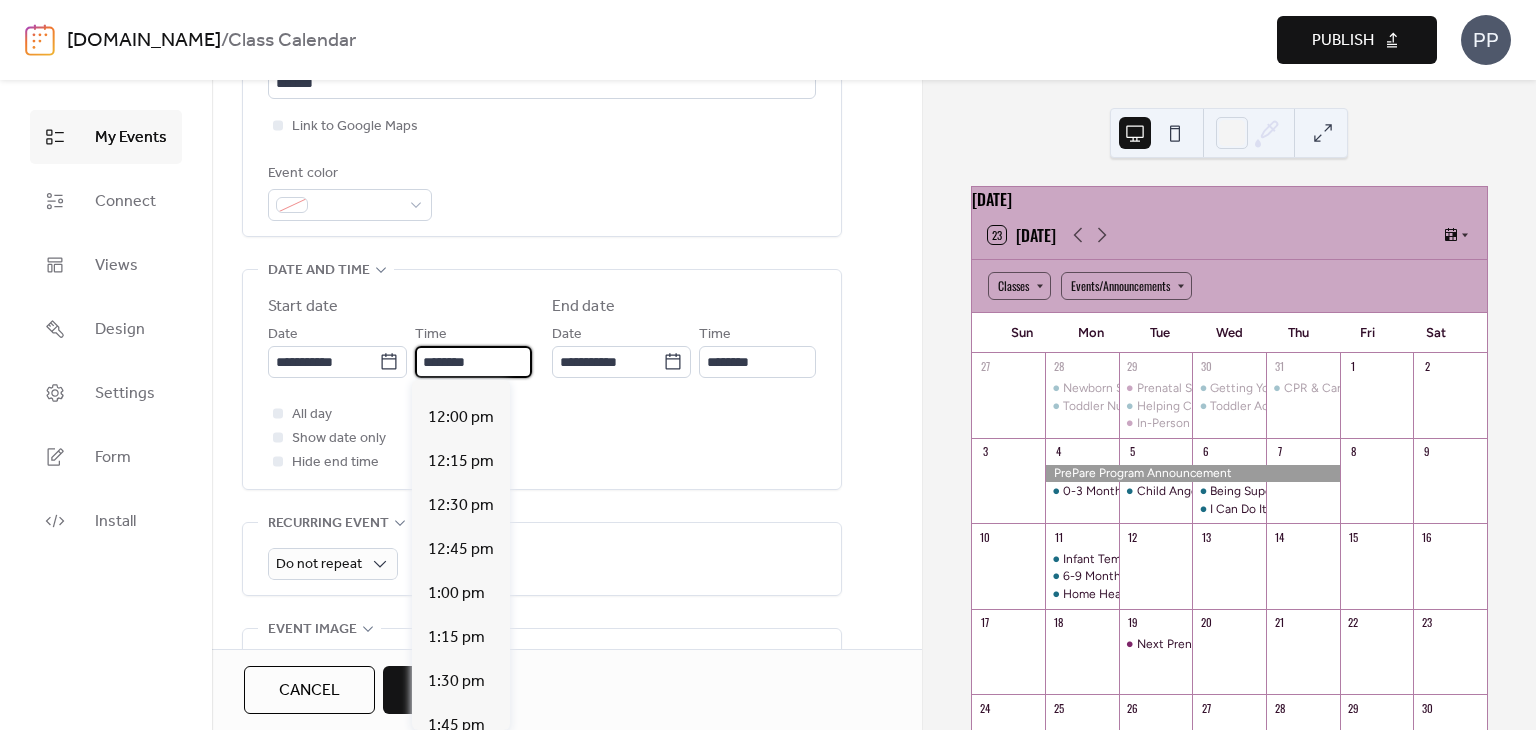 scroll, scrollTop: 2098, scrollLeft: 0, axis: vertical 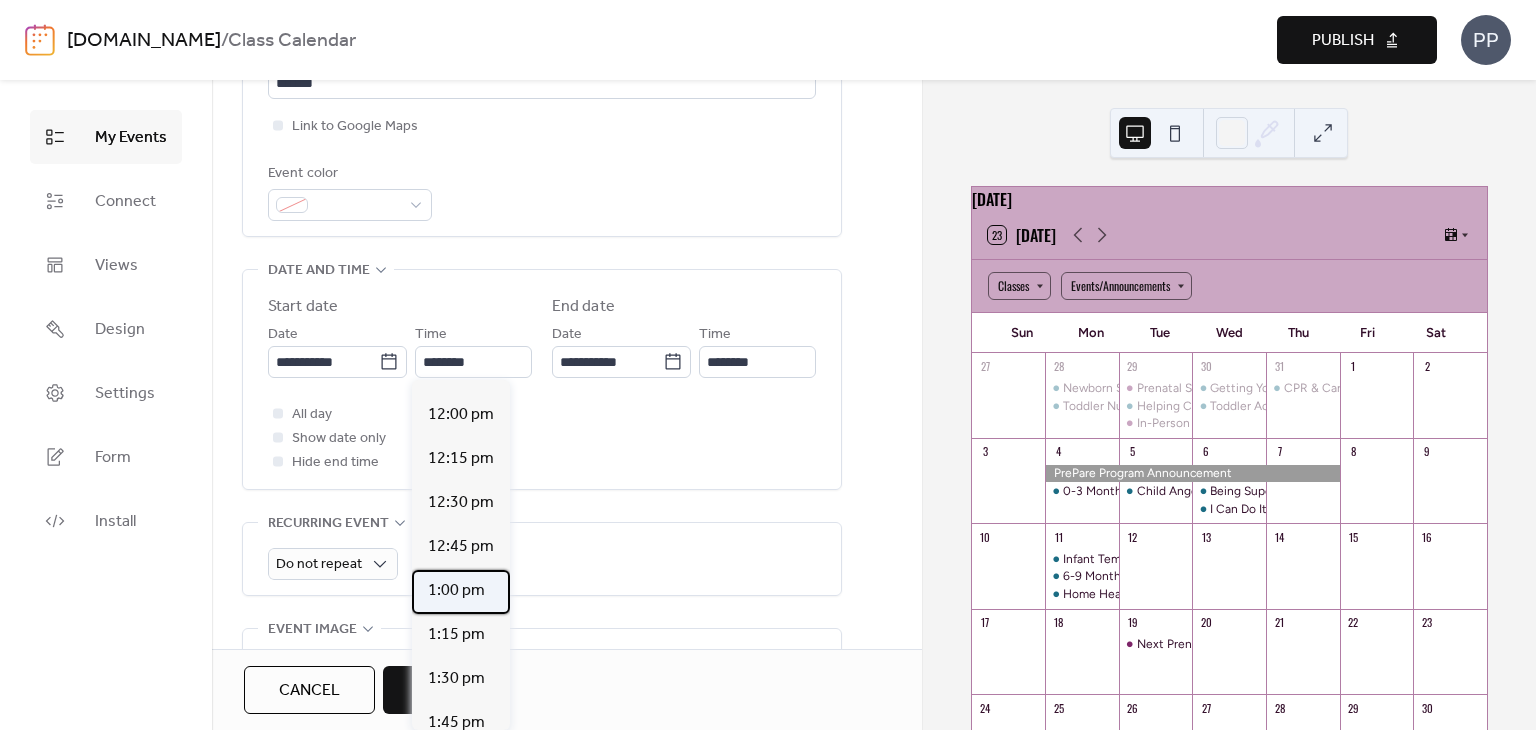 click on "1:00 pm" at bounding box center (456, 591) 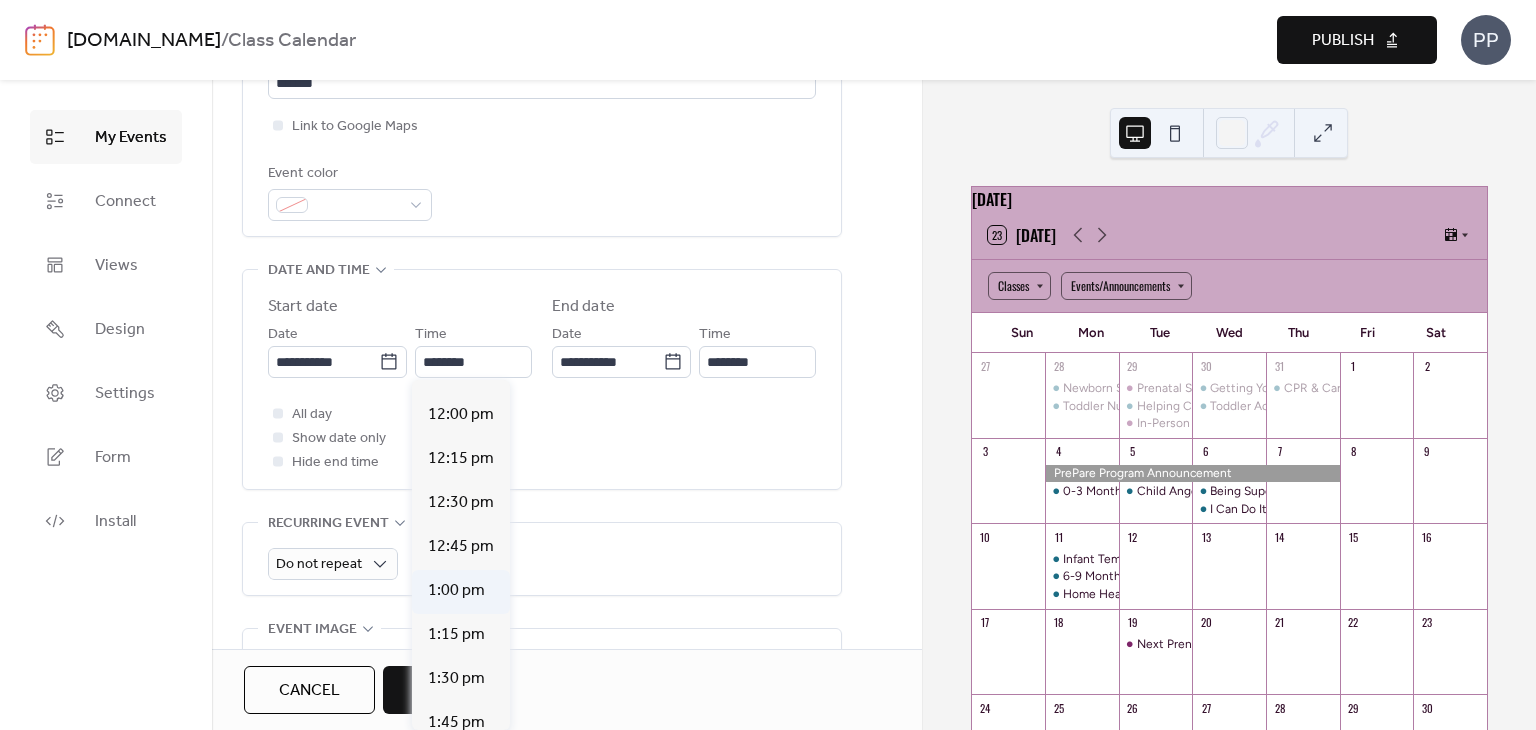 type on "*******" 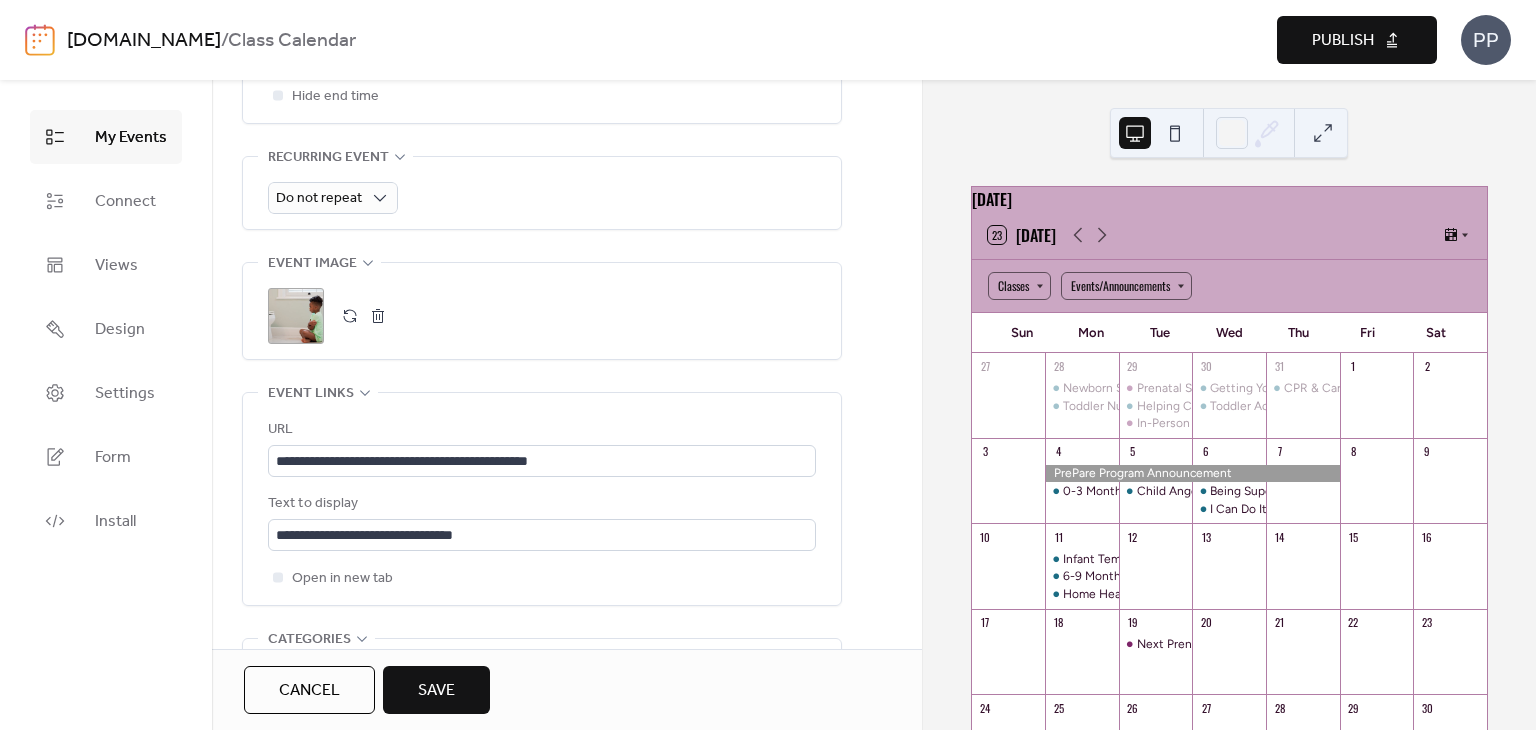 scroll, scrollTop: 871, scrollLeft: 0, axis: vertical 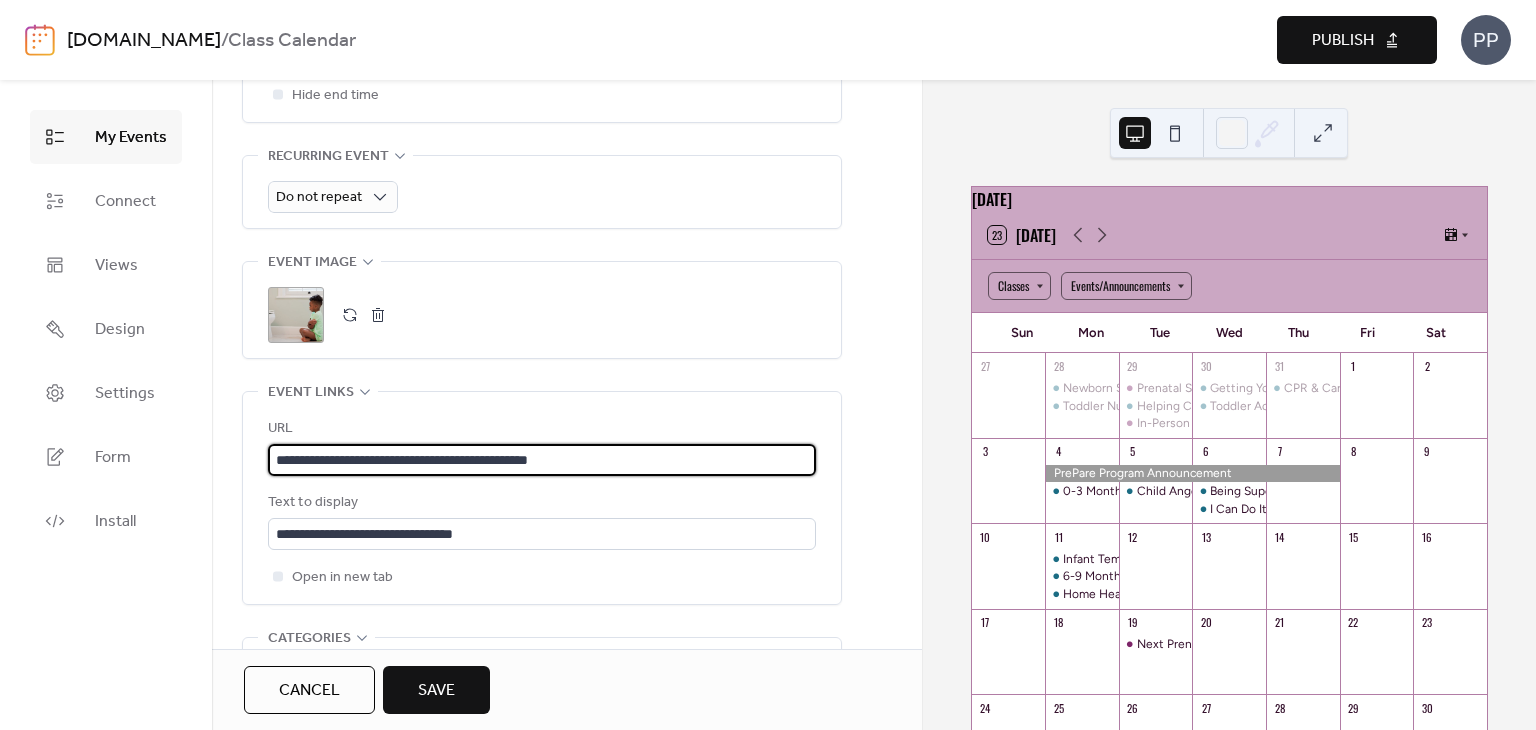 click on "**********" at bounding box center (542, 460) 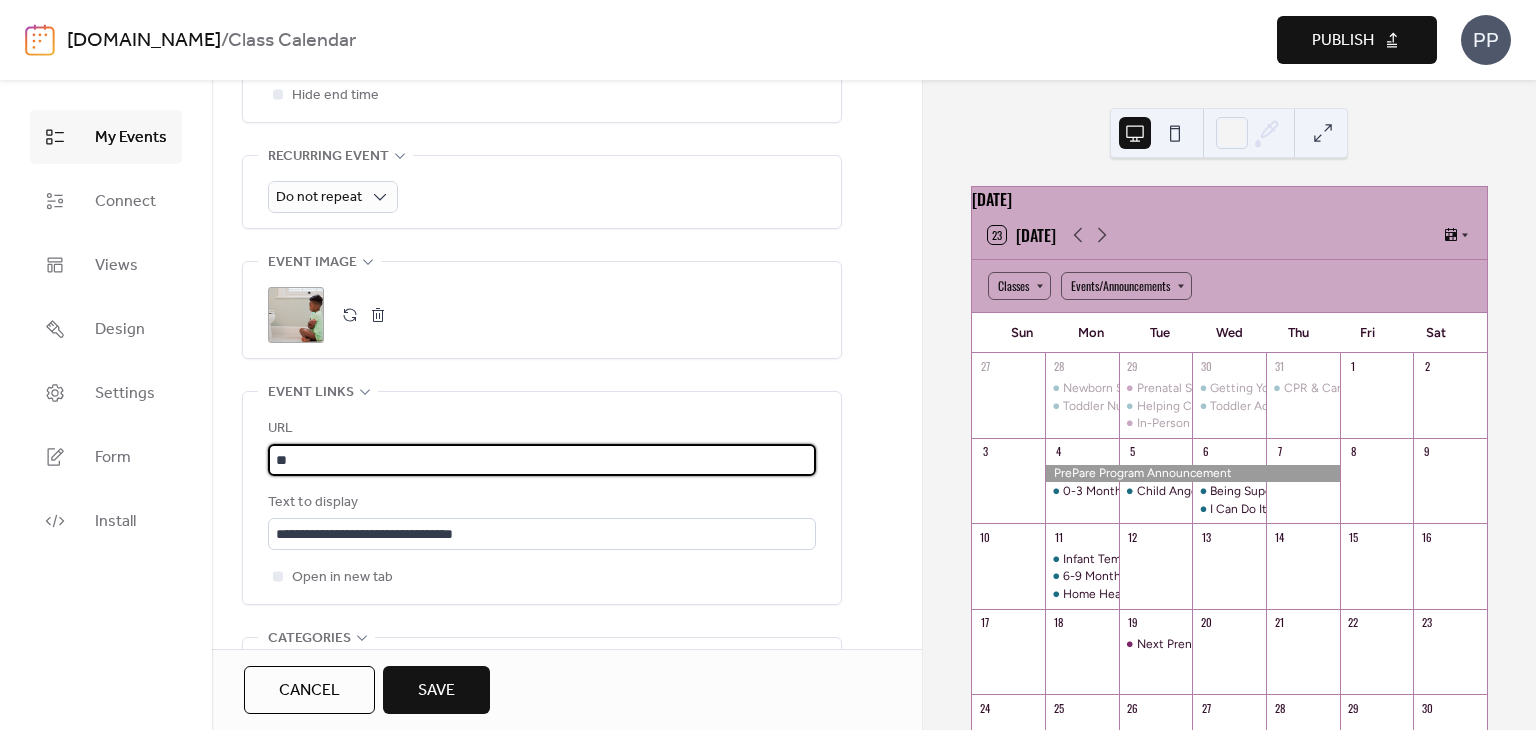 type on "*" 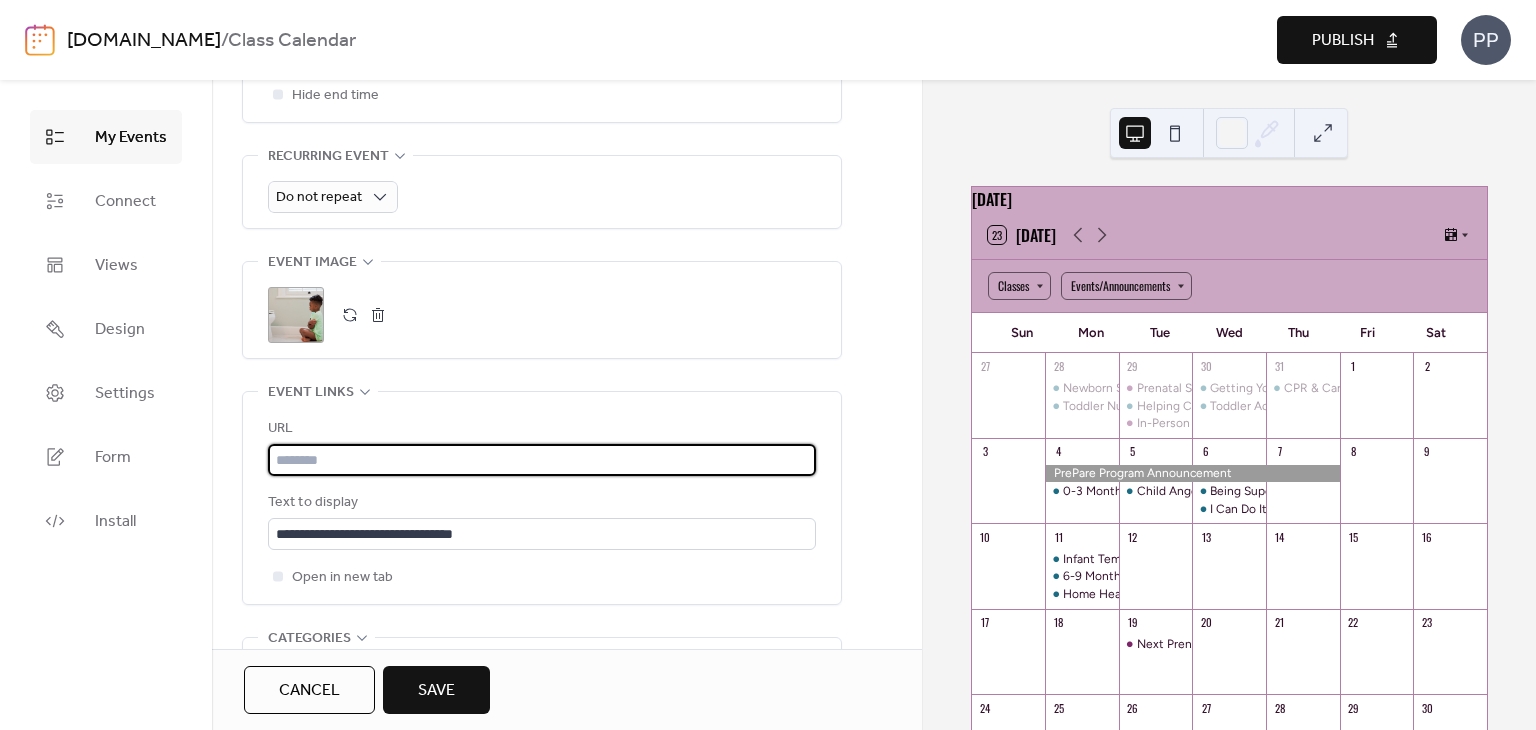 paste on "**********" 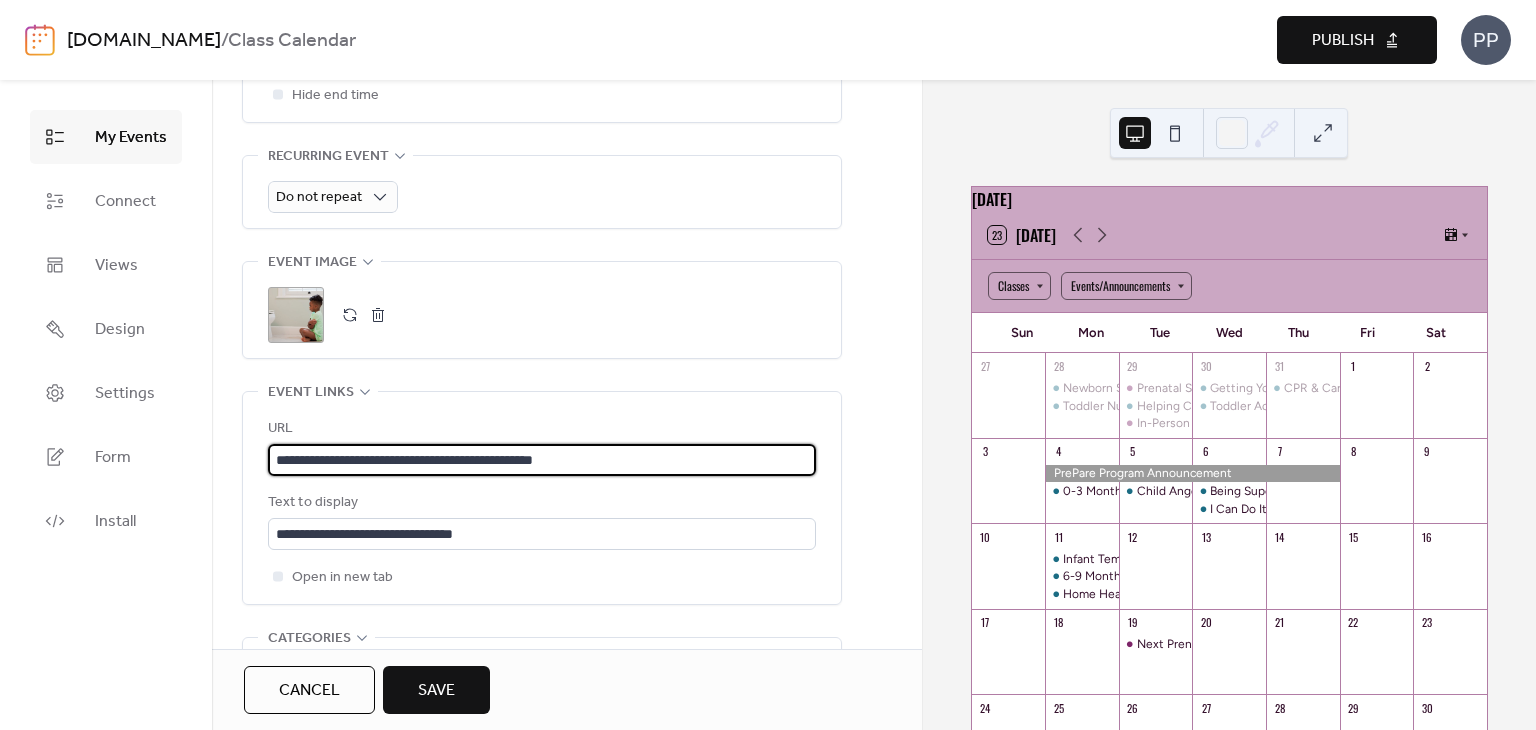 type on "**********" 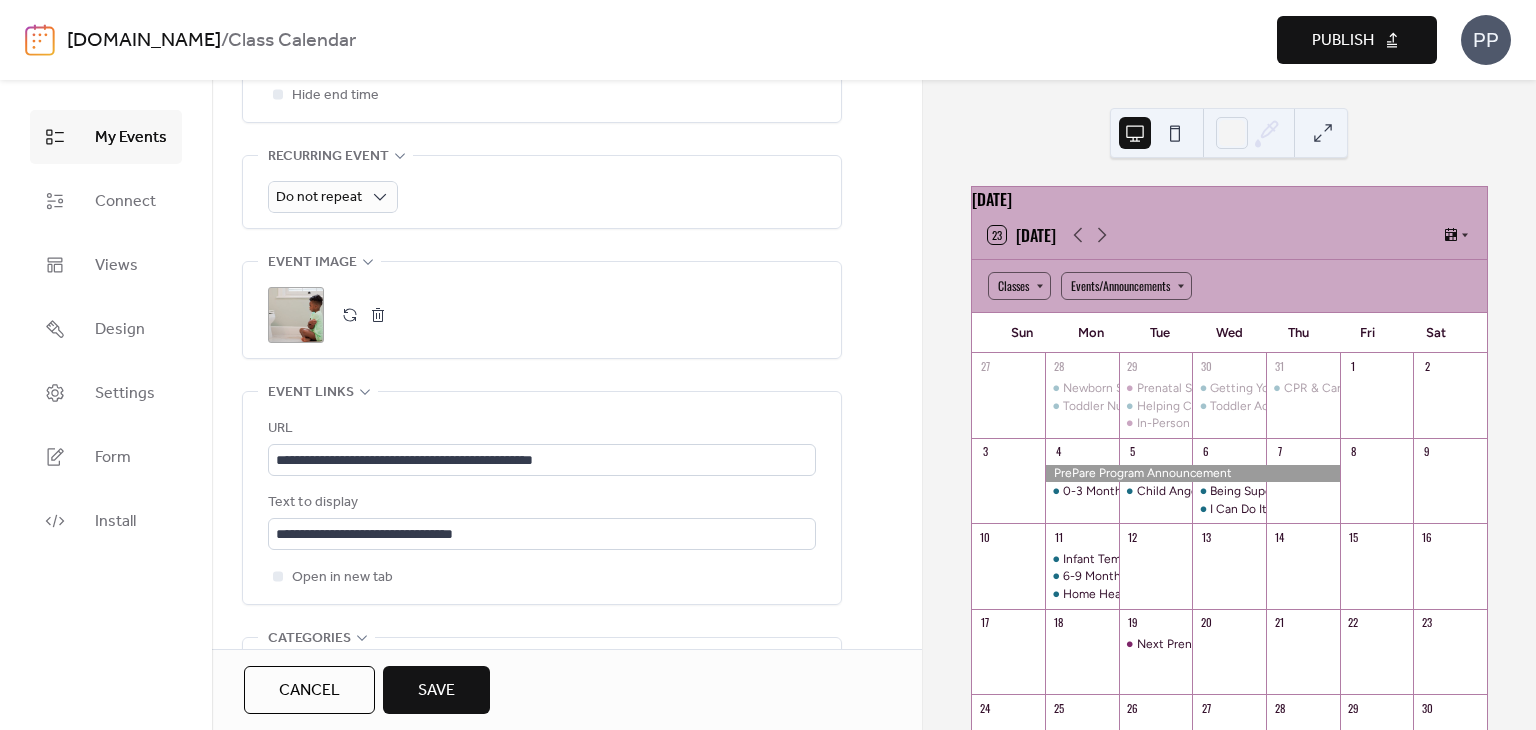 click on "Save" at bounding box center [436, 691] 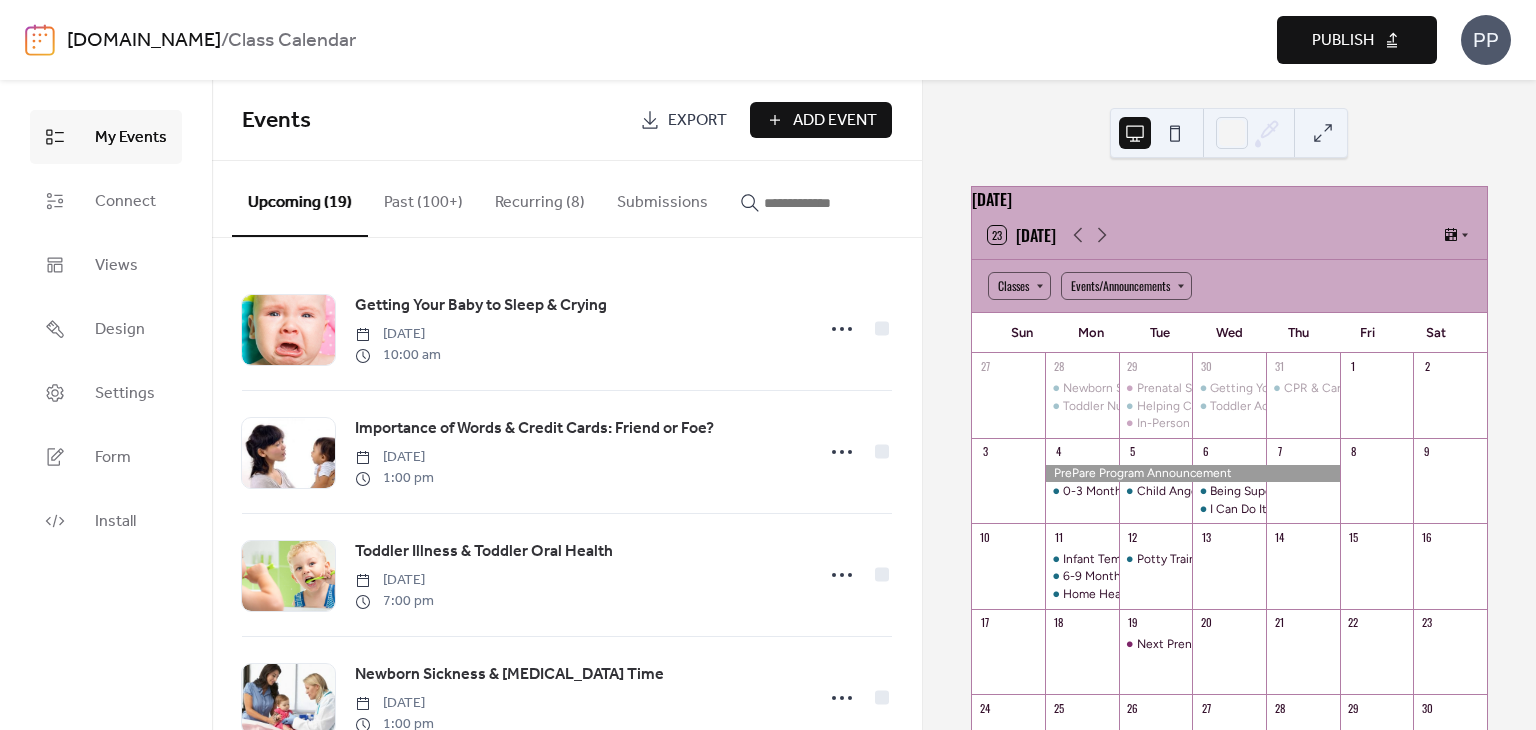 click on "Publish" at bounding box center (1343, 41) 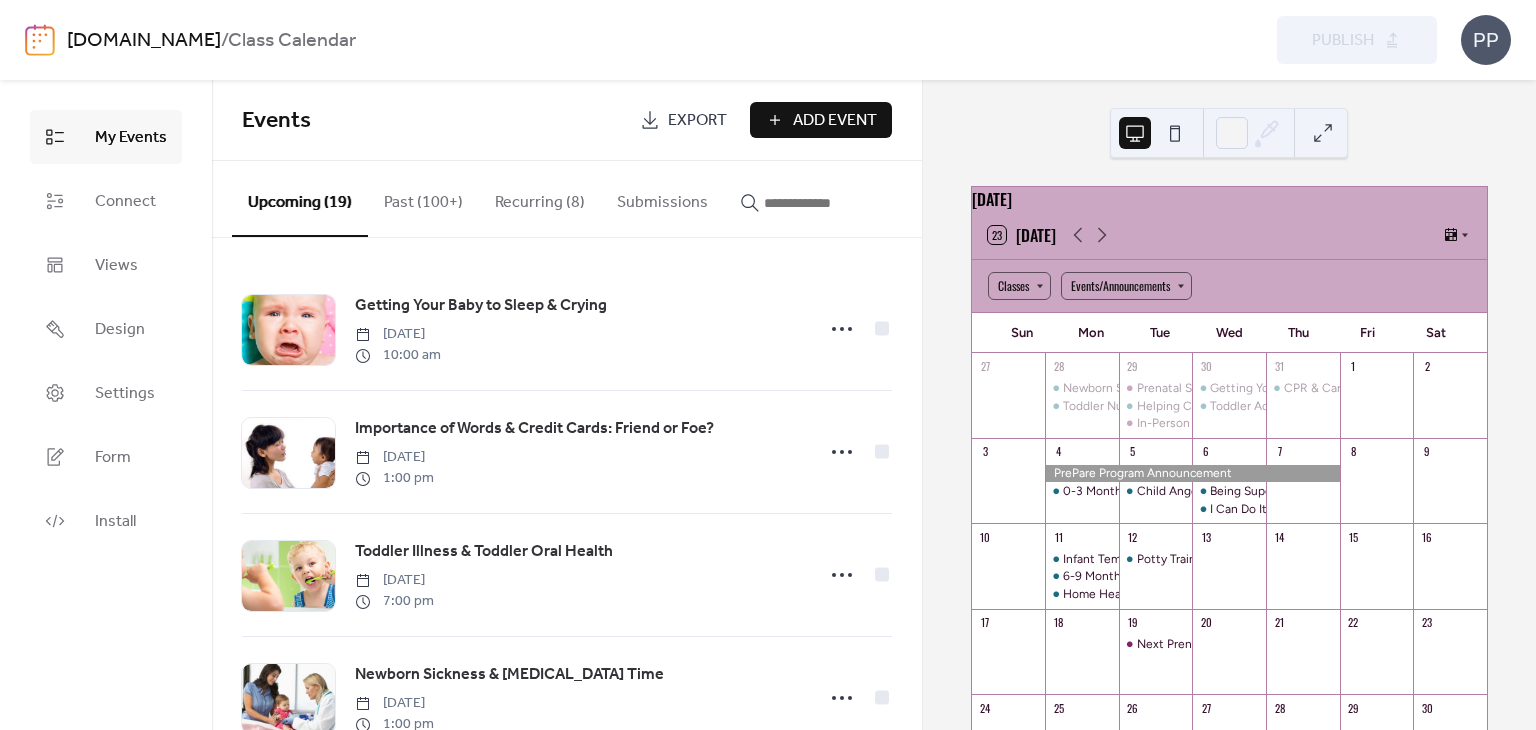 click at bounding box center [824, 203] 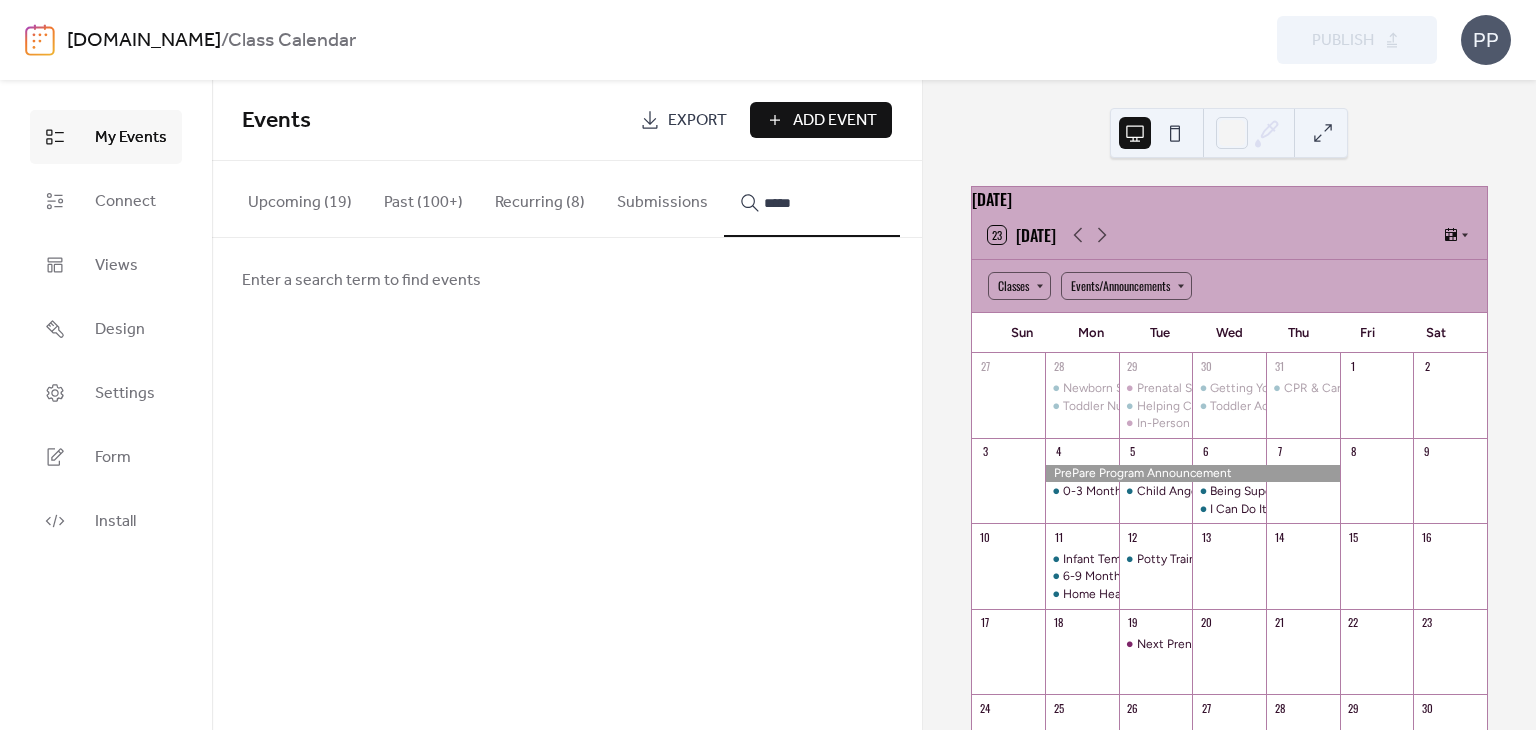 click on "****" at bounding box center [812, 199] 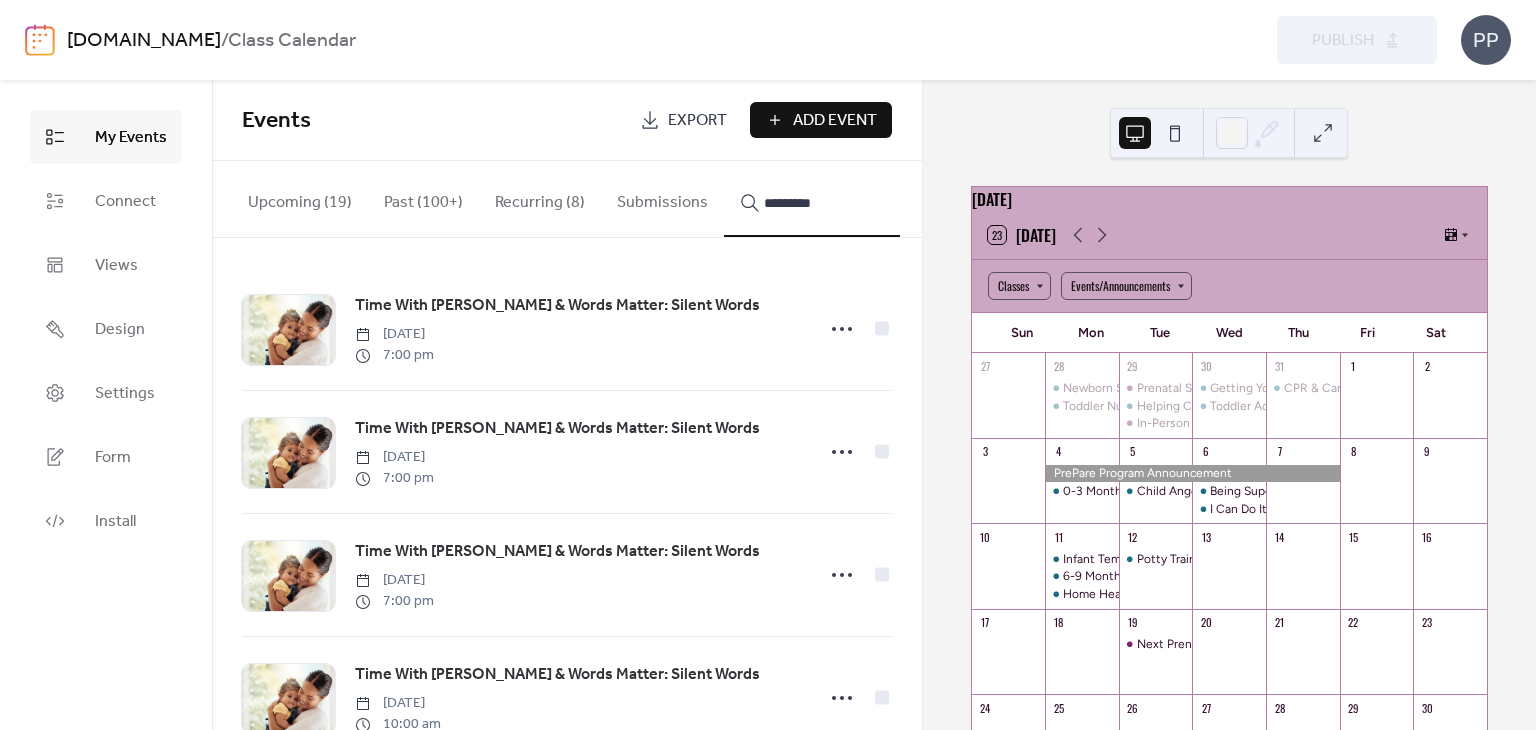 scroll, scrollTop: 429, scrollLeft: 0, axis: vertical 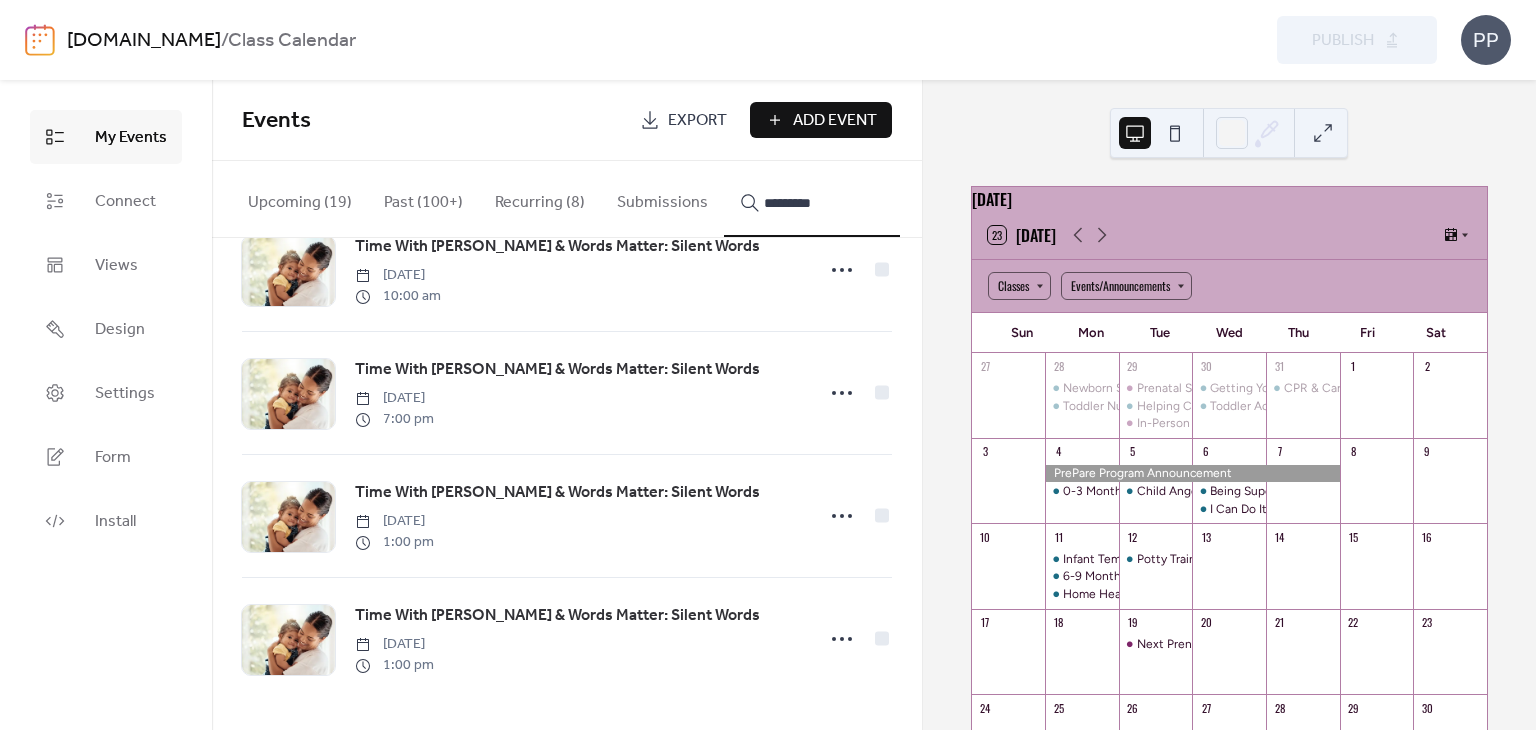 type on "*********" 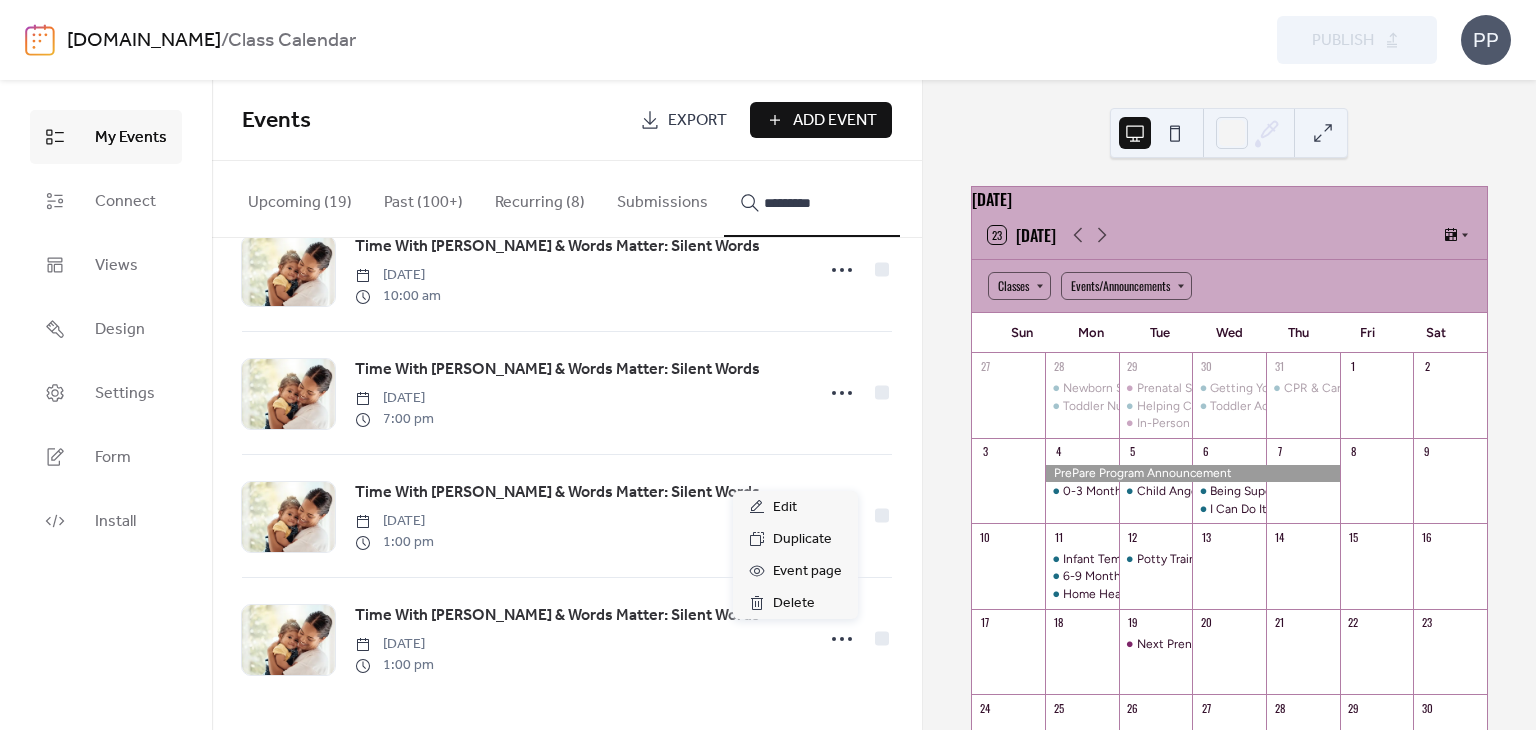 click 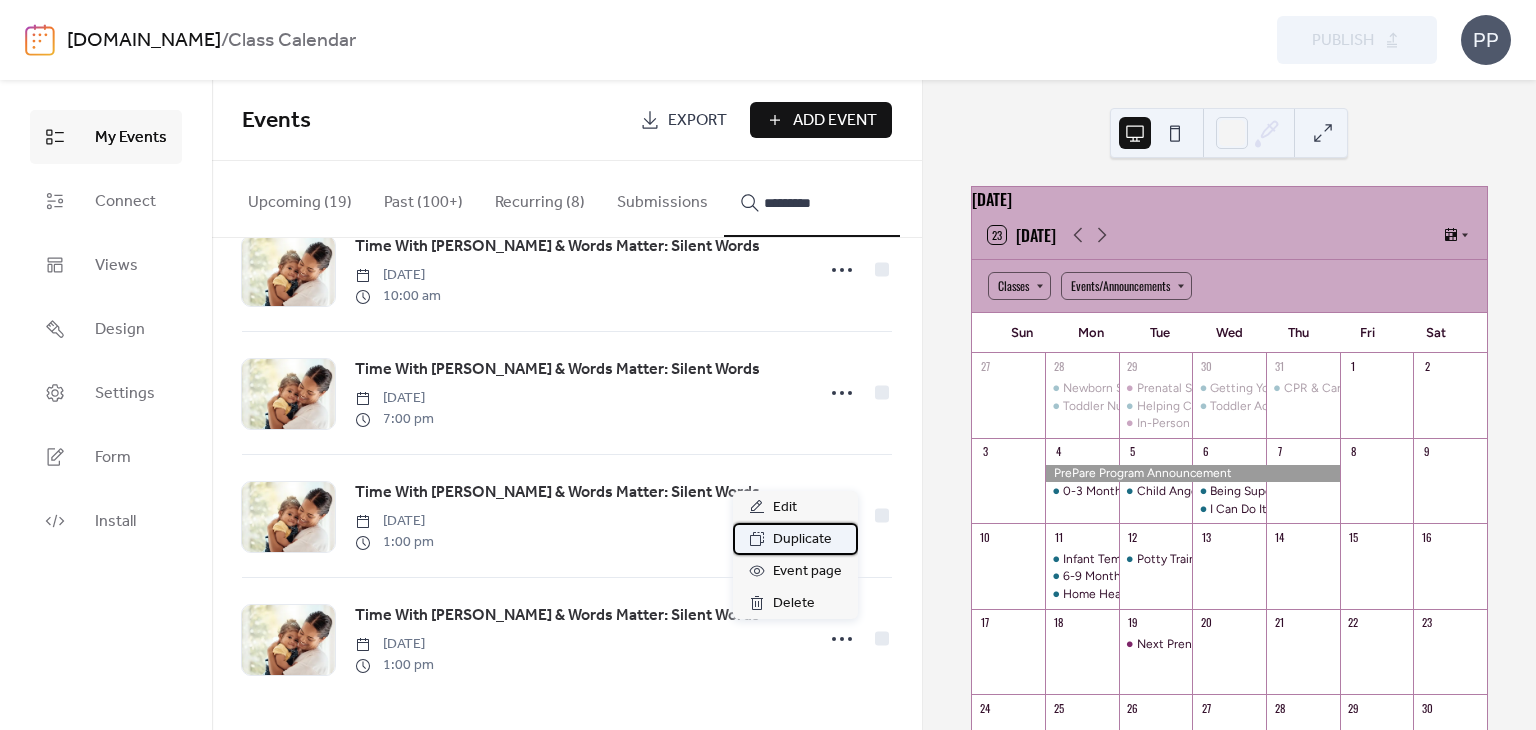 click on "Duplicate" at bounding box center [802, 540] 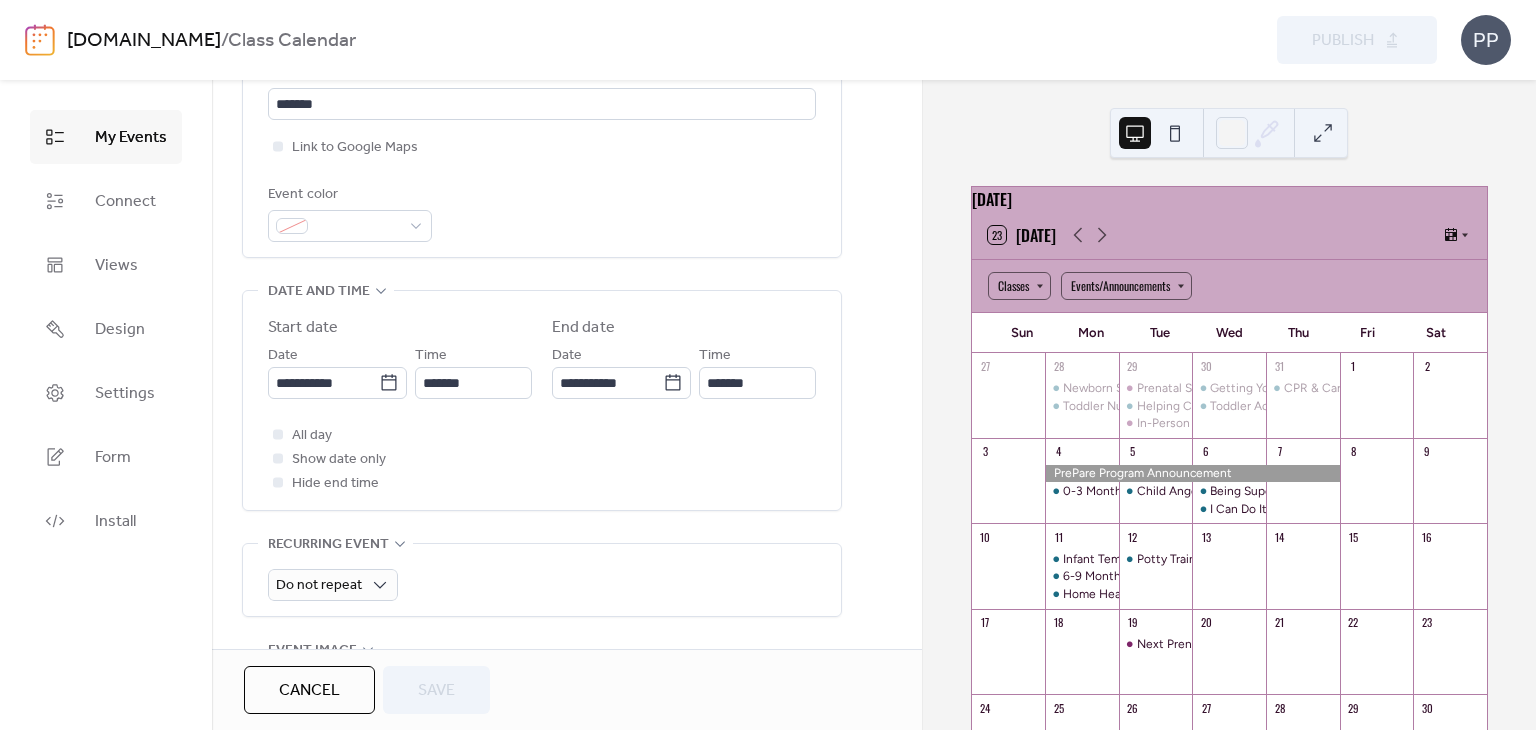 scroll, scrollTop: 484, scrollLeft: 0, axis: vertical 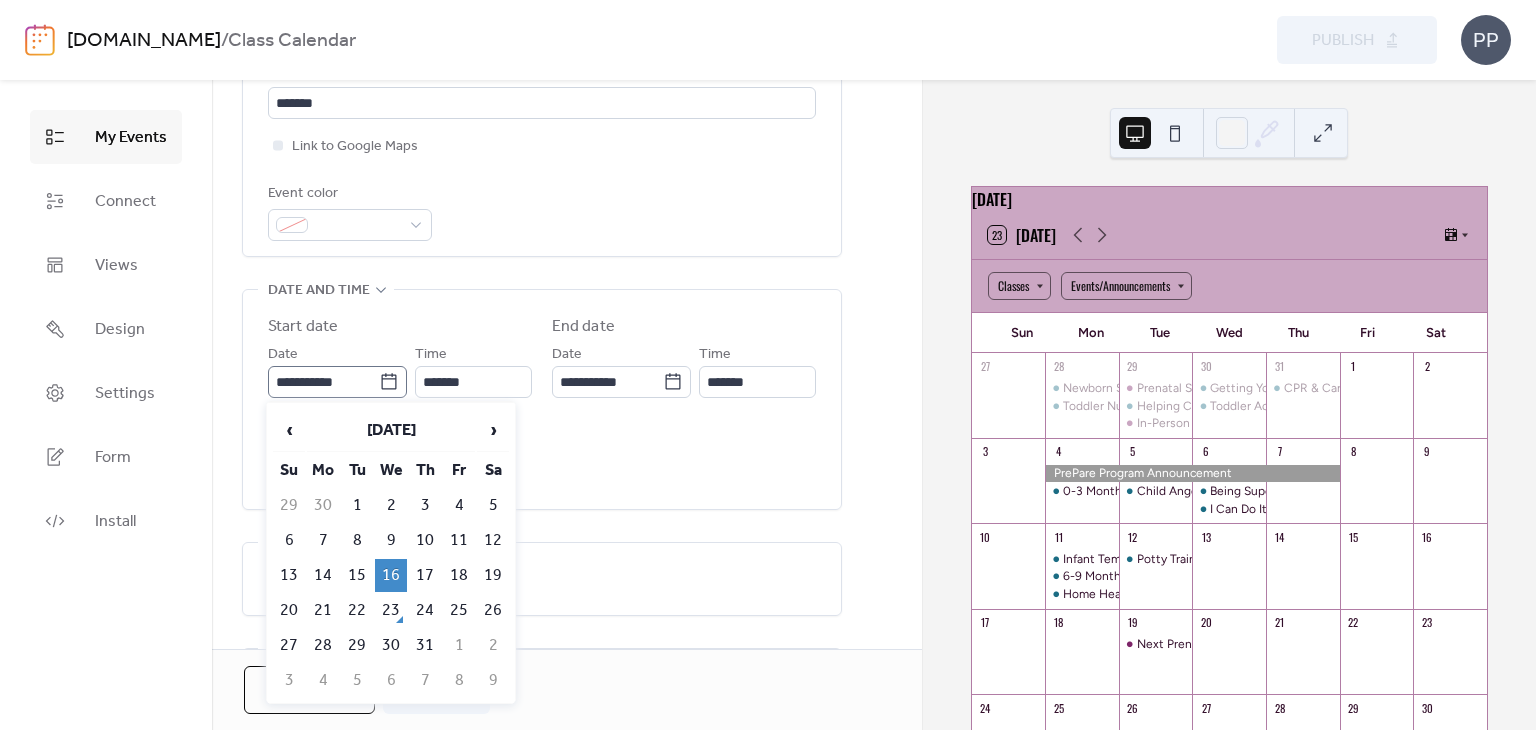 click 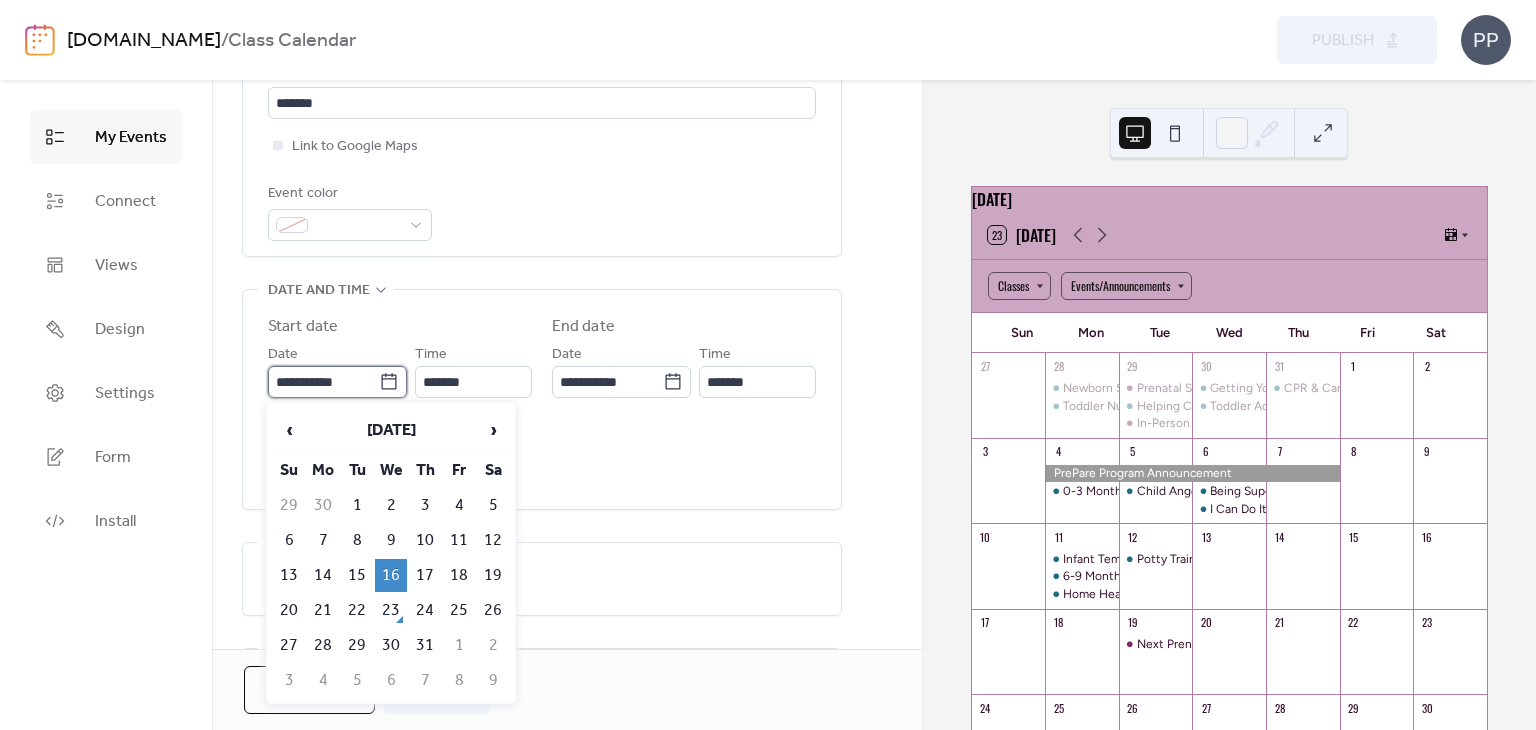 click on "**********" at bounding box center (323, 382) 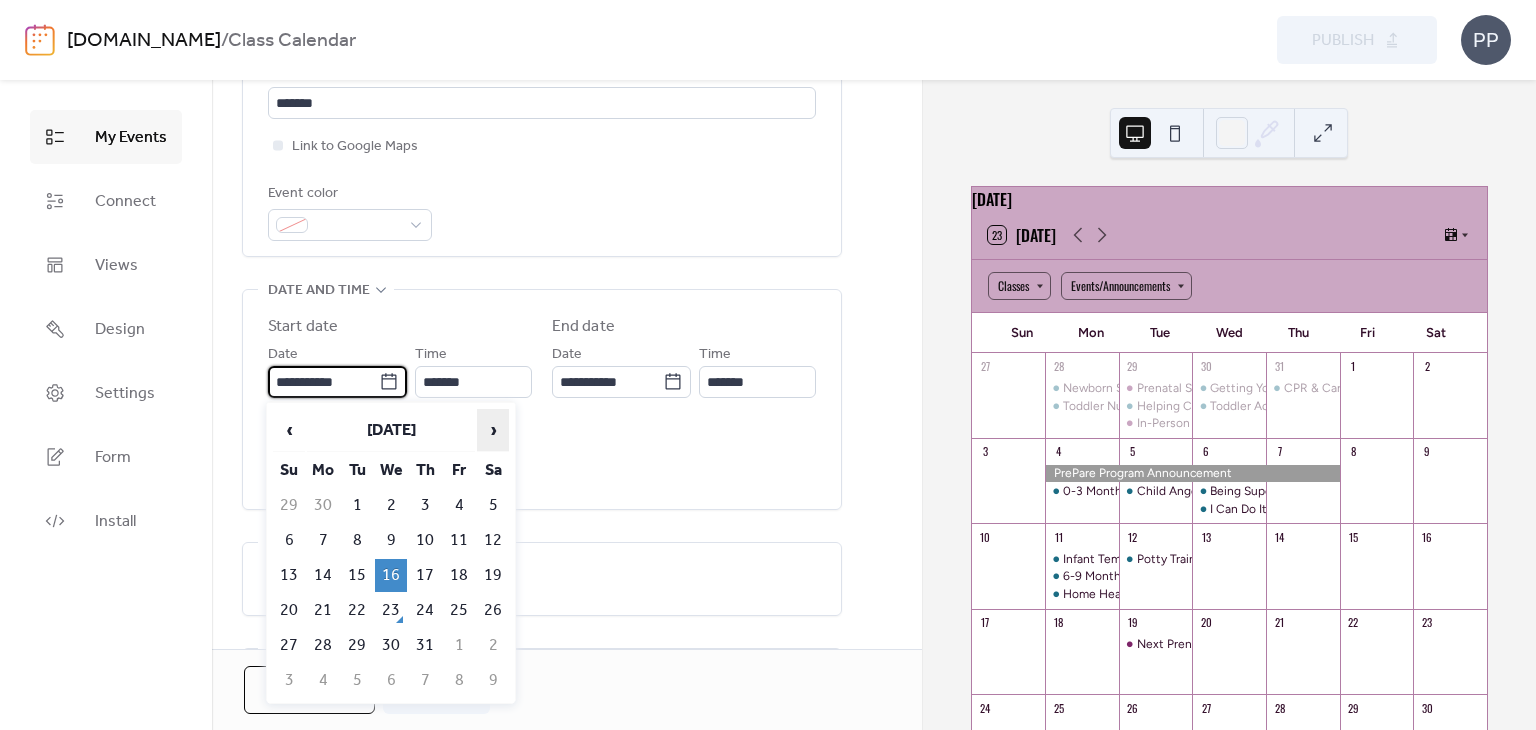 click on "›" at bounding box center [493, 430] 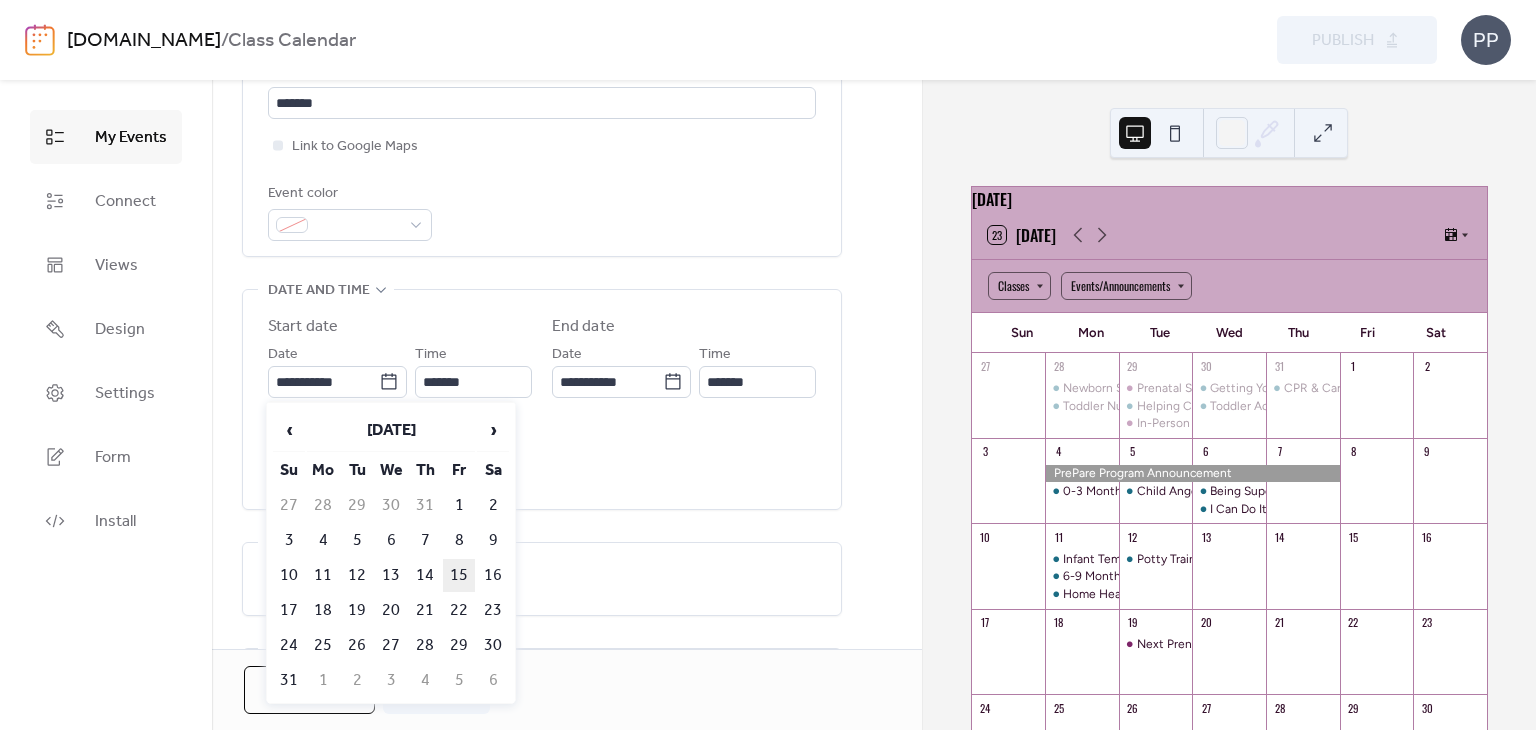 click on "15" at bounding box center [459, 575] 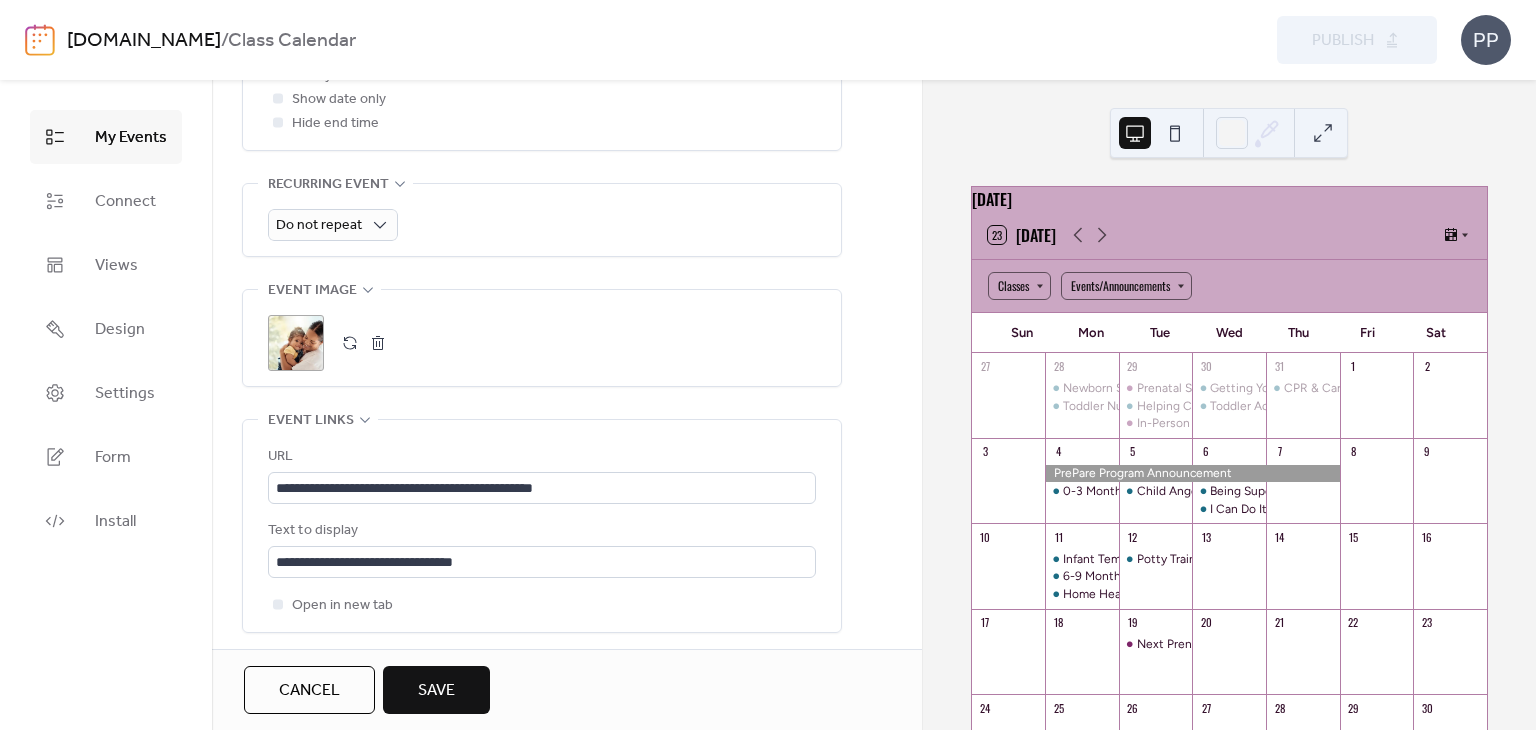 scroll, scrollTop: 844, scrollLeft: 0, axis: vertical 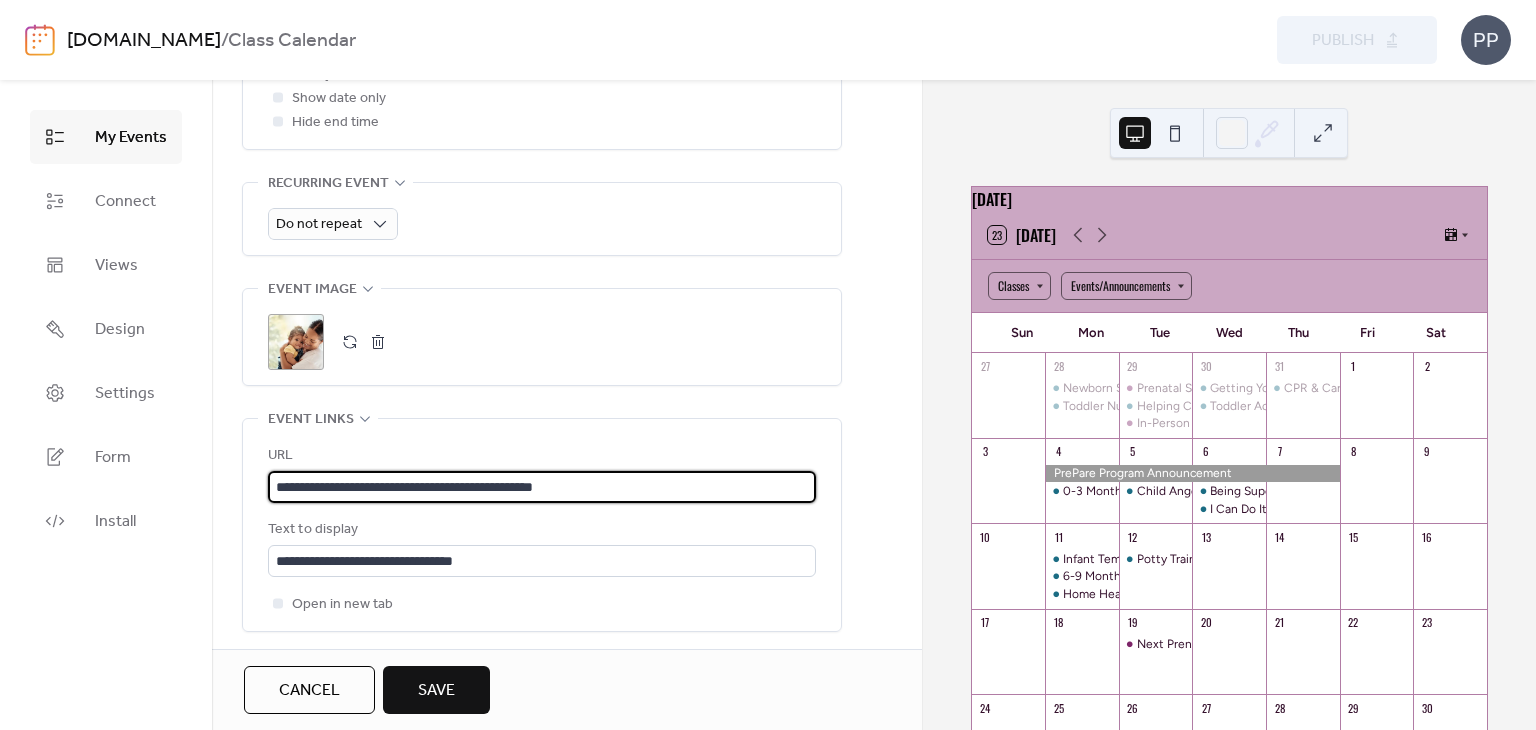 click on "**********" at bounding box center [542, 487] 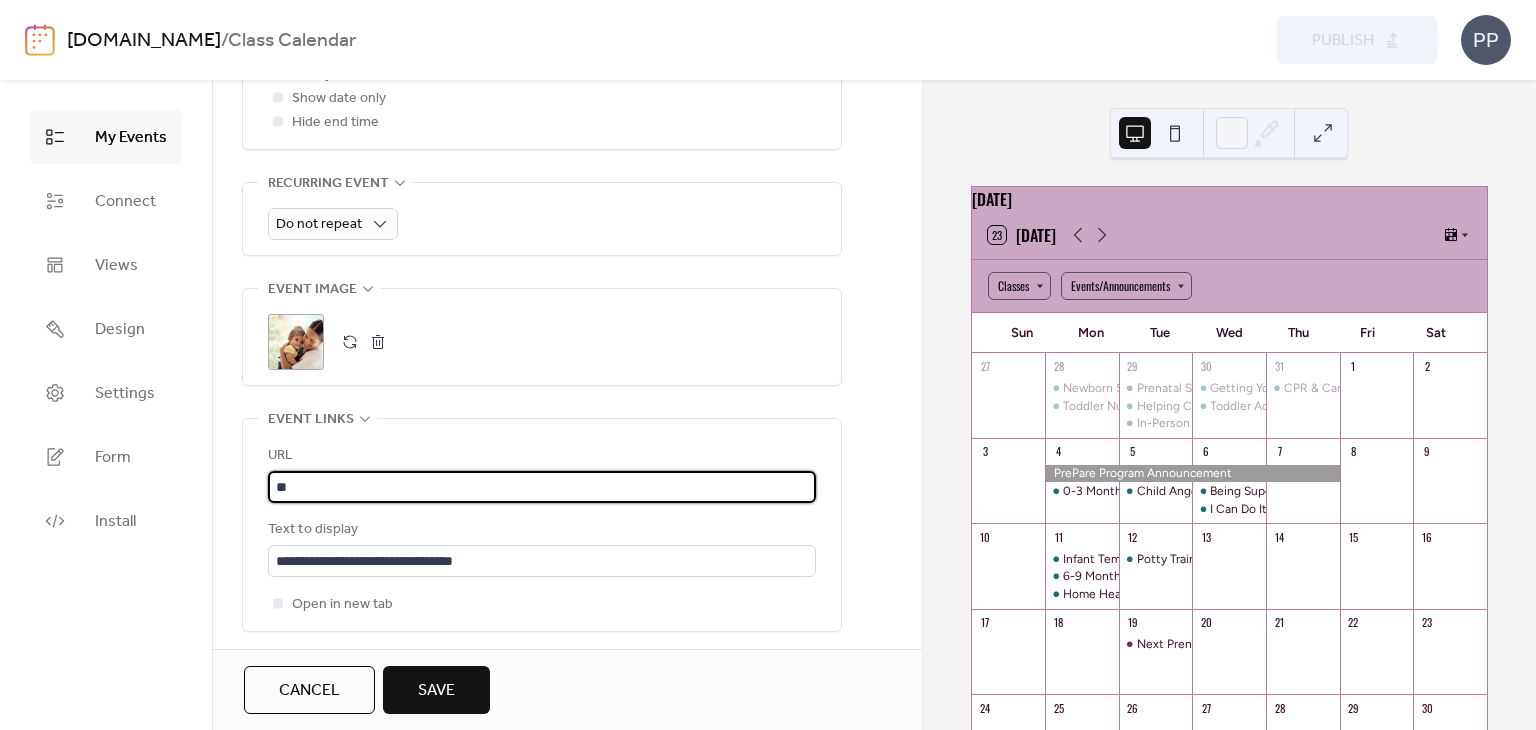 type on "*" 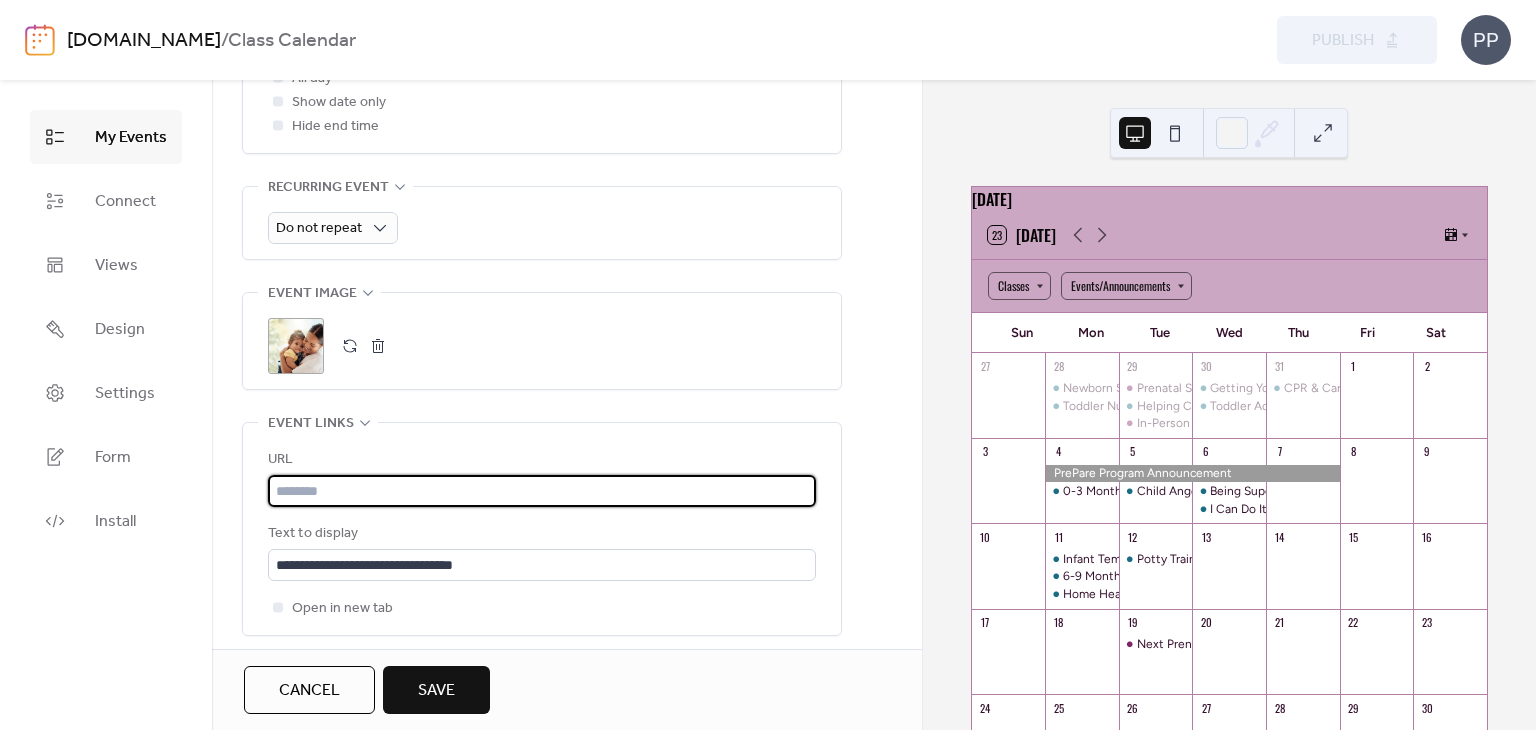 scroll, scrollTop: 840, scrollLeft: 0, axis: vertical 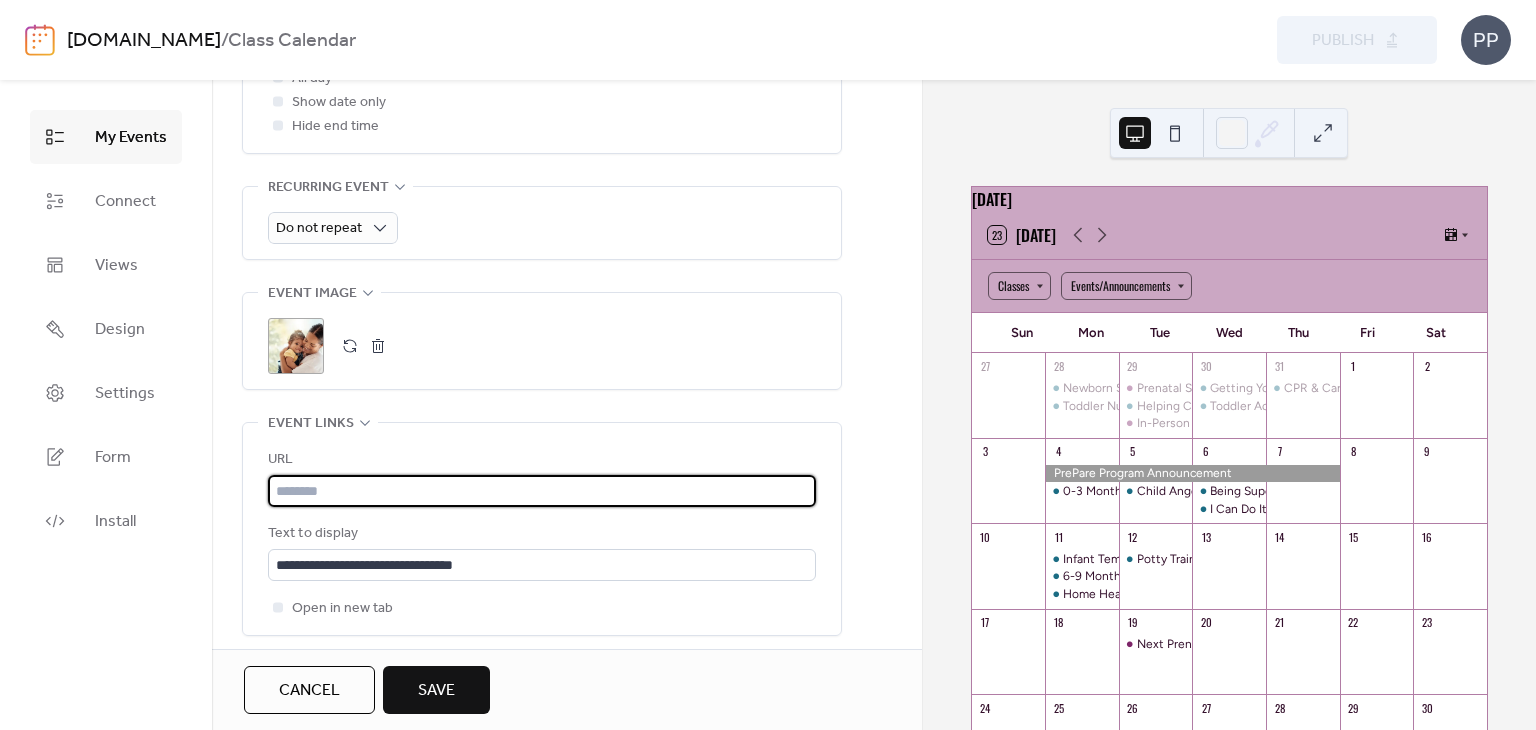 paste on "**********" 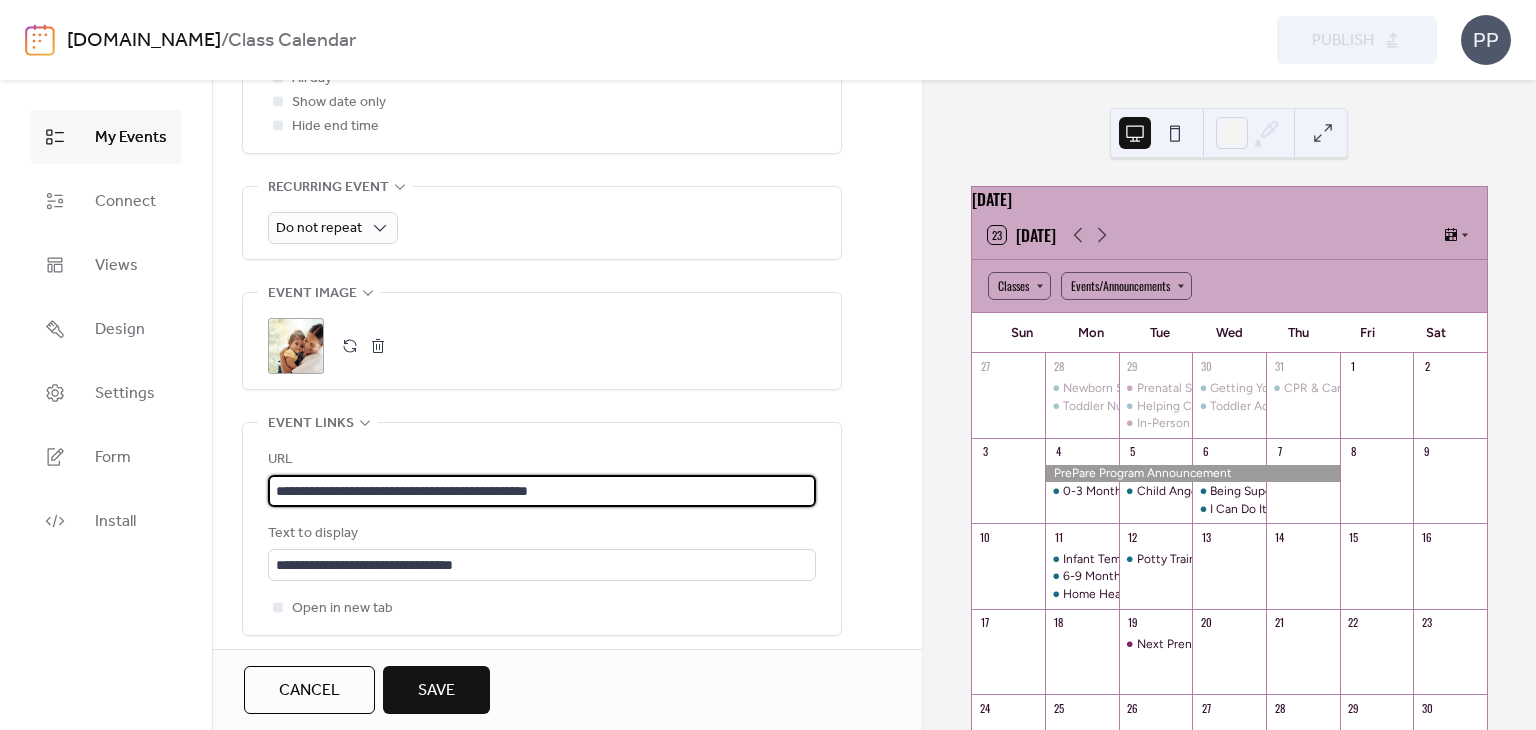 type on "**********" 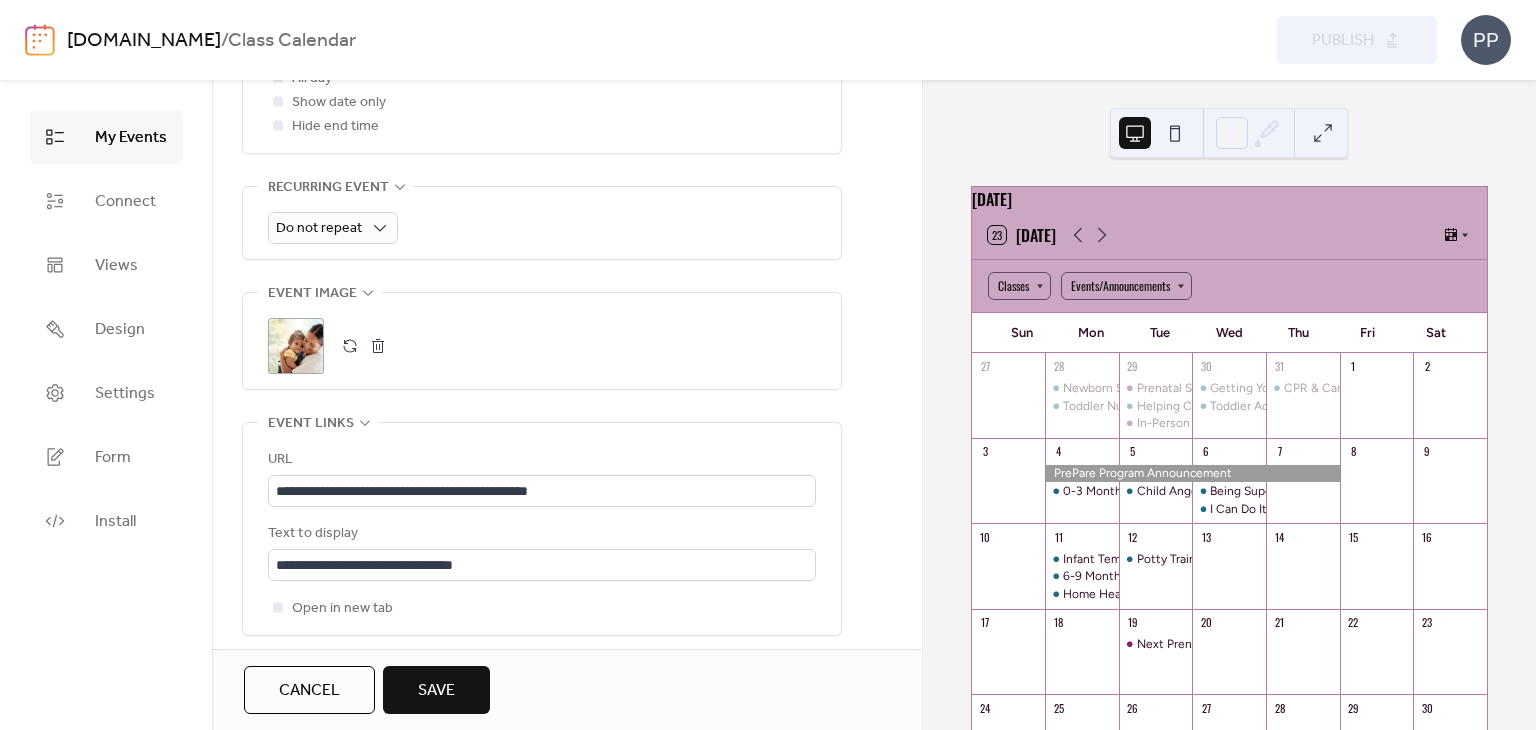 click on "Save" at bounding box center [436, 691] 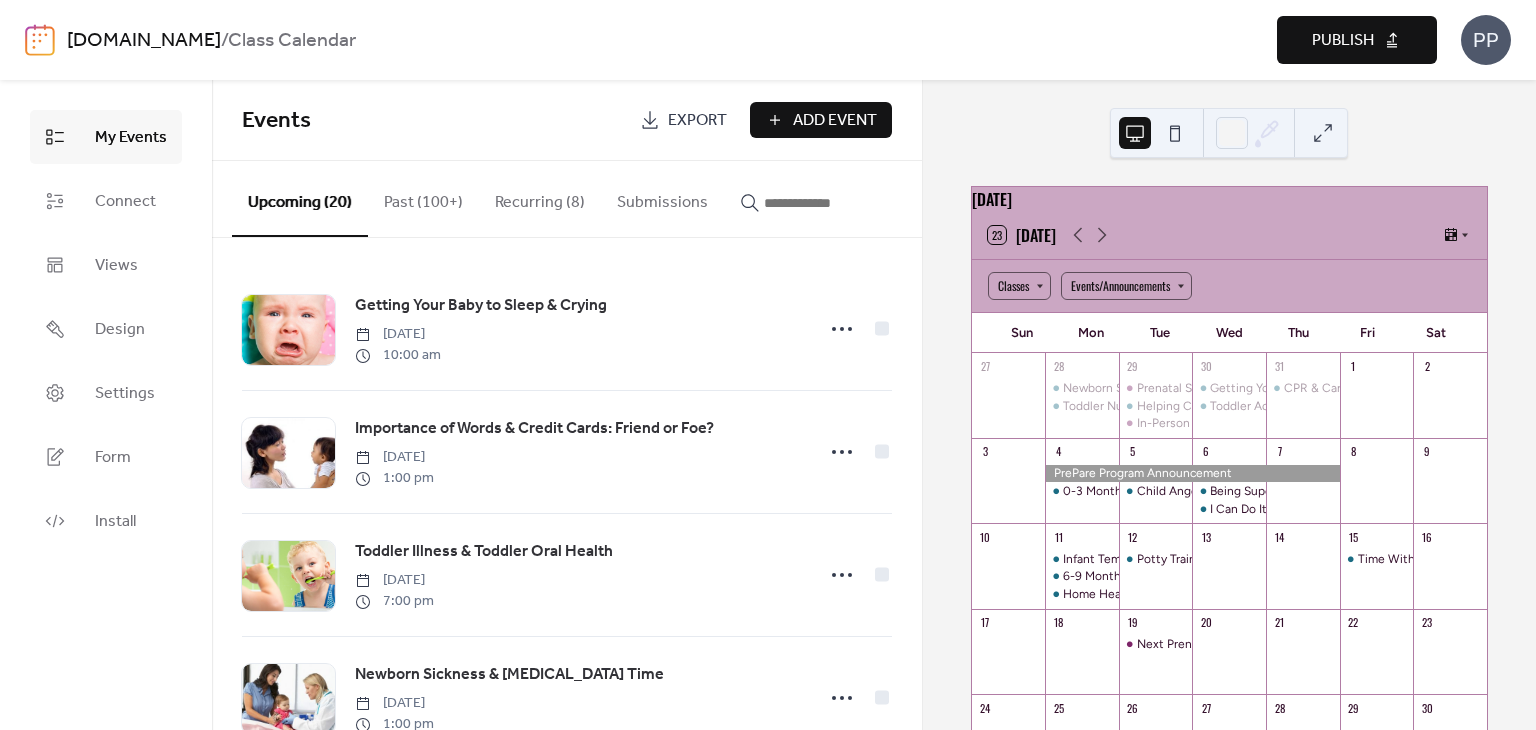 click on "Publish" at bounding box center [1343, 41] 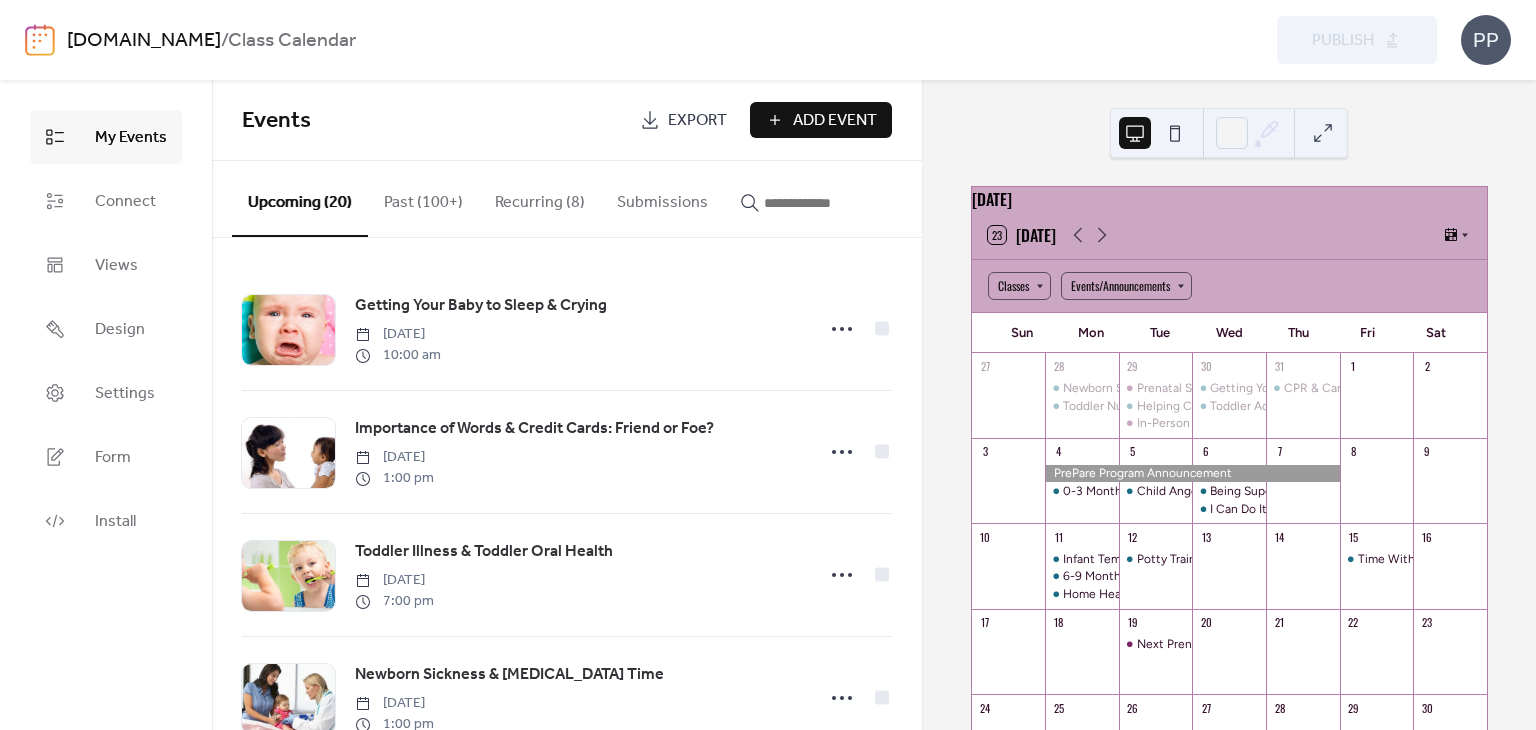 click at bounding box center [824, 203] 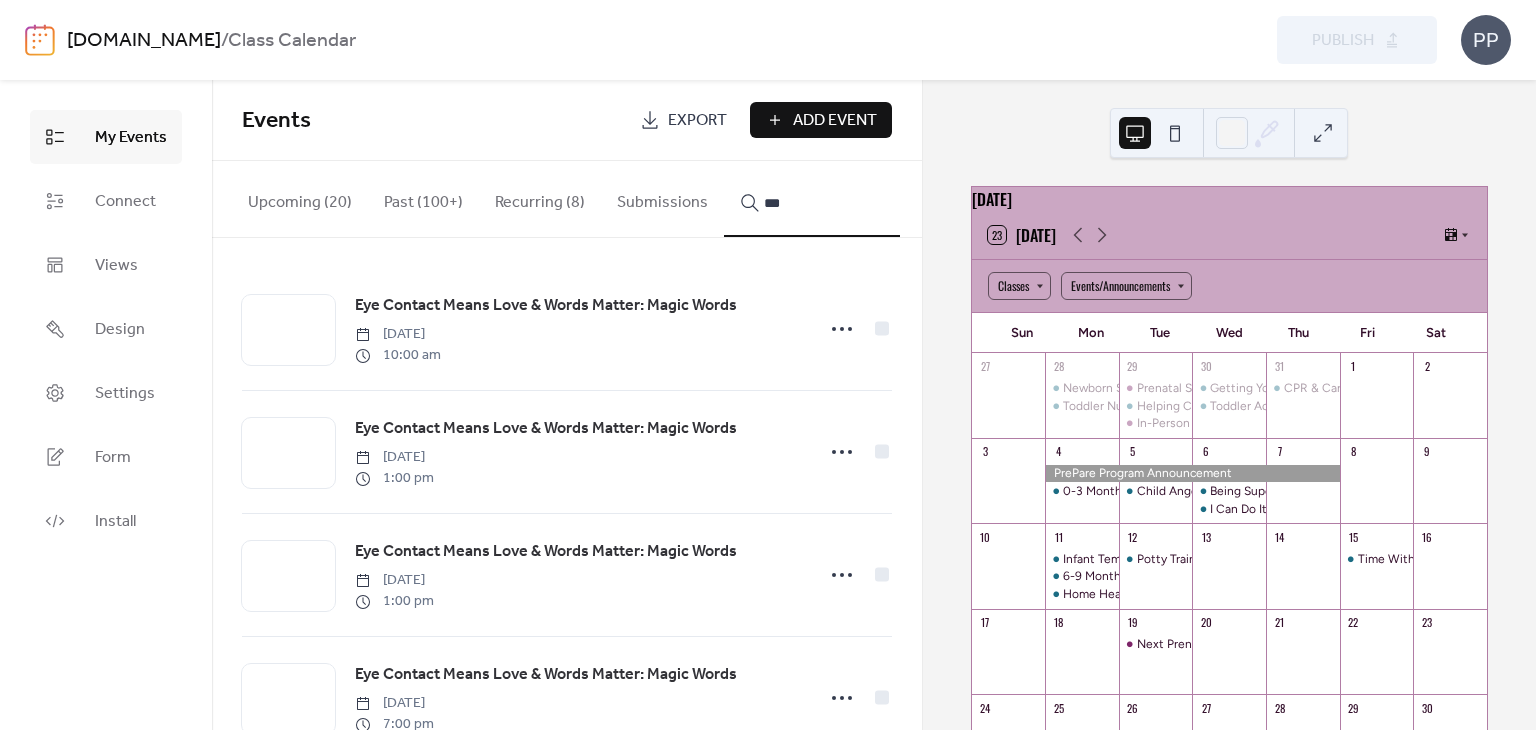scroll, scrollTop: 306, scrollLeft: 0, axis: vertical 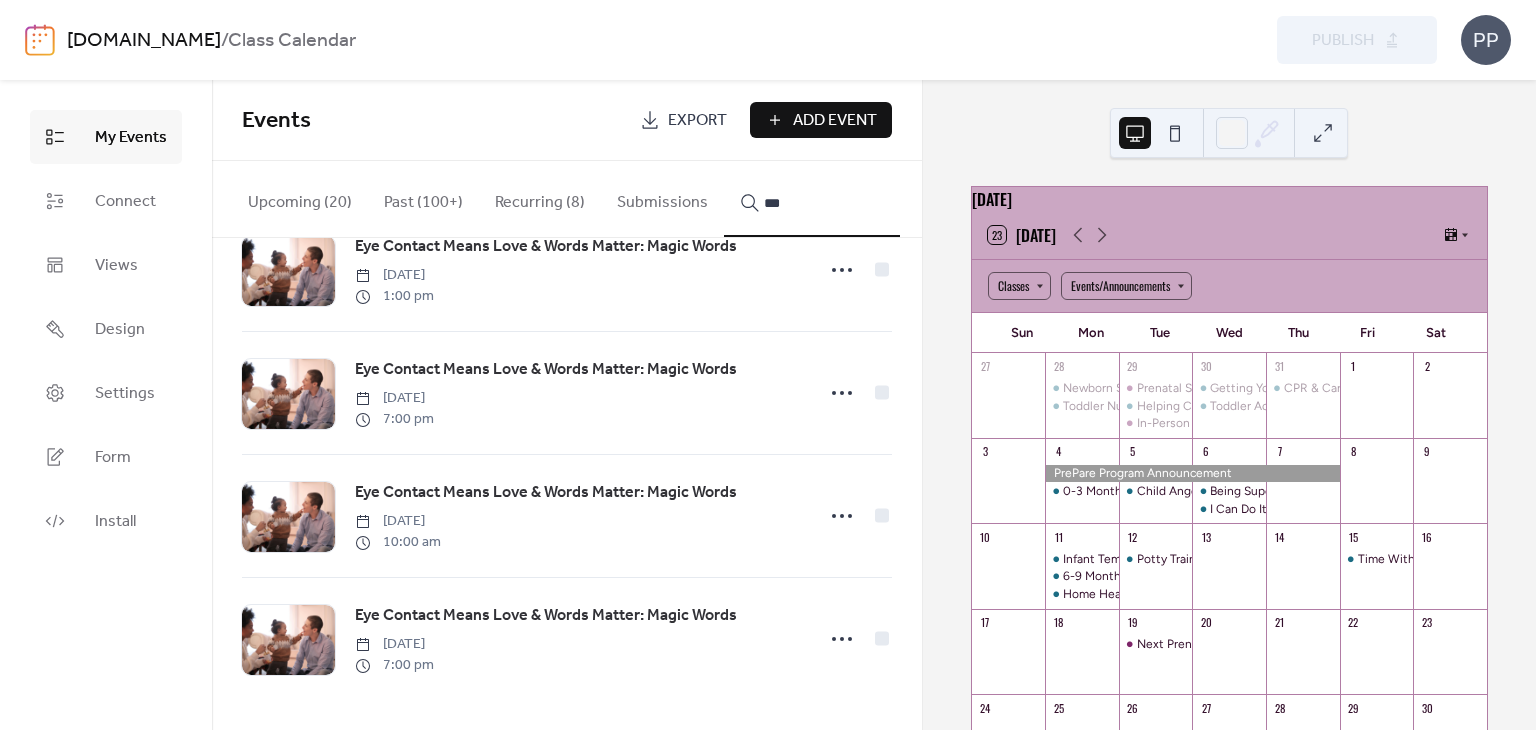 type on "***" 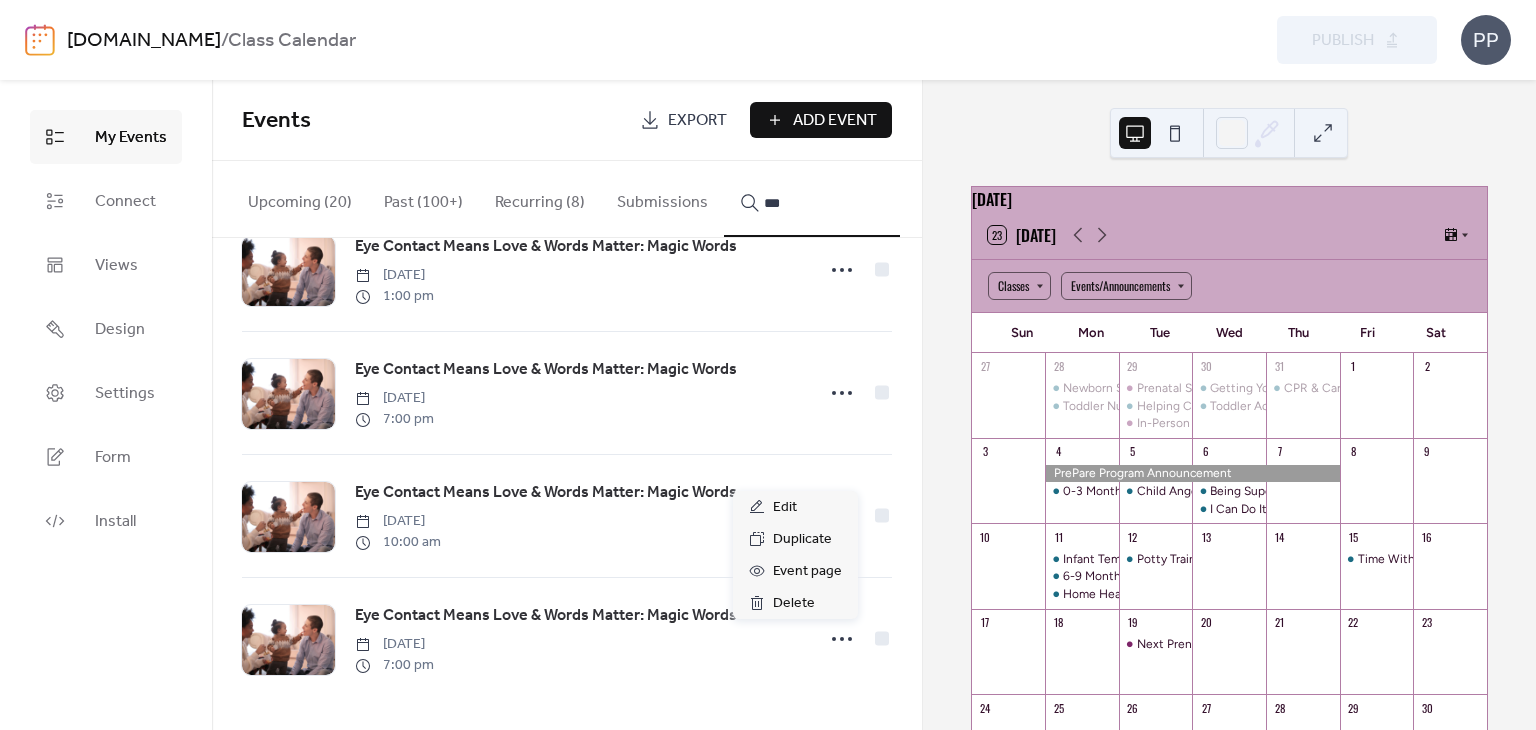 click 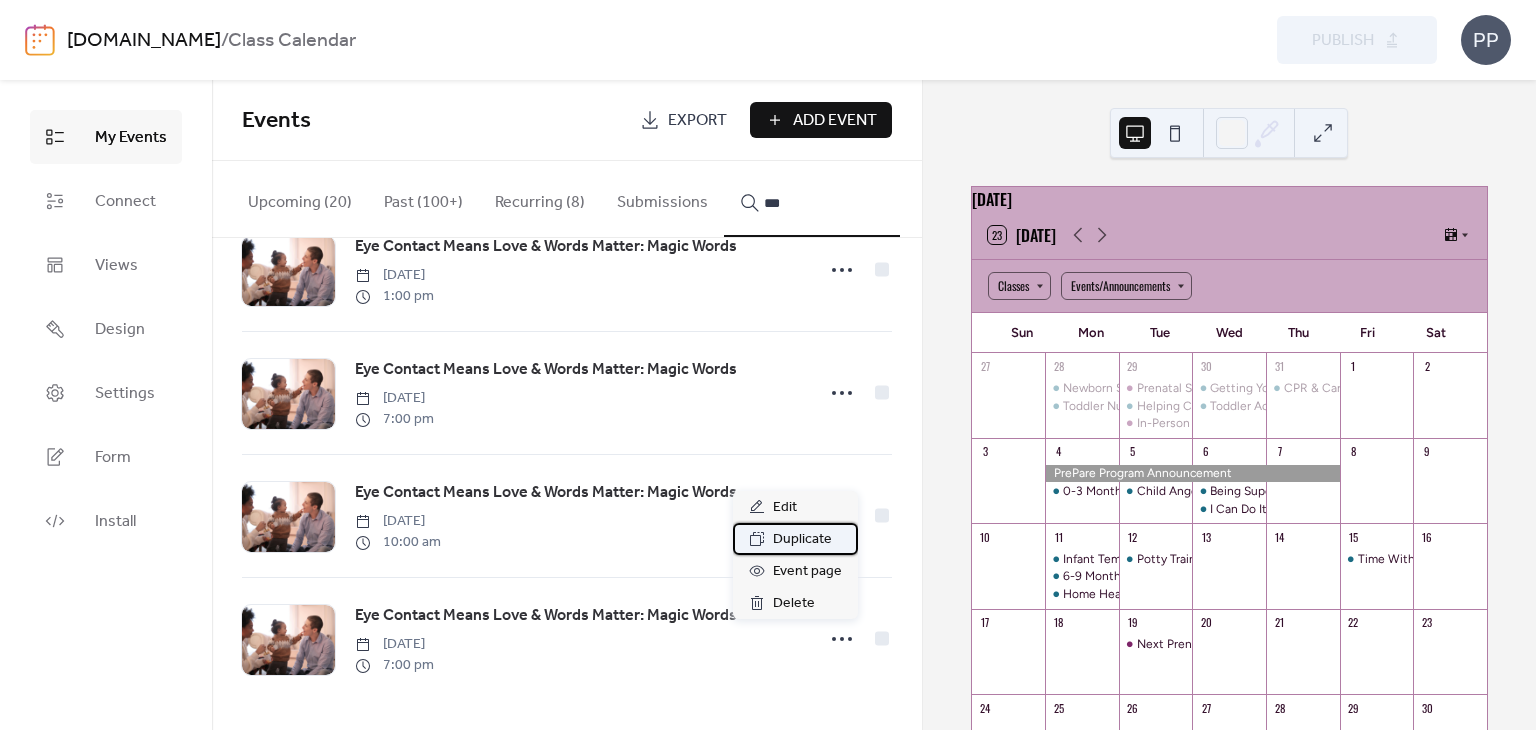 click on "Duplicate" at bounding box center (802, 540) 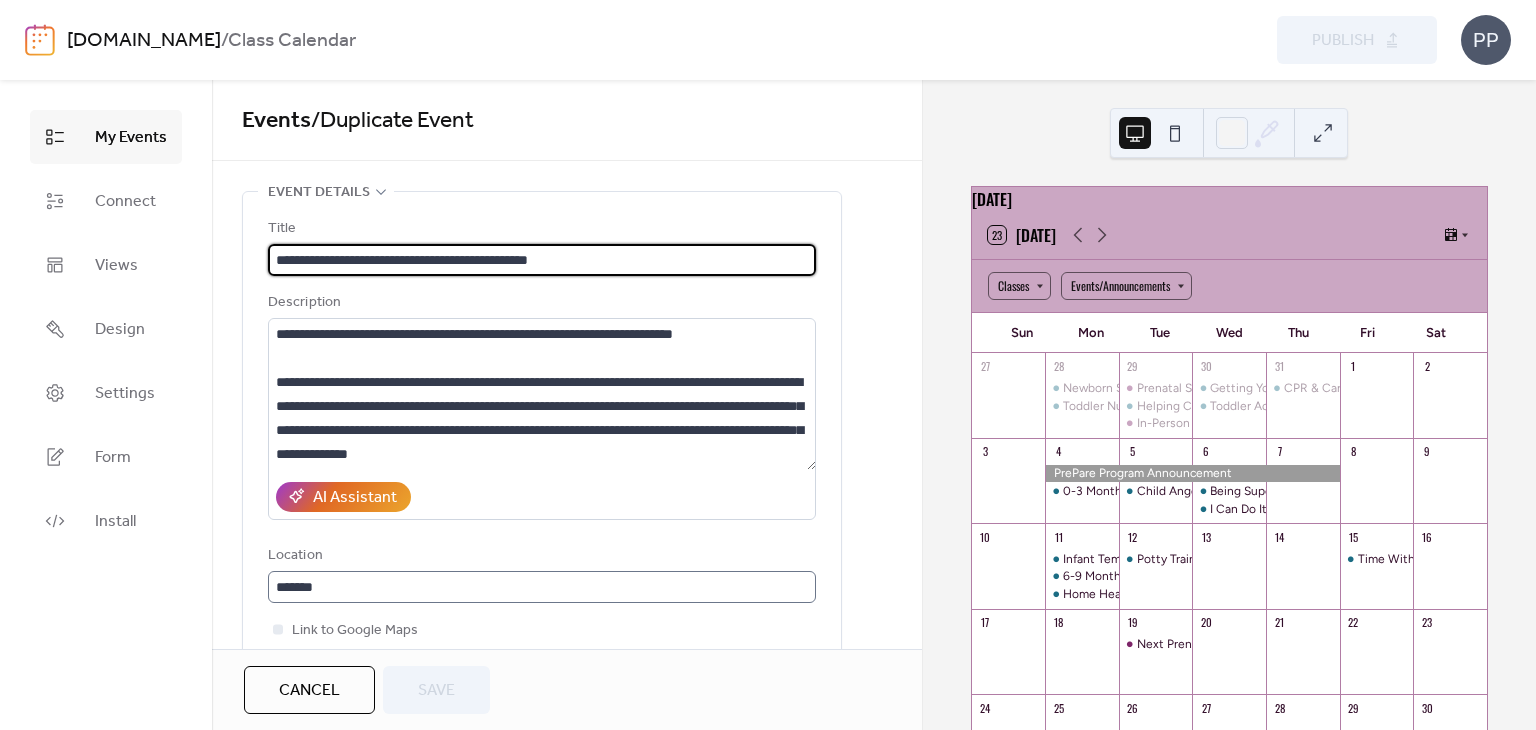 scroll, scrollTop: 0, scrollLeft: 0, axis: both 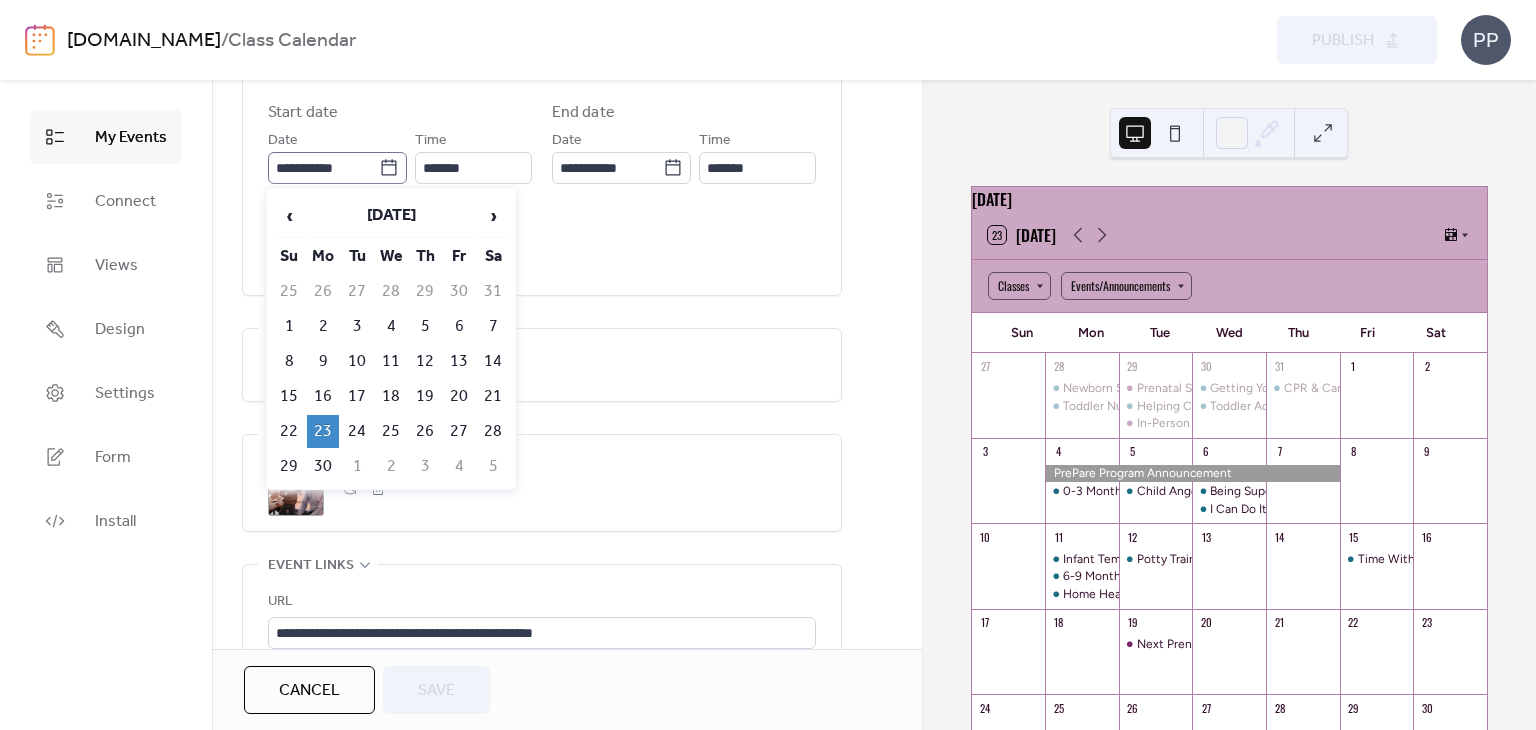 click 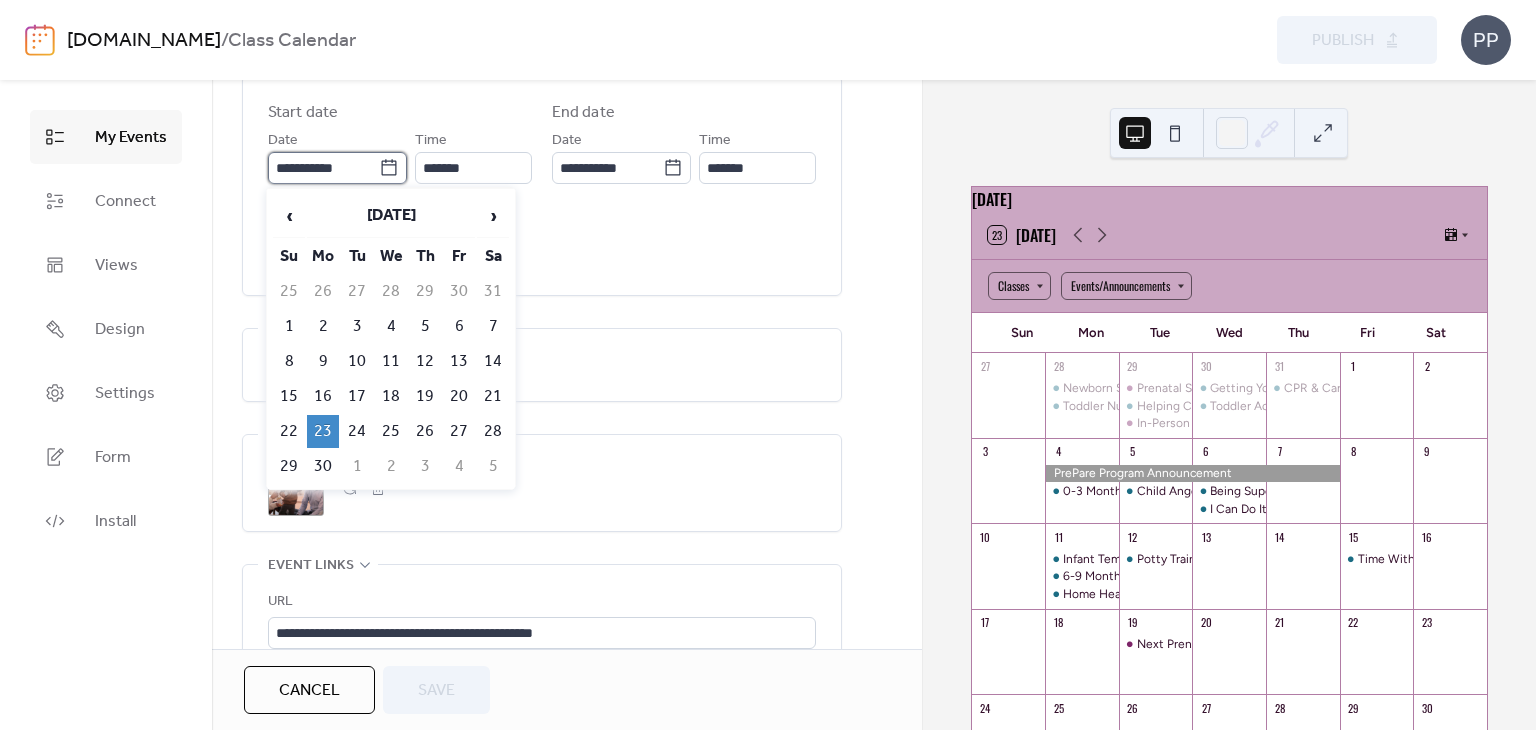 click on "**********" at bounding box center (323, 168) 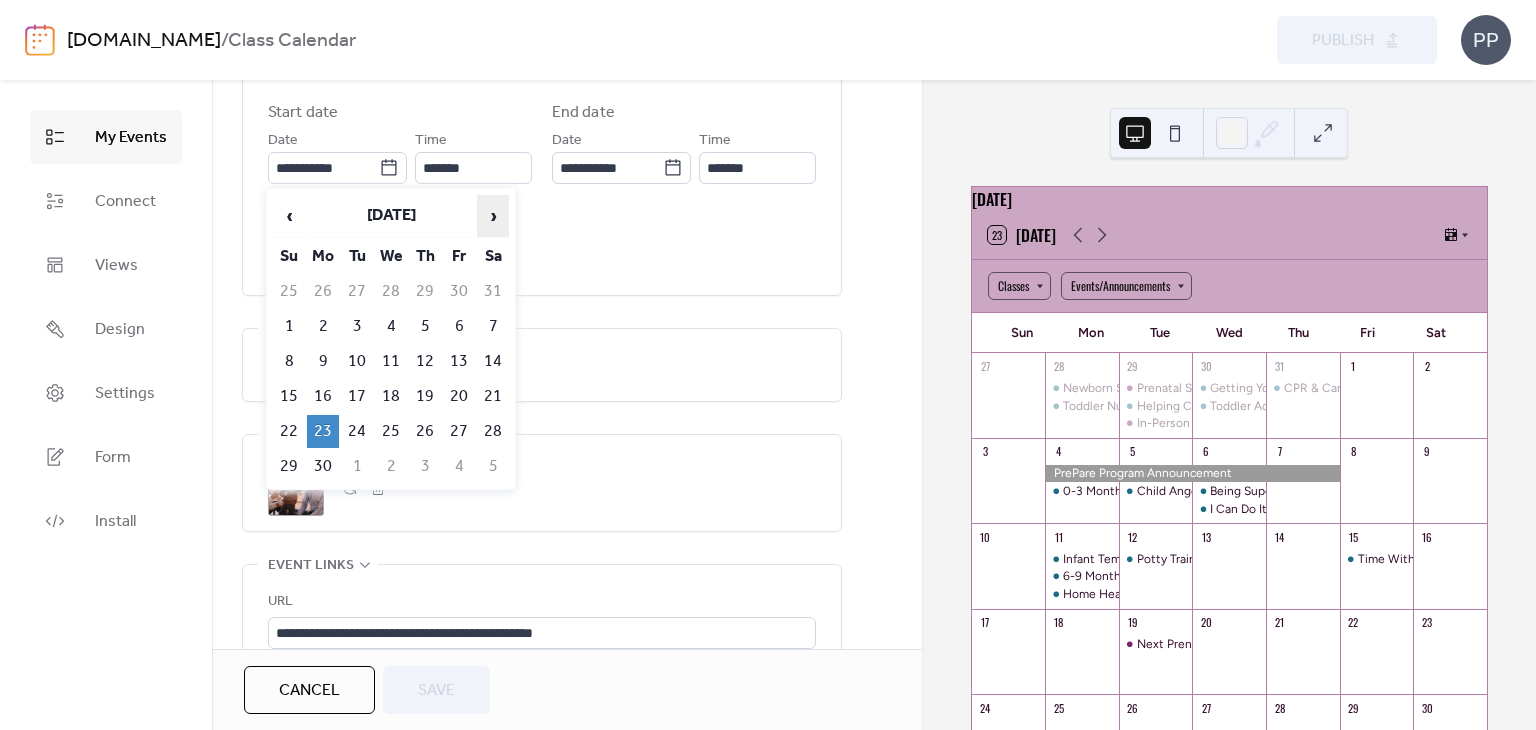 click on "›" at bounding box center [493, 216] 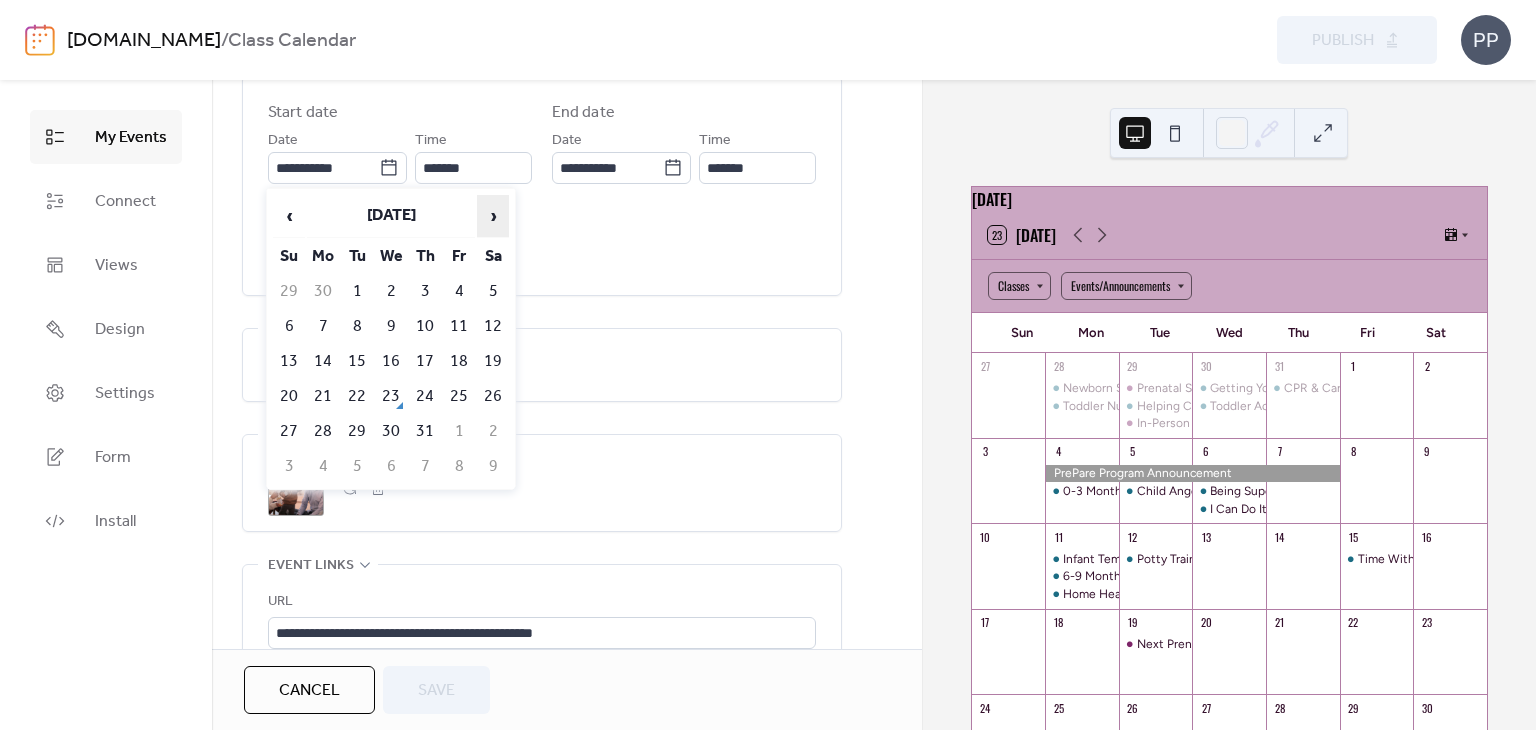 click on "›" at bounding box center (493, 216) 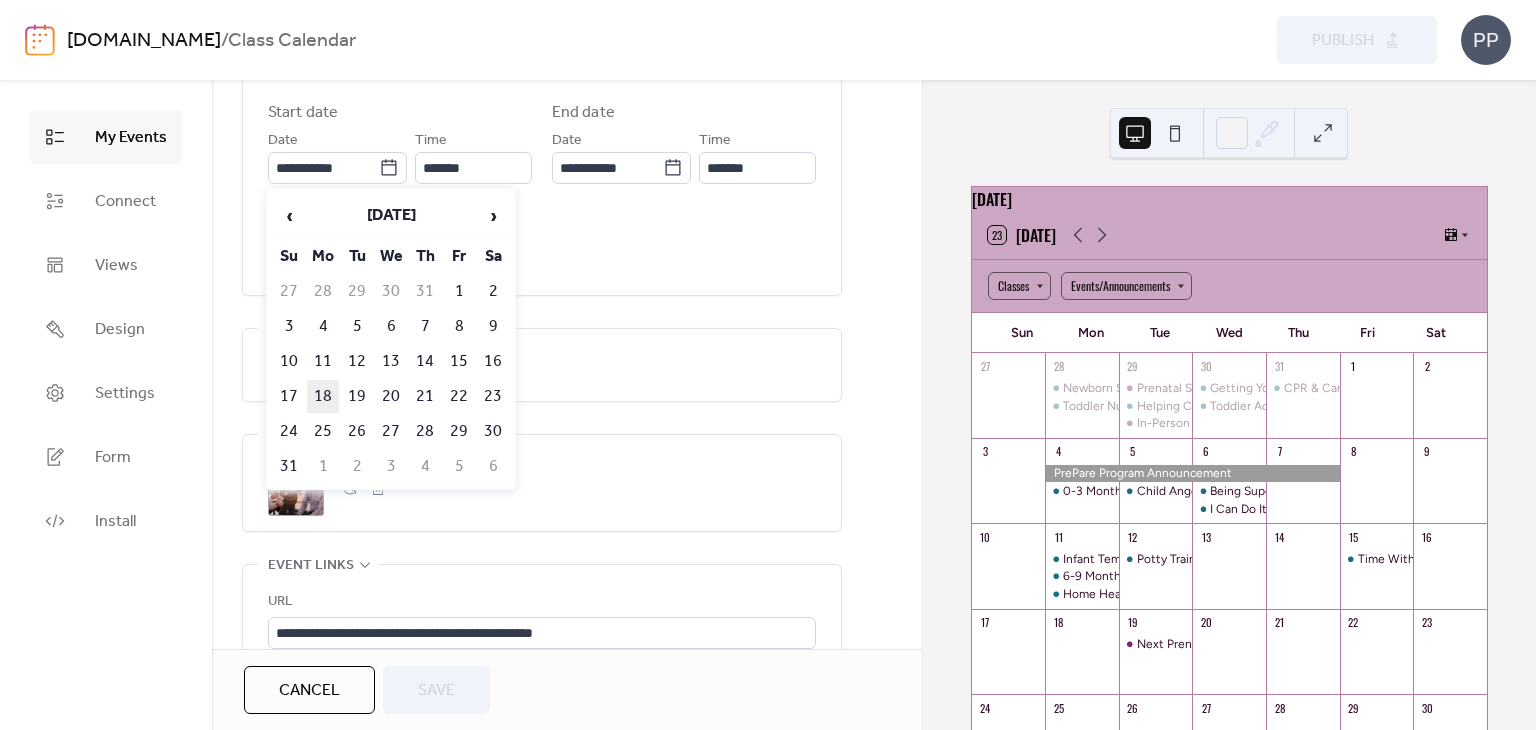 click on "18" at bounding box center [323, 396] 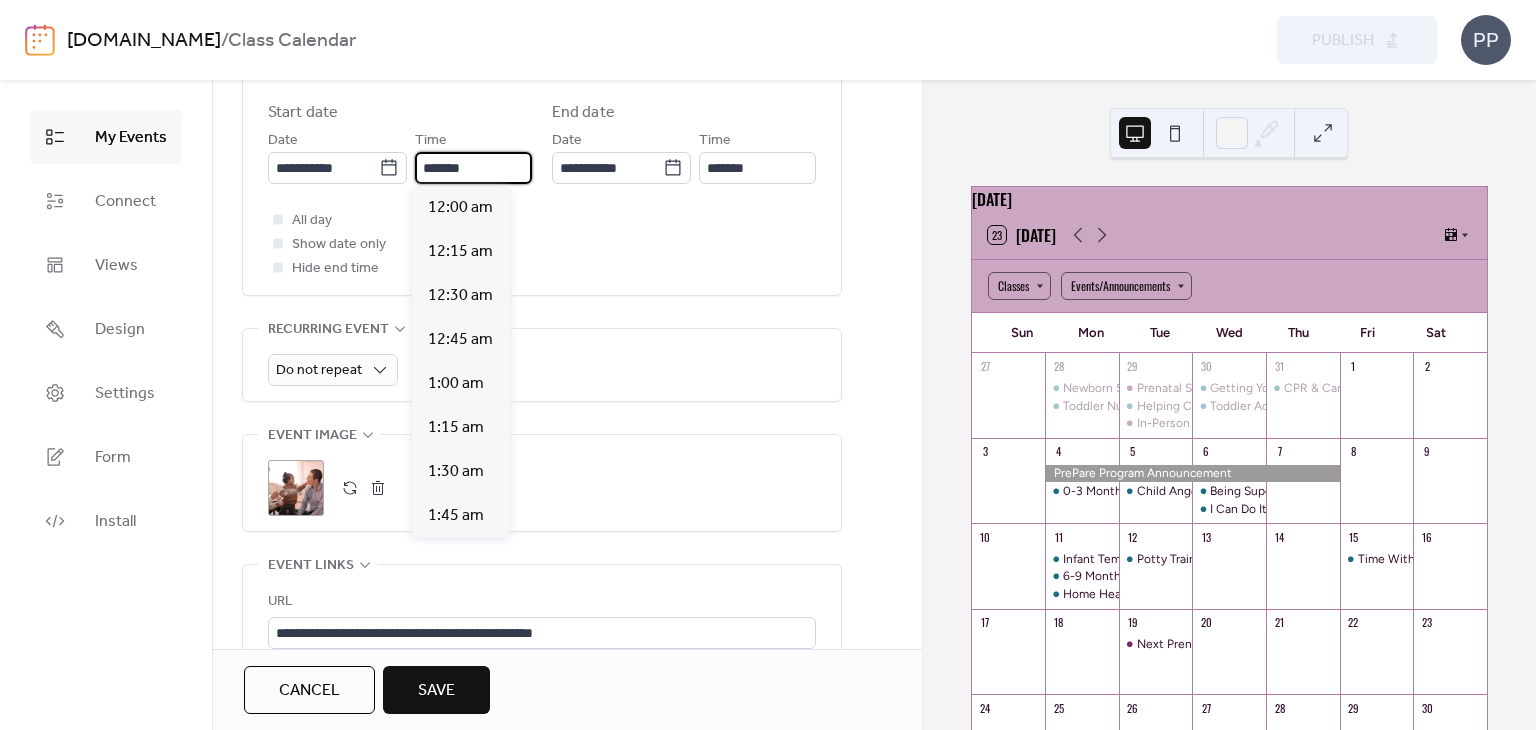 scroll, scrollTop: 3344, scrollLeft: 0, axis: vertical 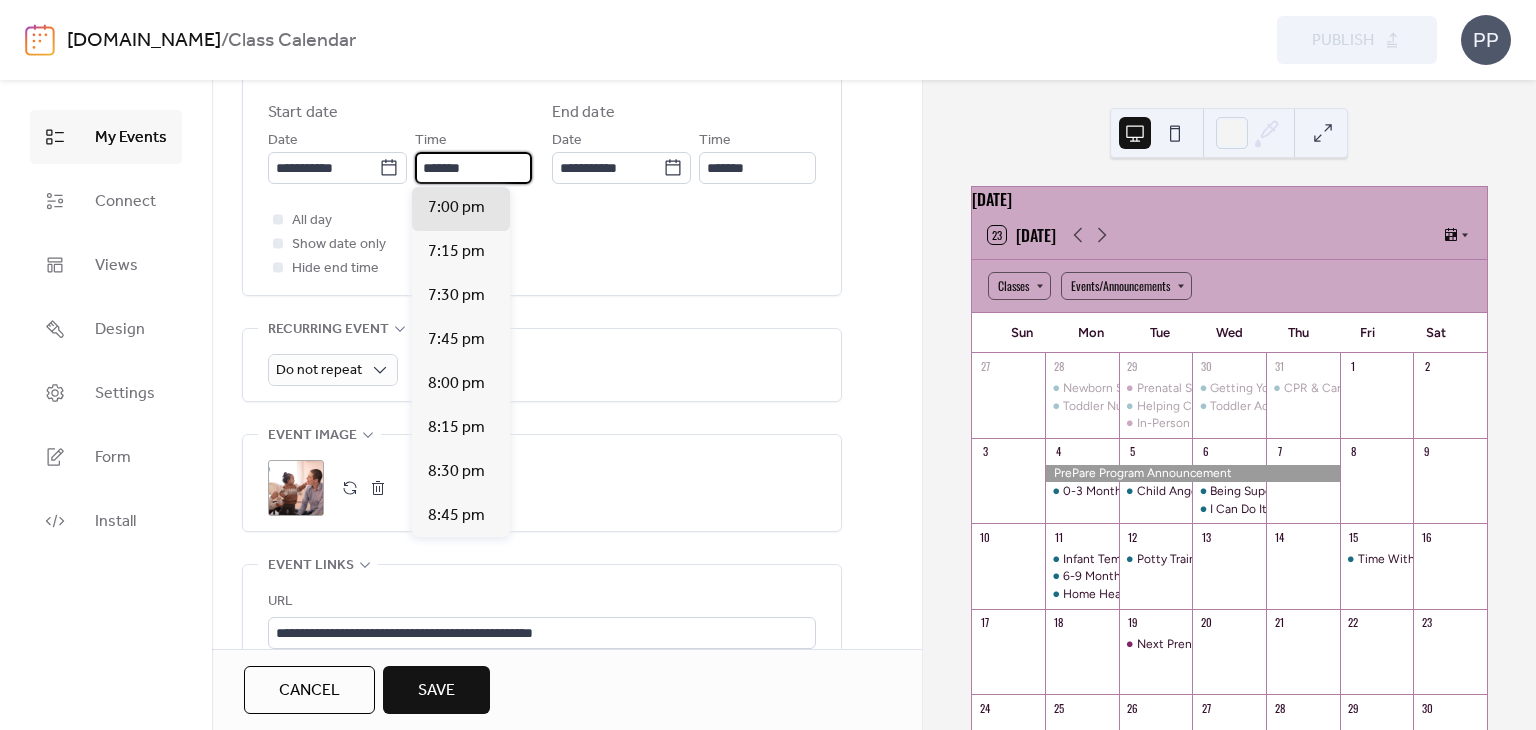 click on "*******" at bounding box center [473, 168] 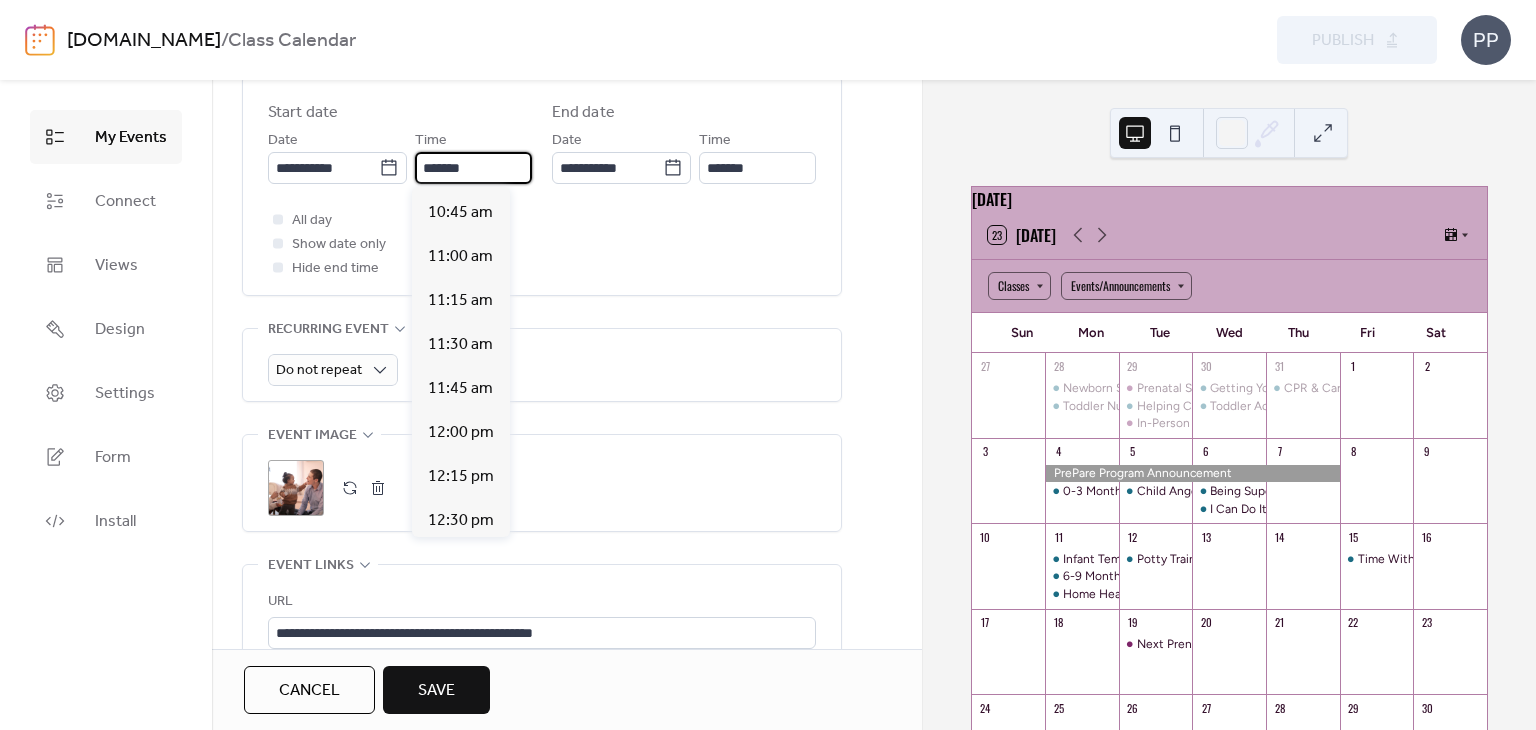 scroll, scrollTop: 1884, scrollLeft: 0, axis: vertical 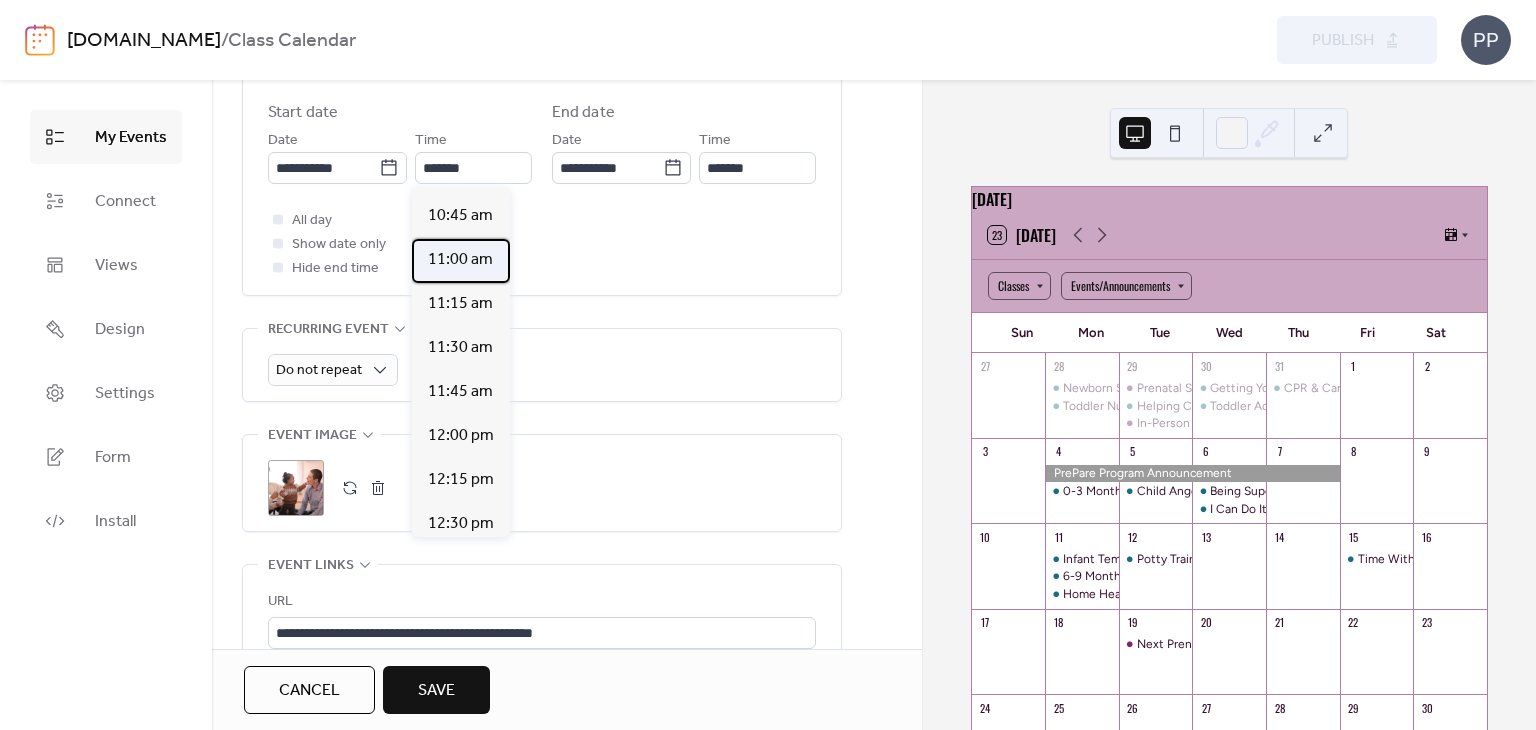 click on "11:00 am" at bounding box center [460, 260] 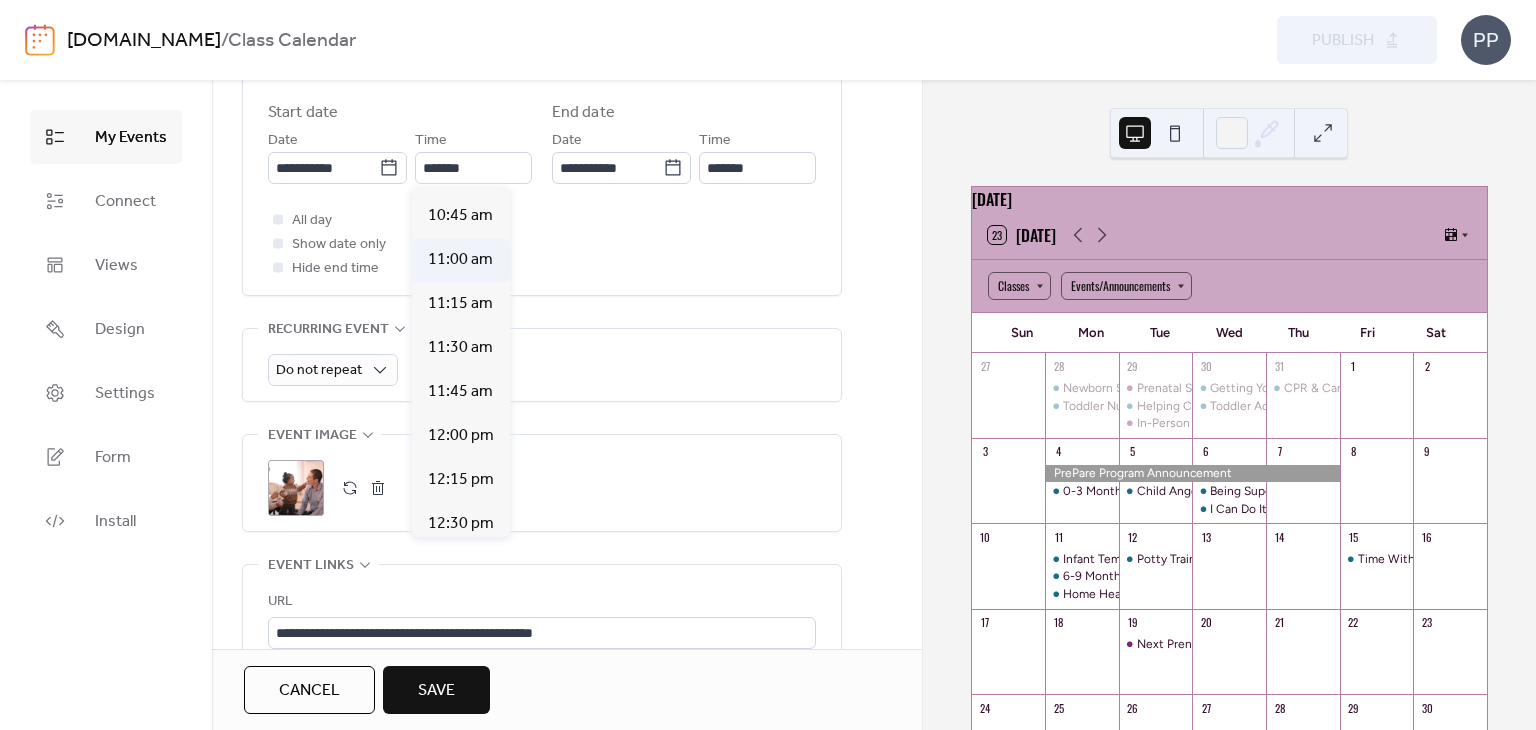type on "********" 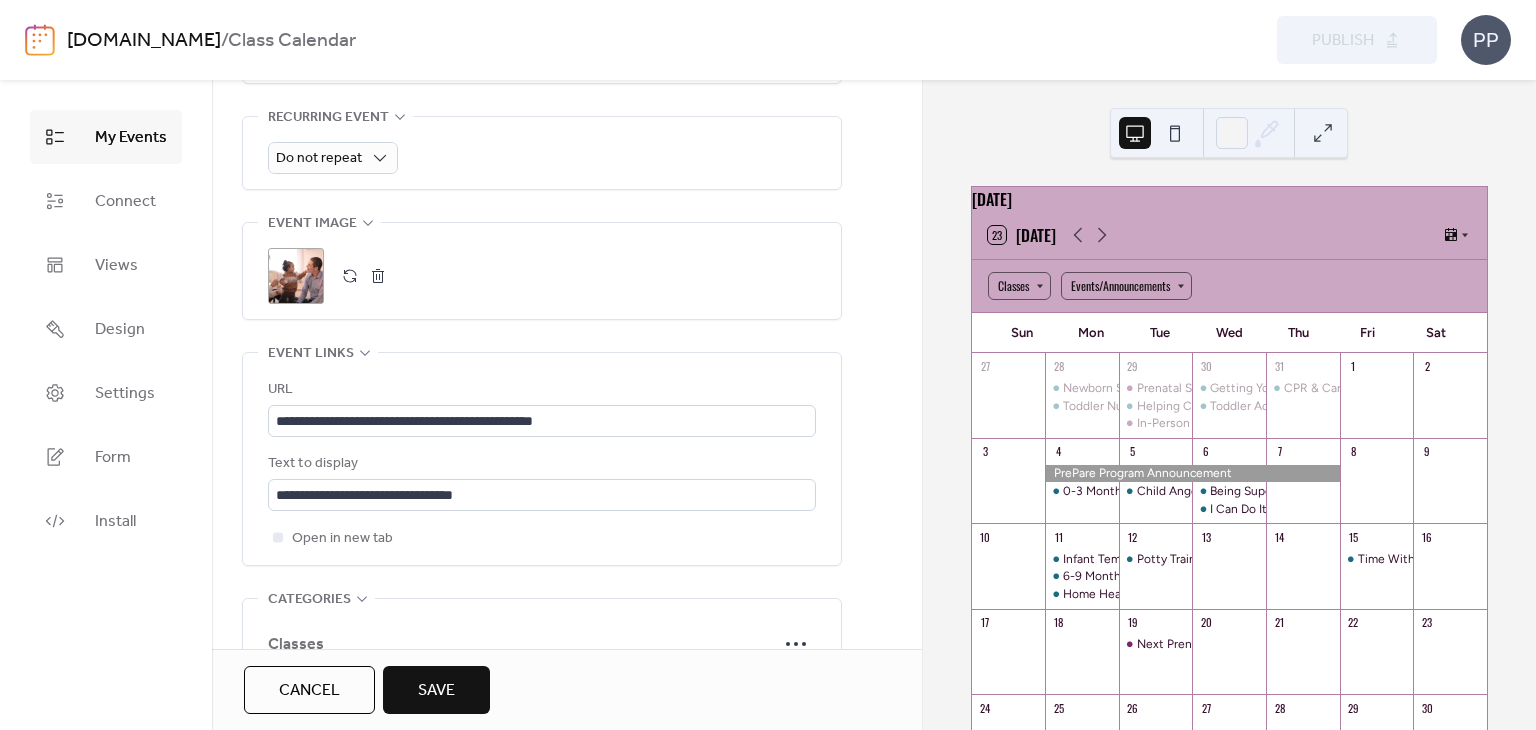 scroll, scrollTop: 940, scrollLeft: 0, axis: vertical 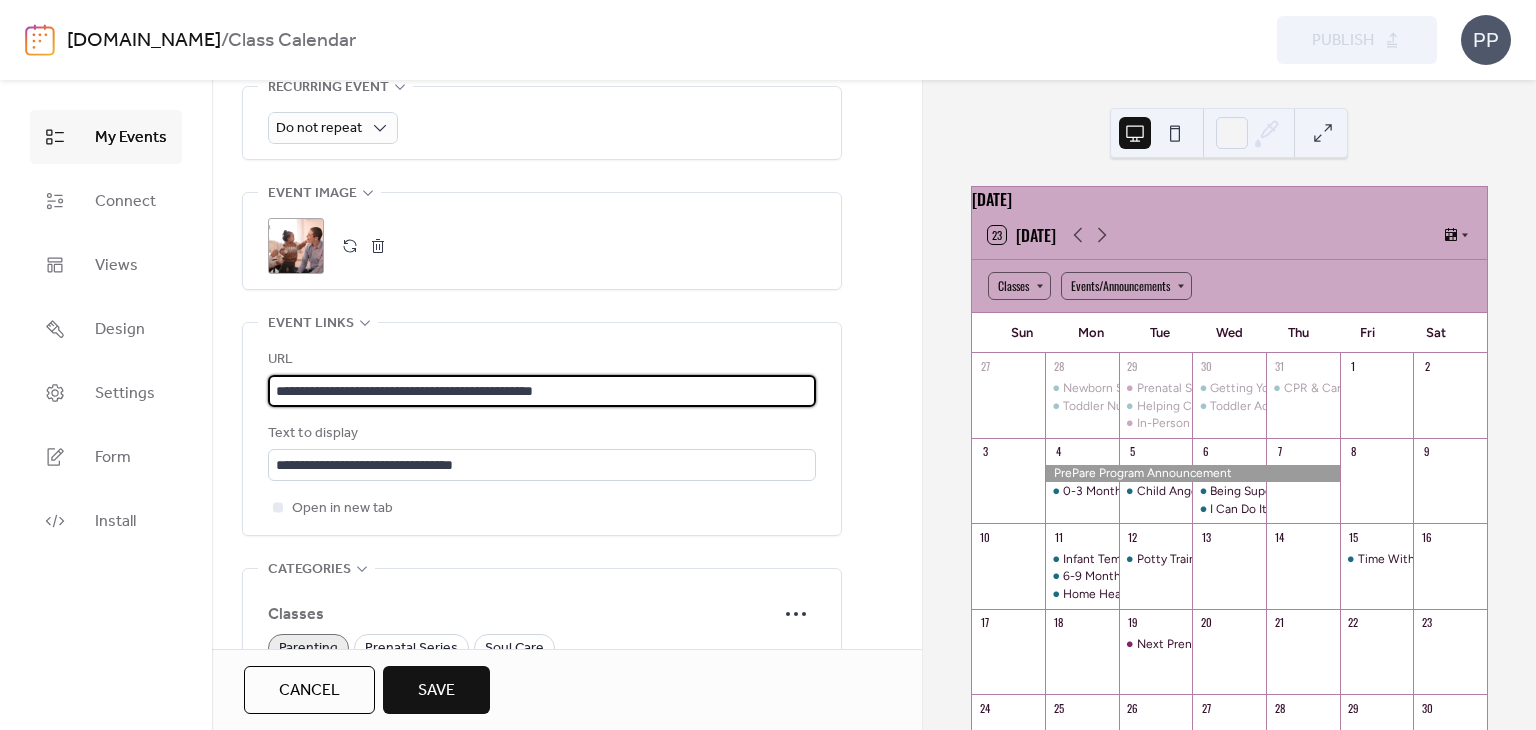 click on "**********" at bounding box center (542, 391) 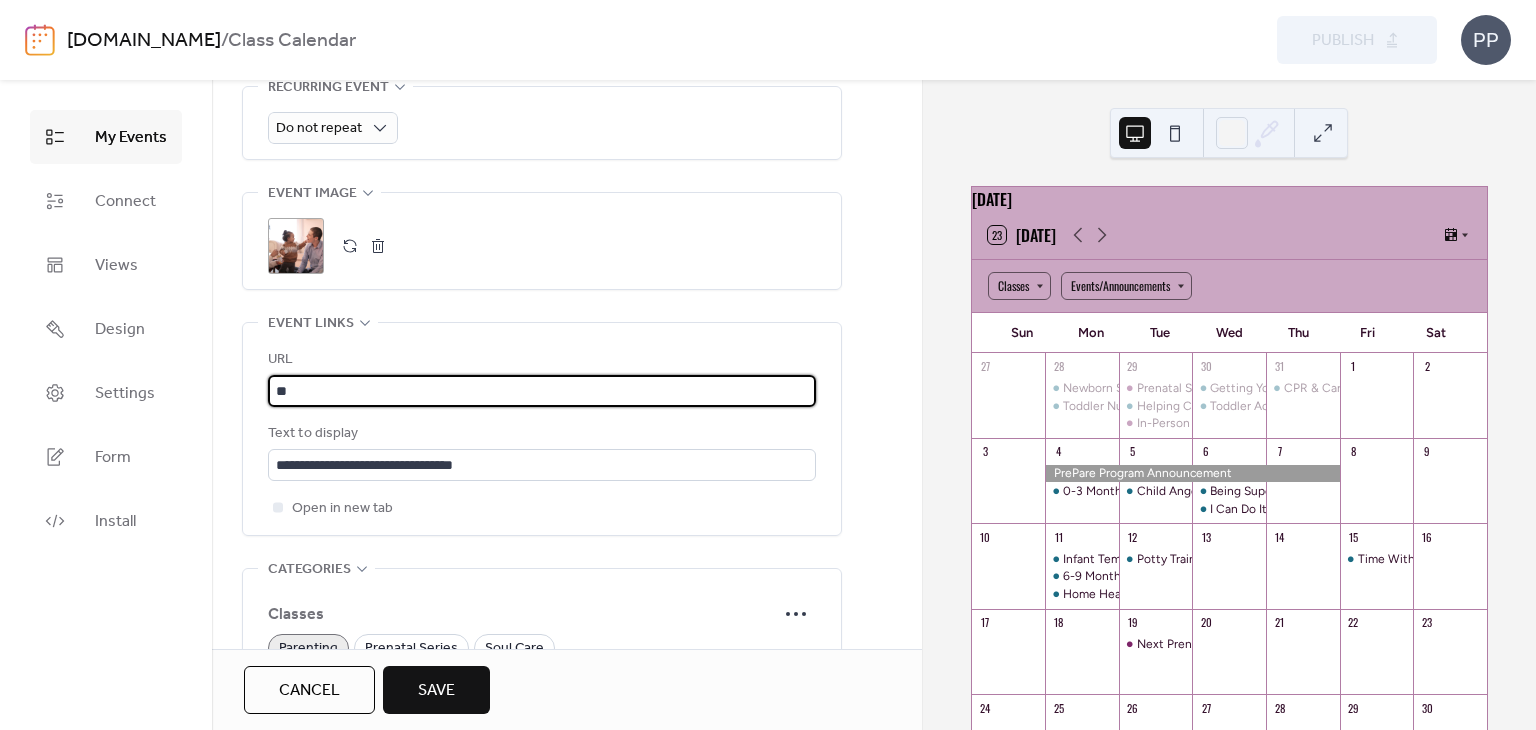 type on "*" 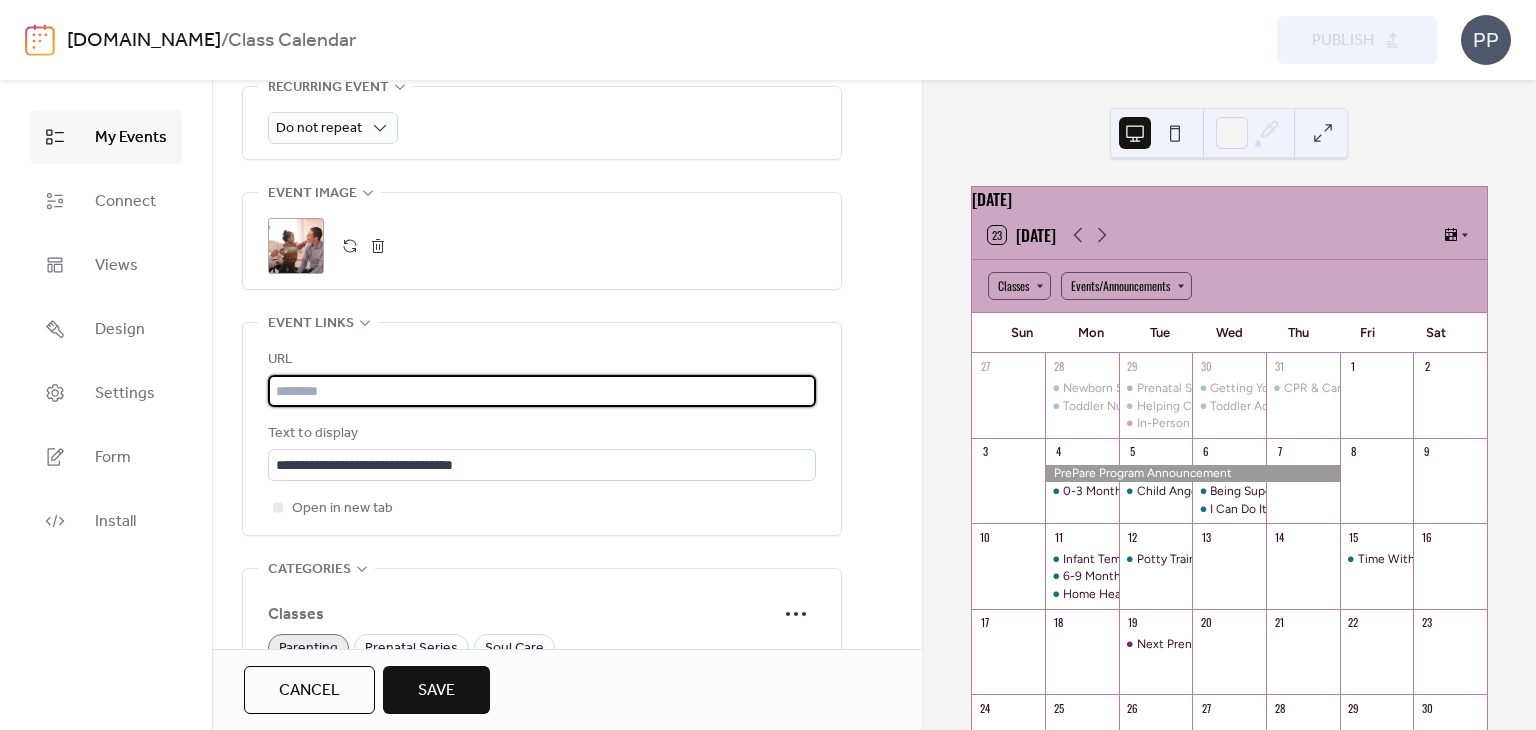 paste on "**********" 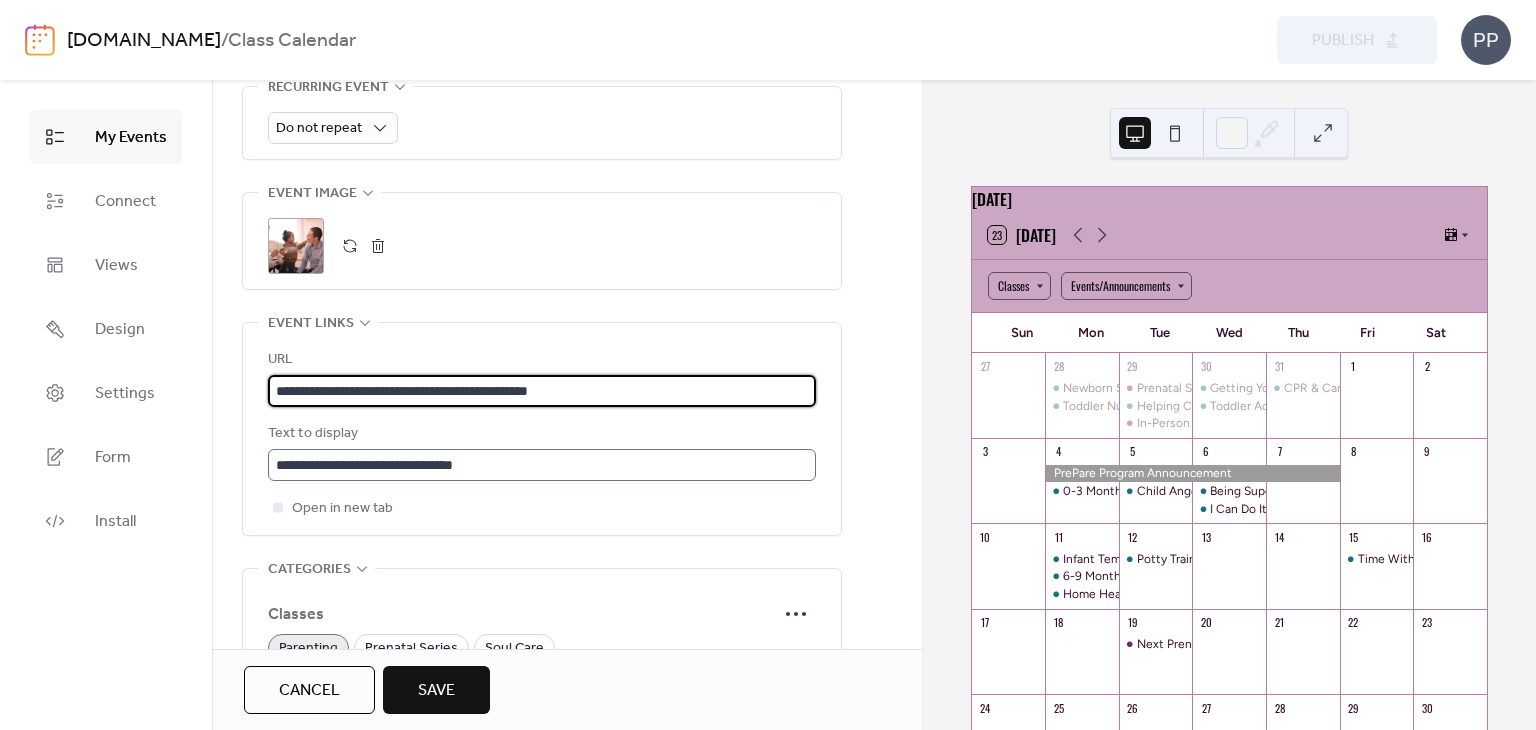 type on "**********" 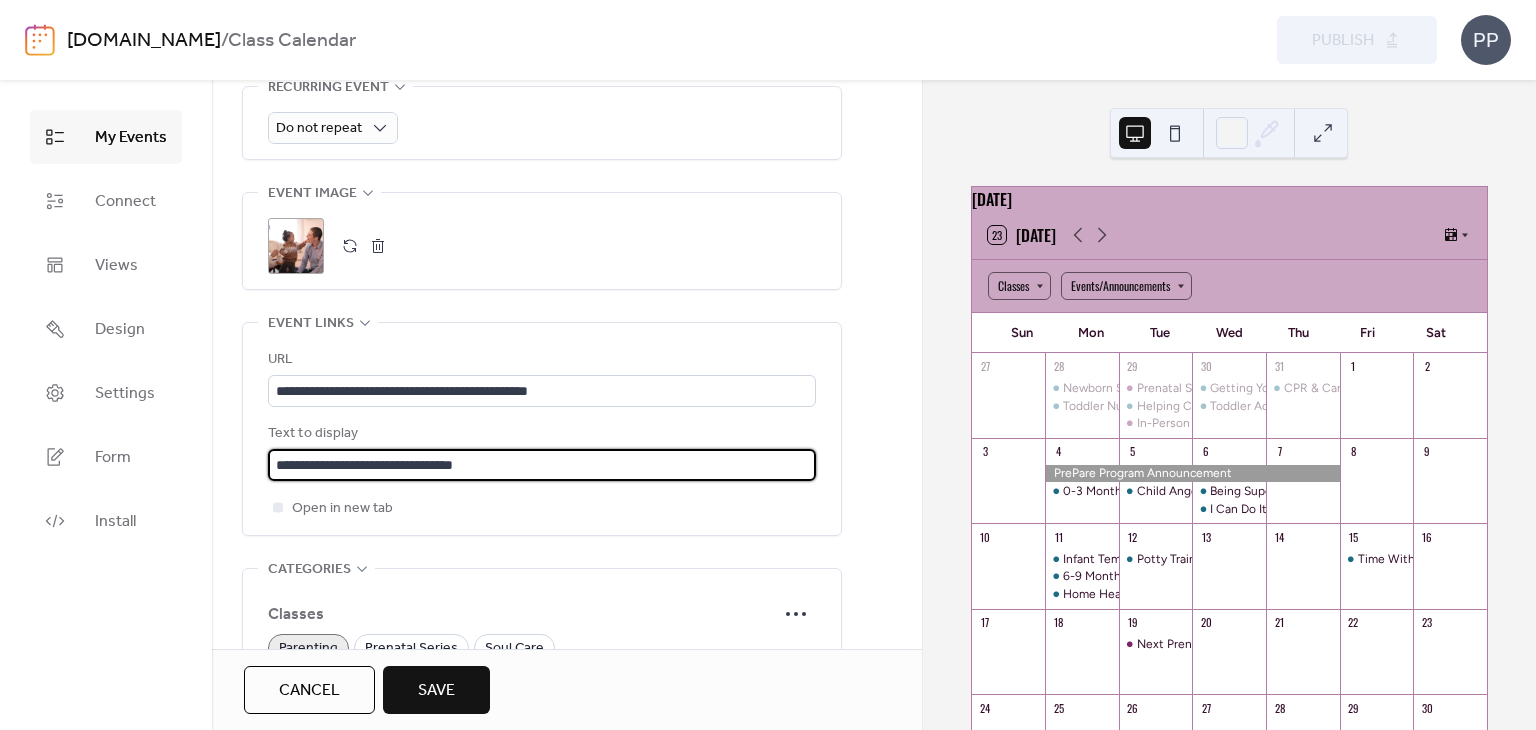 click on "**********" at bounding box center [542, 465] 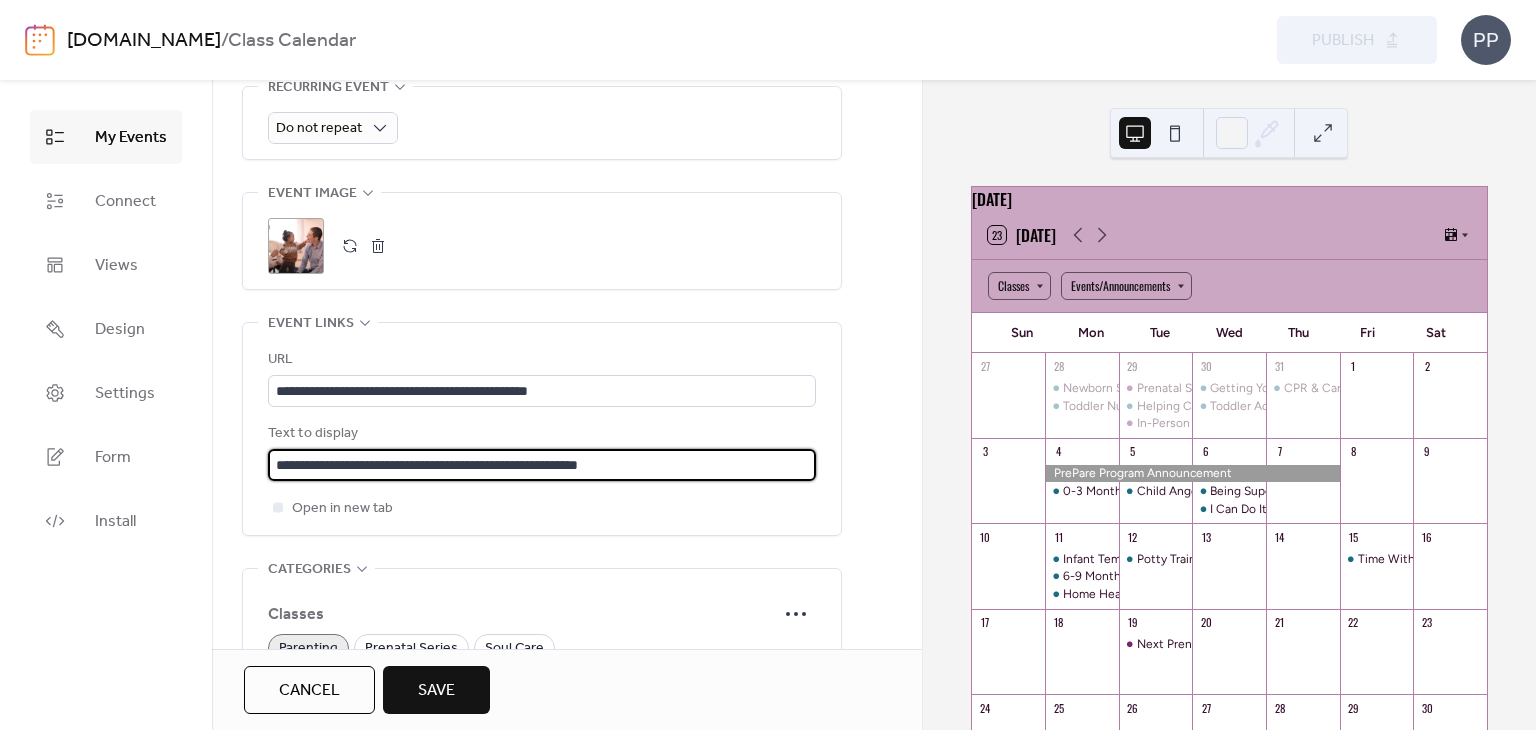 type on "**********" 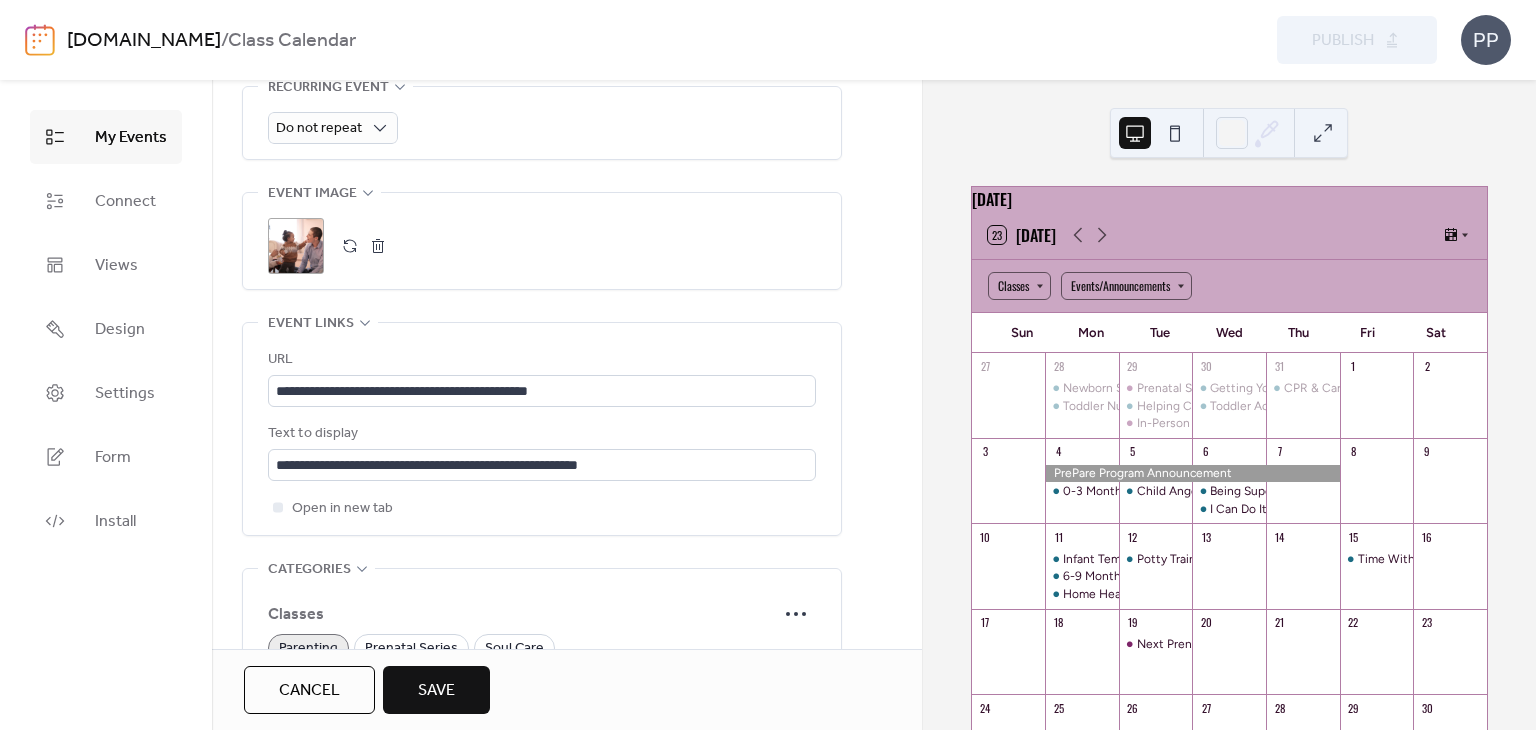 click on "Save" at bounding box center [436, 691] 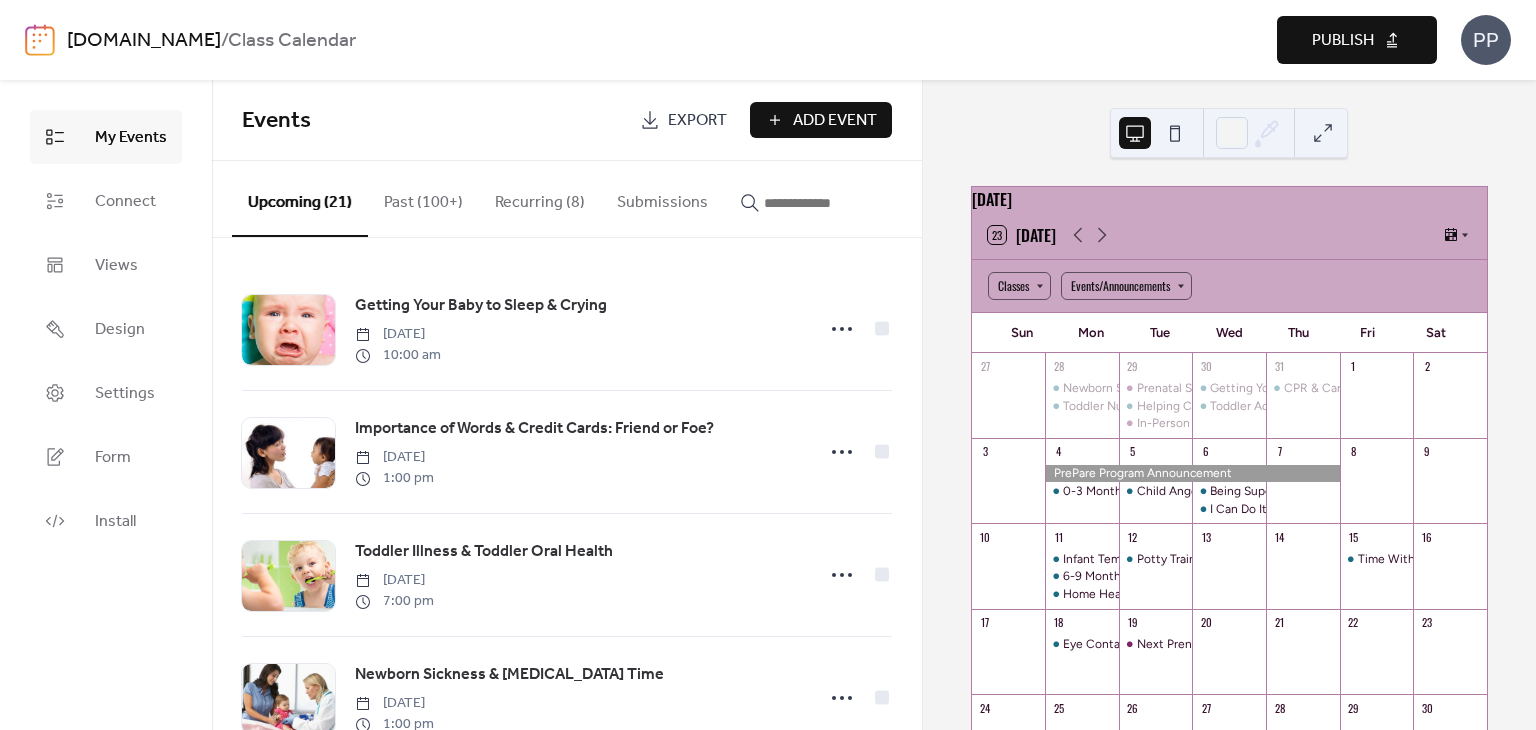 click on "Publish" at bounding box center (1343, 41) 